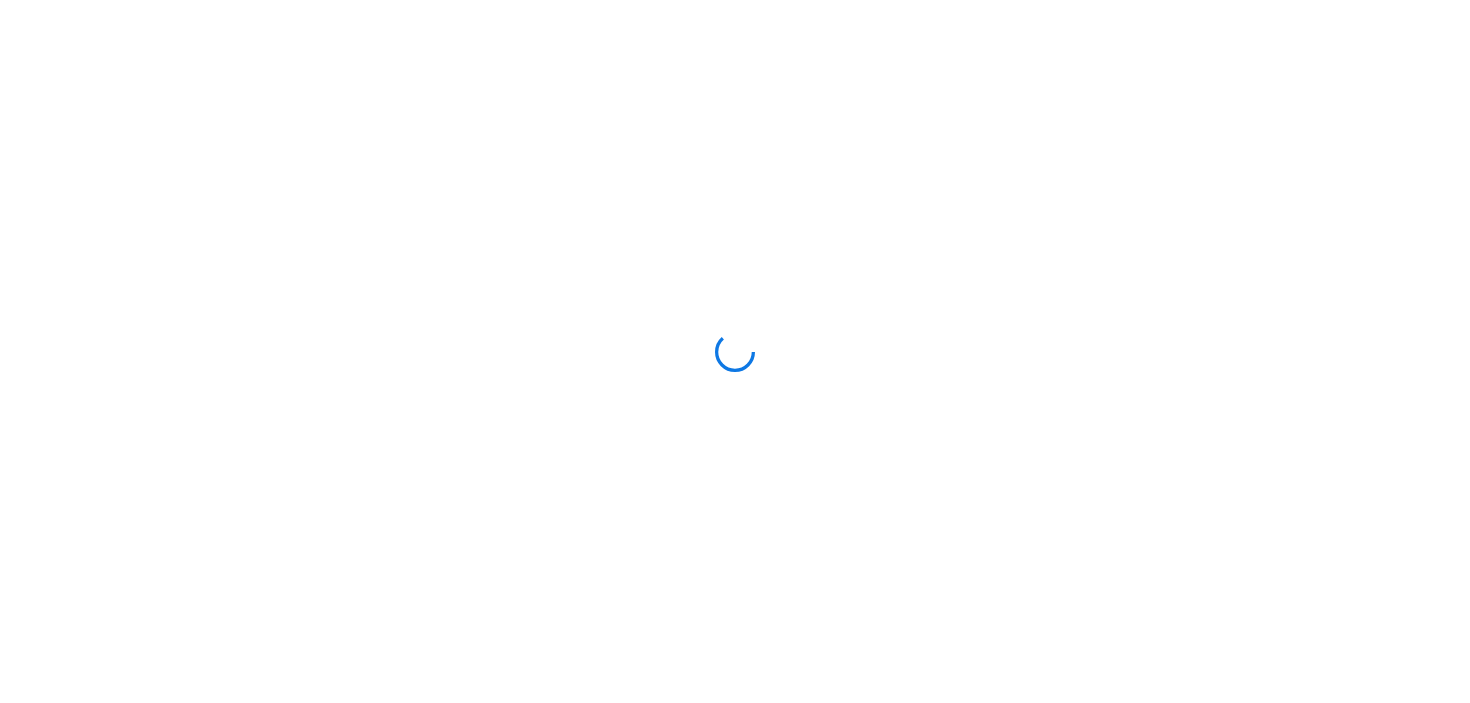 scroll, scrollTop: 0, scrollLeft: 0, axis: both 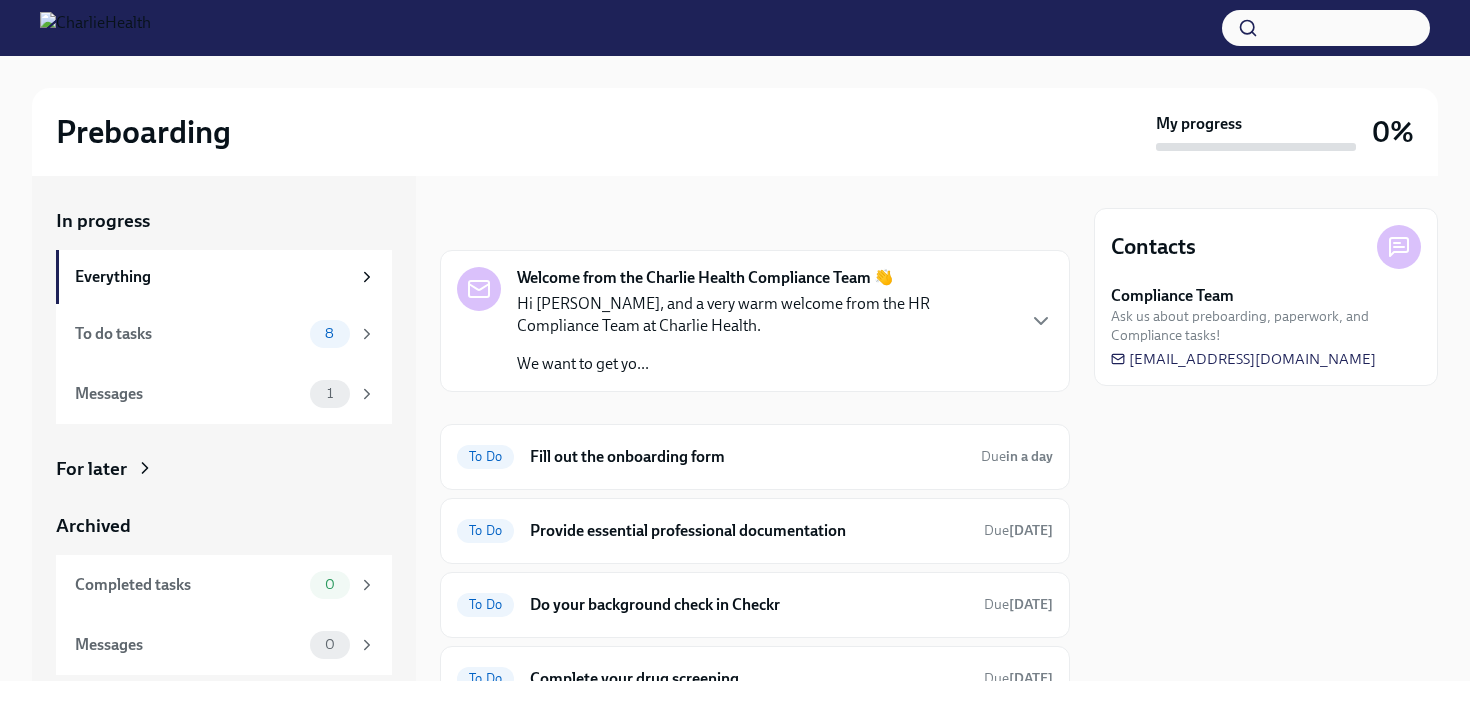 click on "Hi [PERSON_NAME], and a very warm welcome from the HR Compliance Team at Charlie Health.
We want to get yo..." at bounding box center [765, 334] 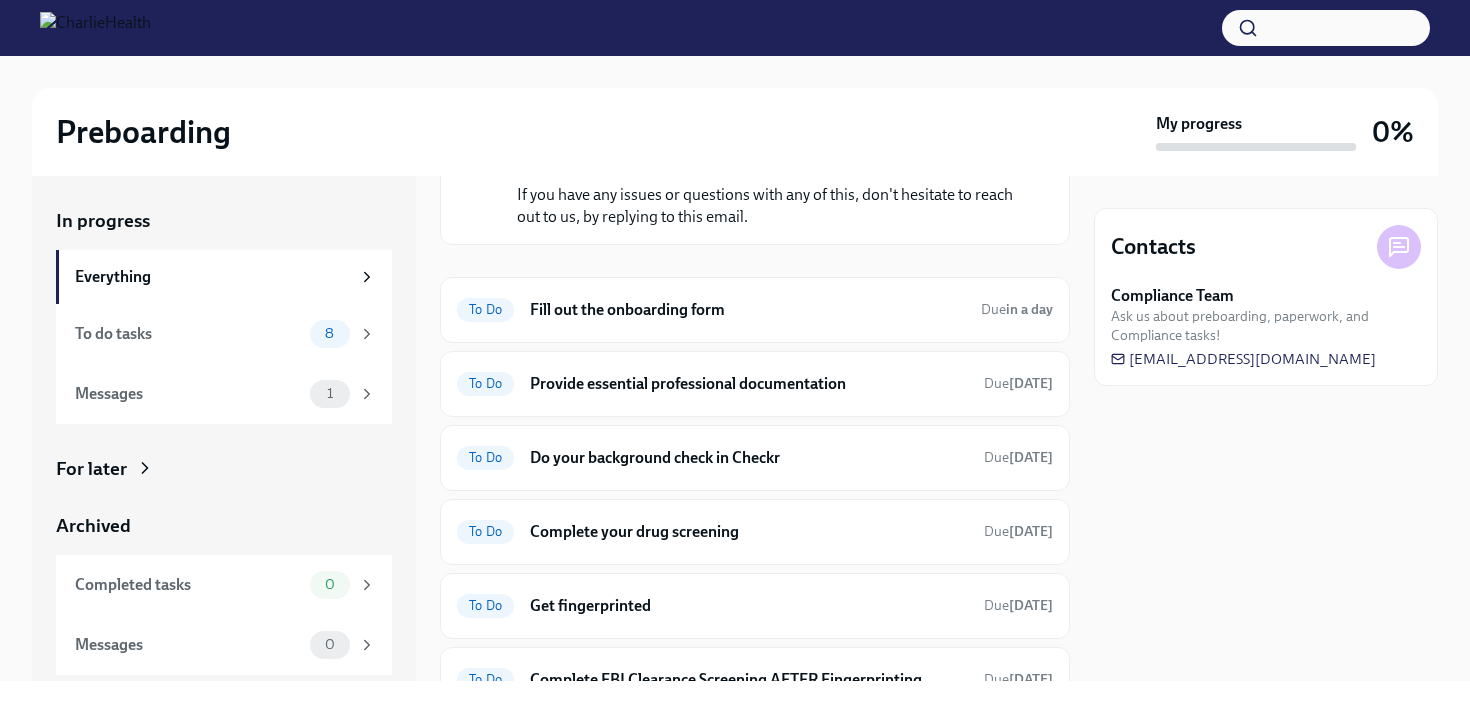 scroll, scrollTop: 478, scrollLeft: 0, axis: vertical 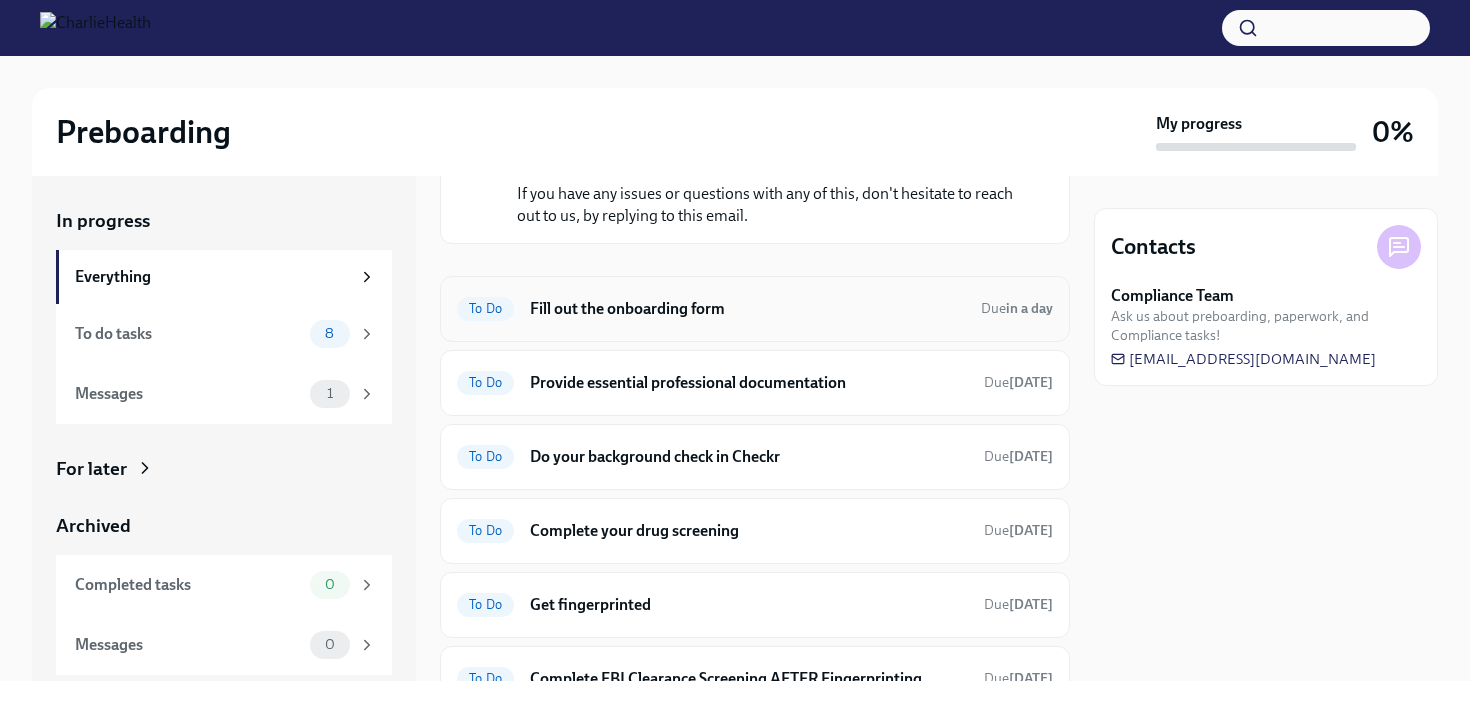 click on "Fill out the onboarding form" at bounding box center [747, 309] 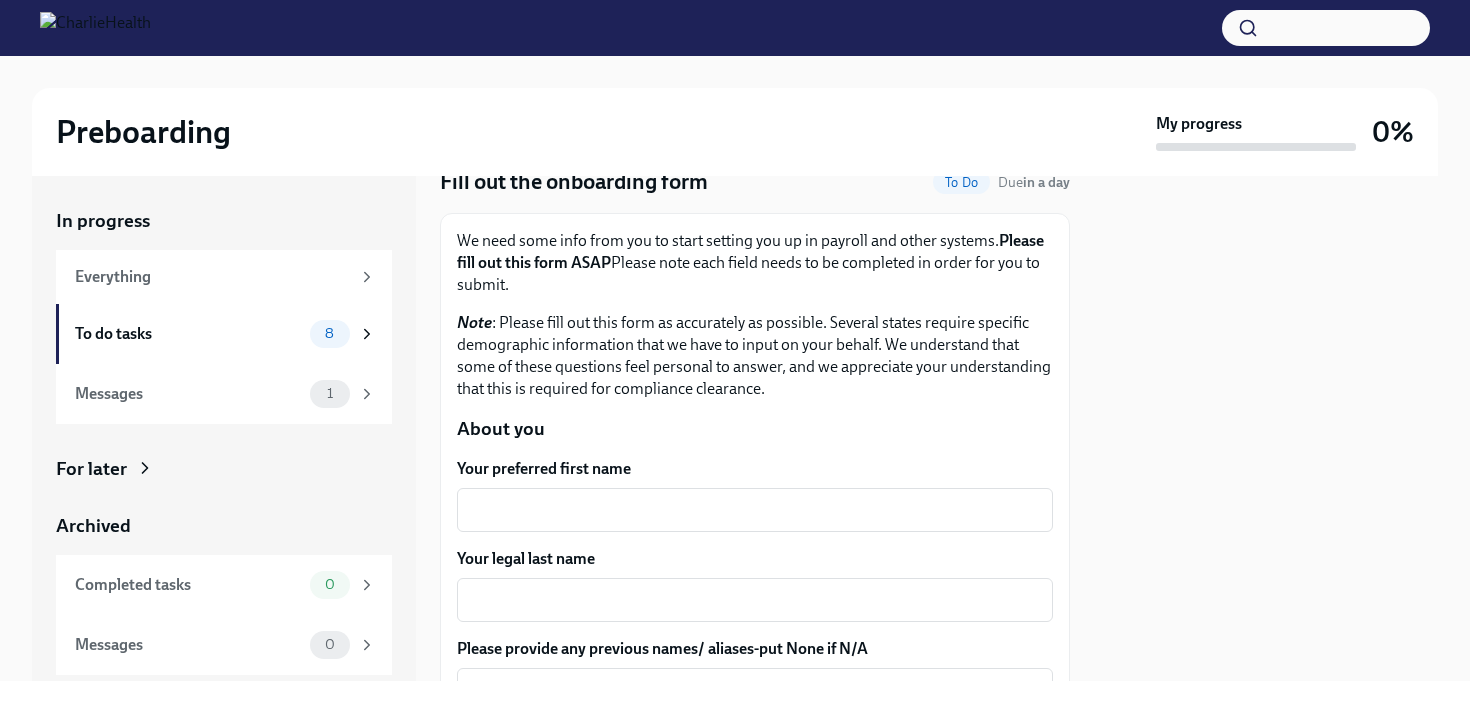 scroll, scrollTop: 82, scrollLeft: 0, axis: vertical 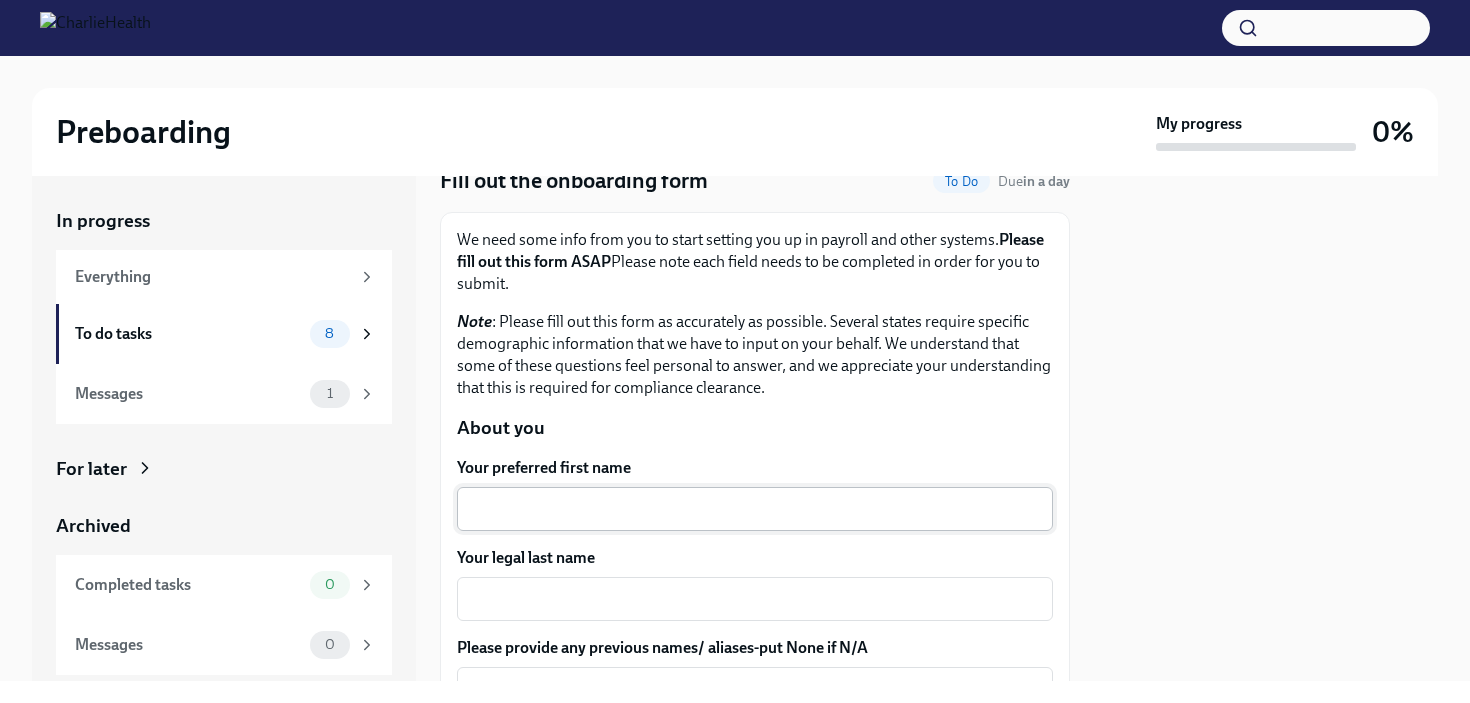 click on "Your preferred first name" at bounding box center [755, 509] 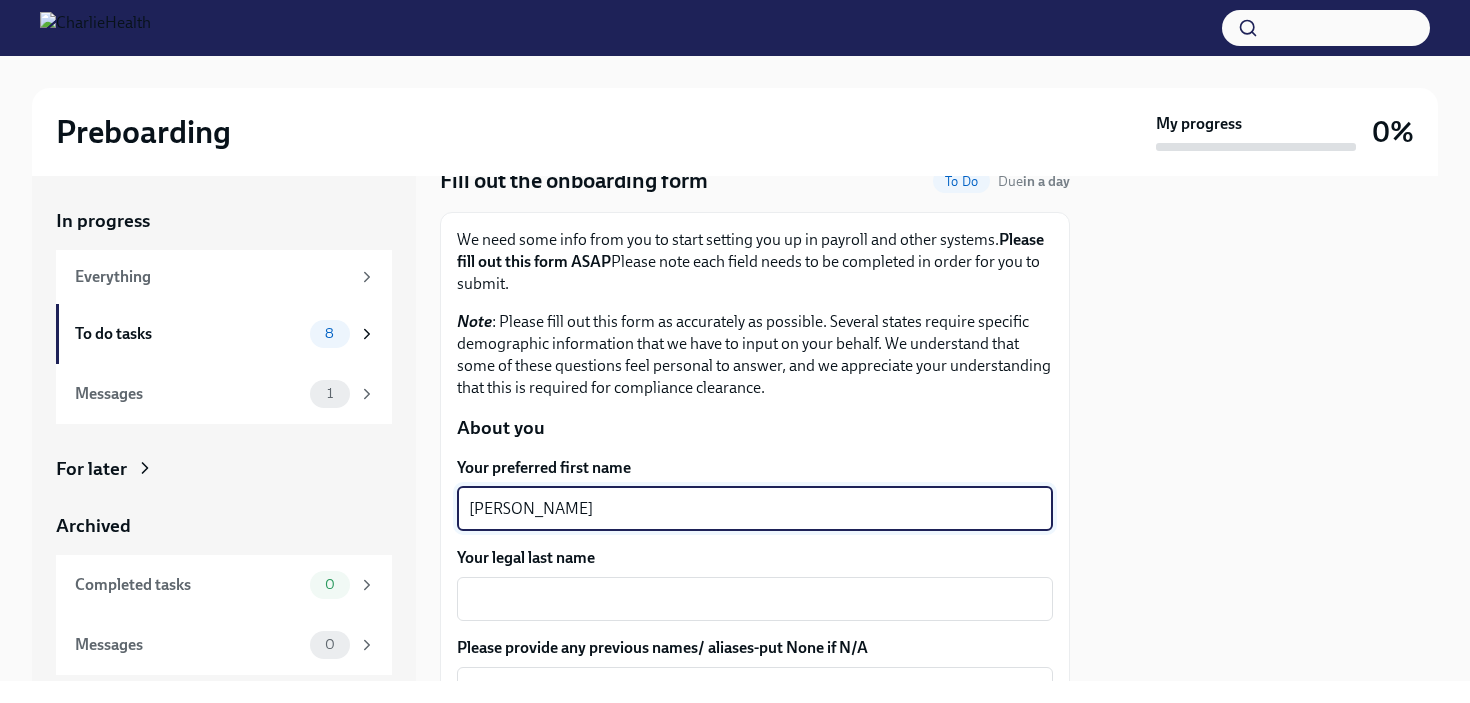 type on "[PERSON_NAME]" 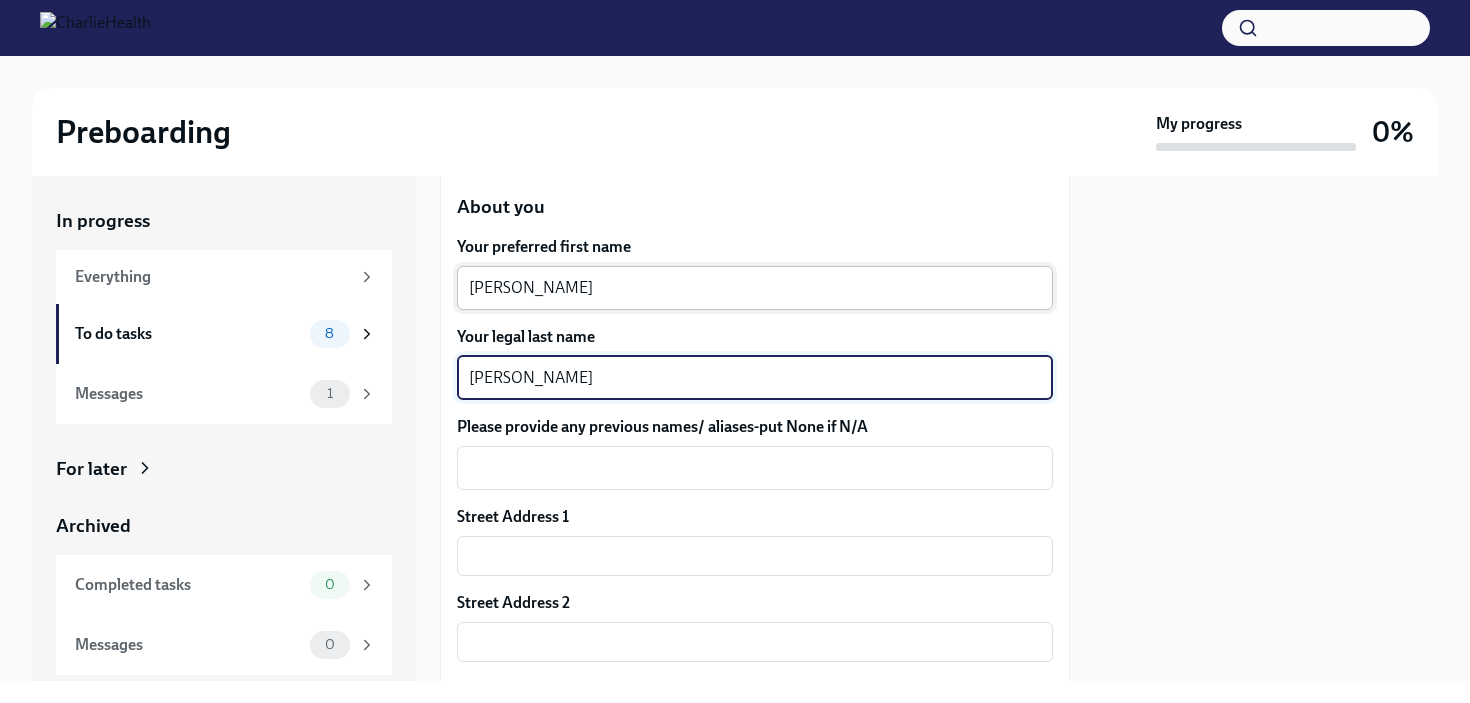 scroll, scrollTop: 315, scrollLeft: 0, axis: vertical 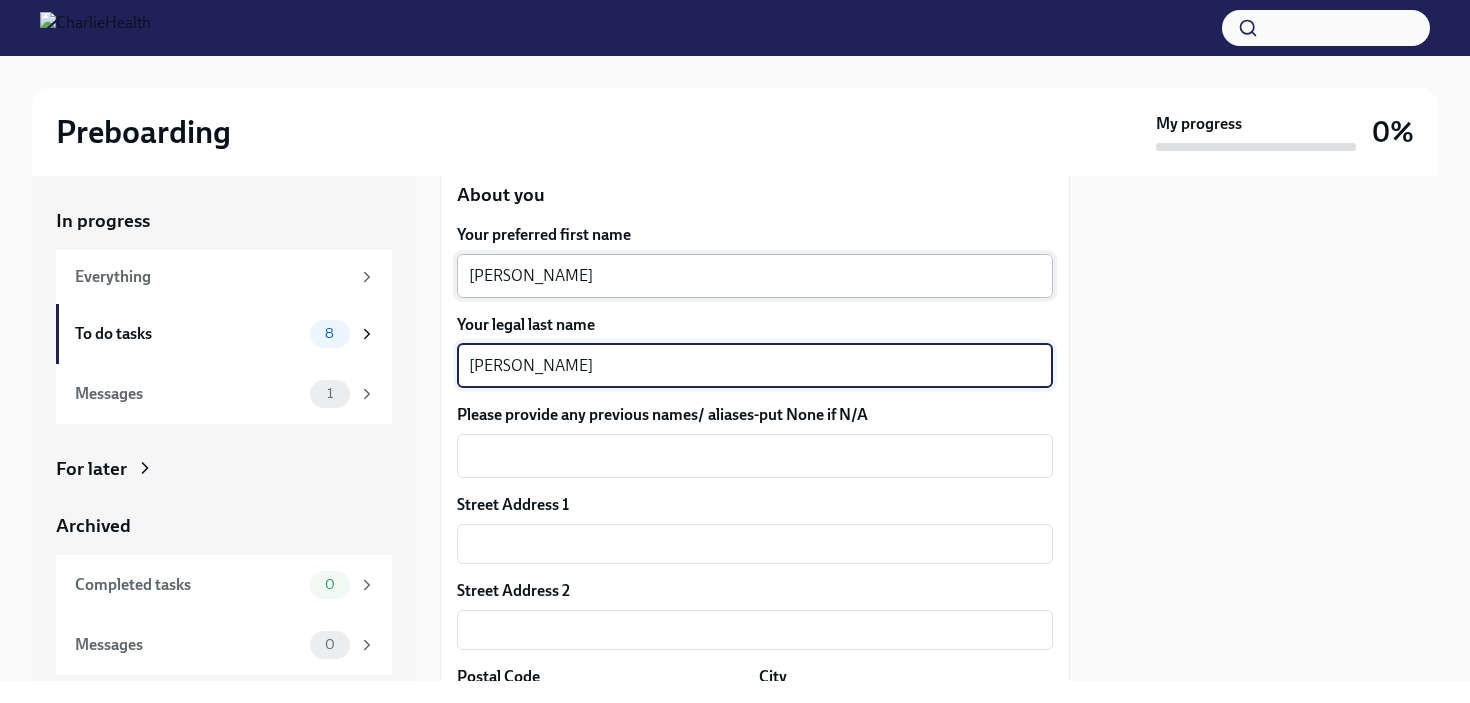 type on "[PERSON_NAME]" 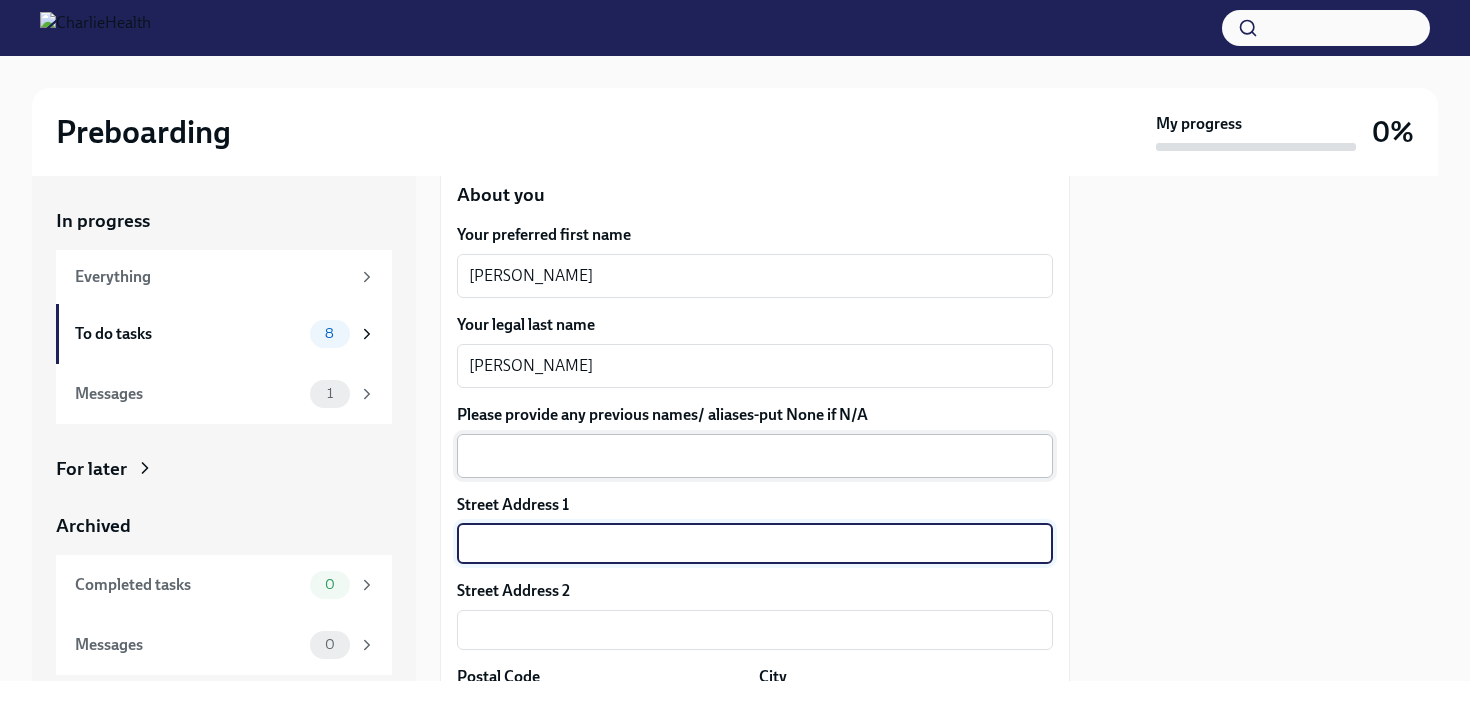 click on "Please provide any previous names/ aliases-put None if N/A" at bounding box center (755, 456) 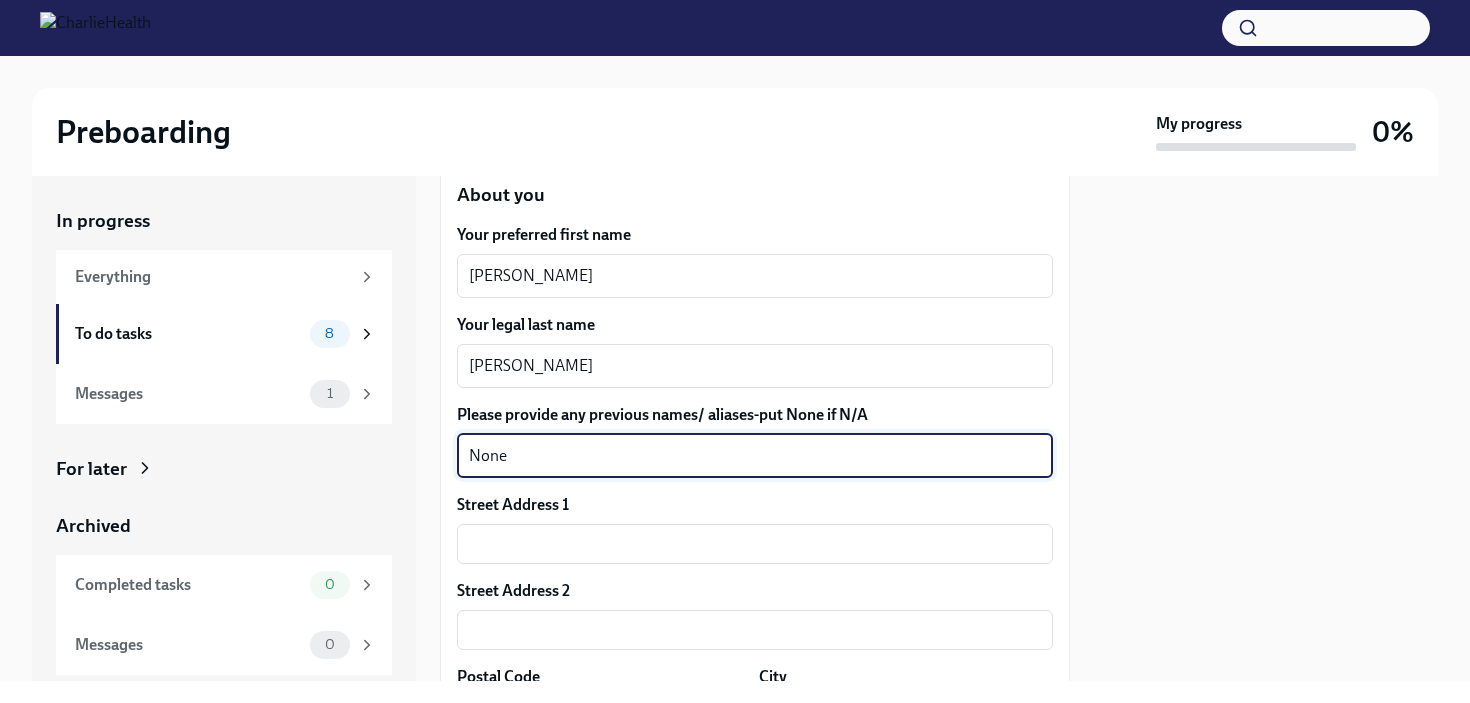 type on "None" 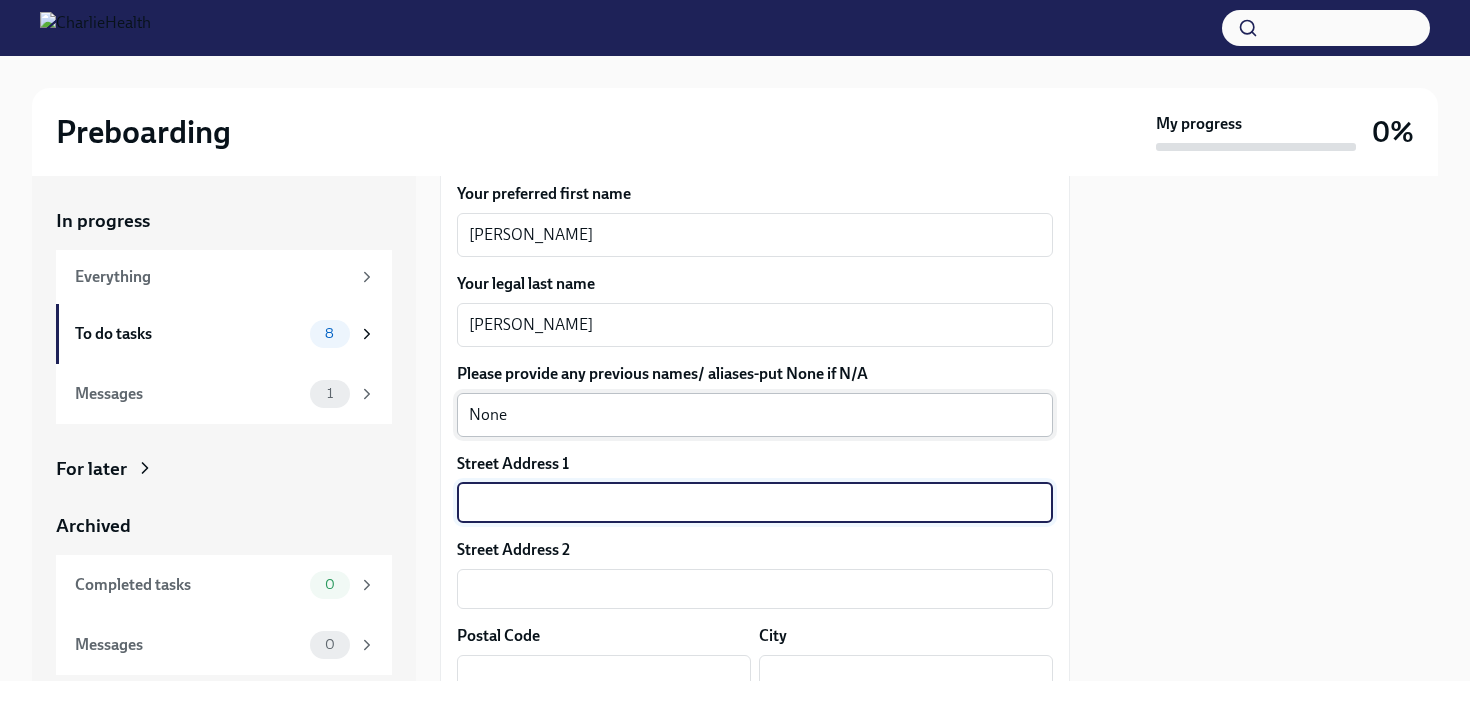 scroll, scrollTop: 397, scrollLeft: 0, axis: vertical 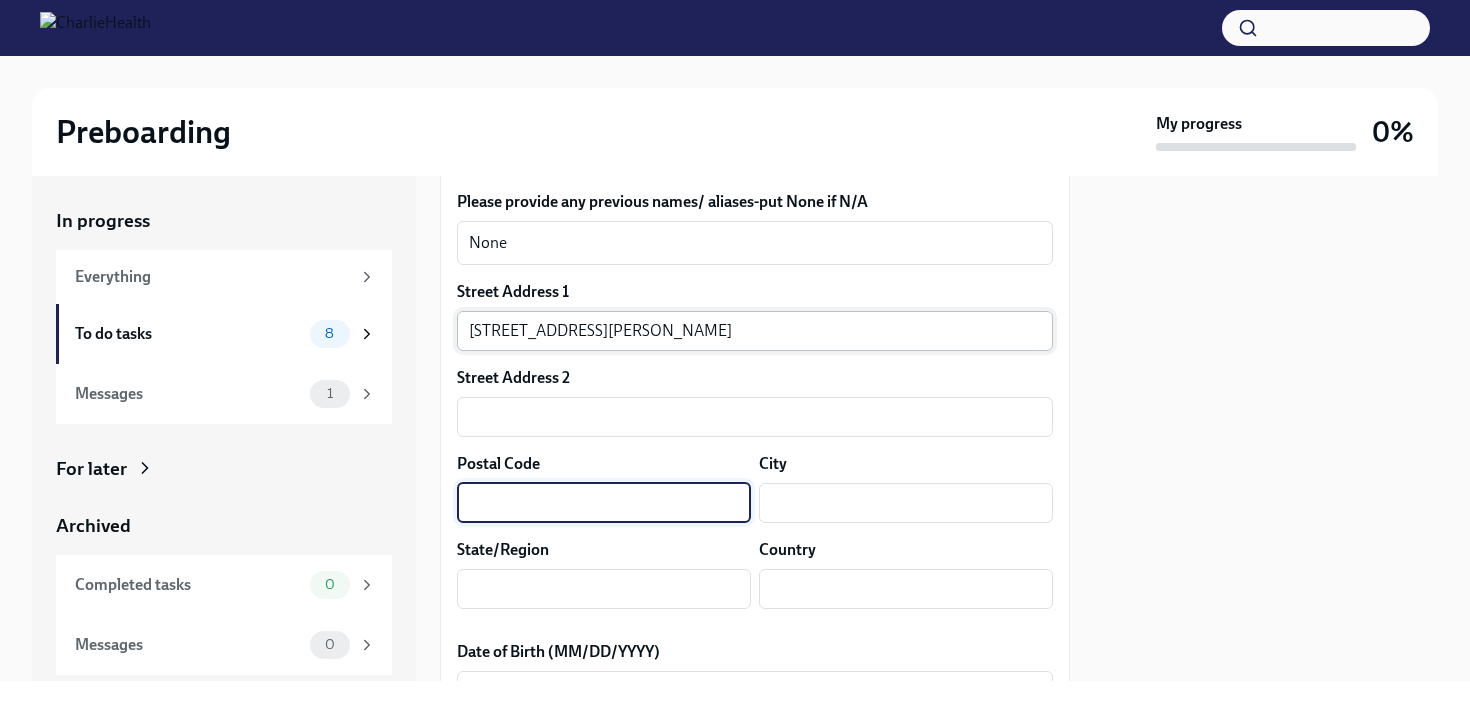 click on "[STREET_ADDRESS][PERSON_NAME]" at bounding box center (755, 331) 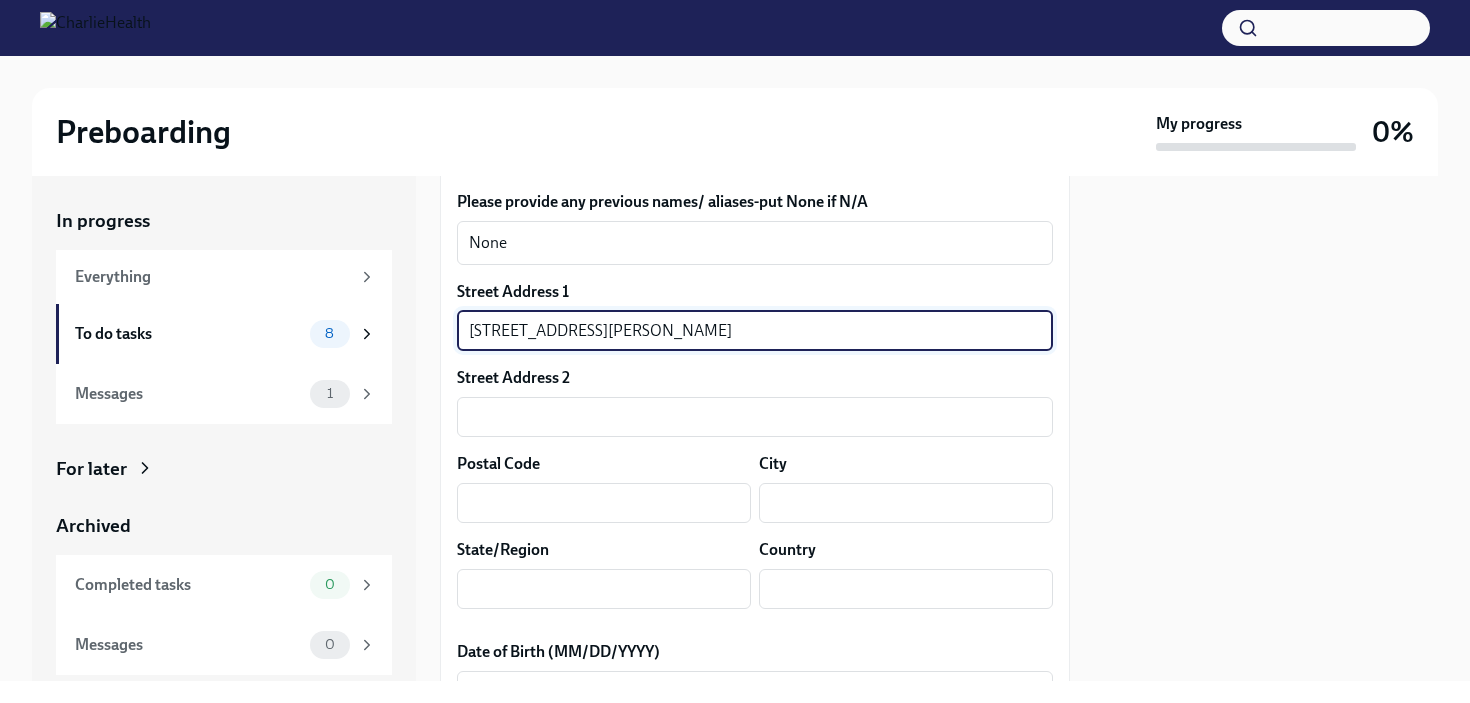click on "[STREET_ADDRESS][PERSON_NAME]" at bounding box center (755, 331) 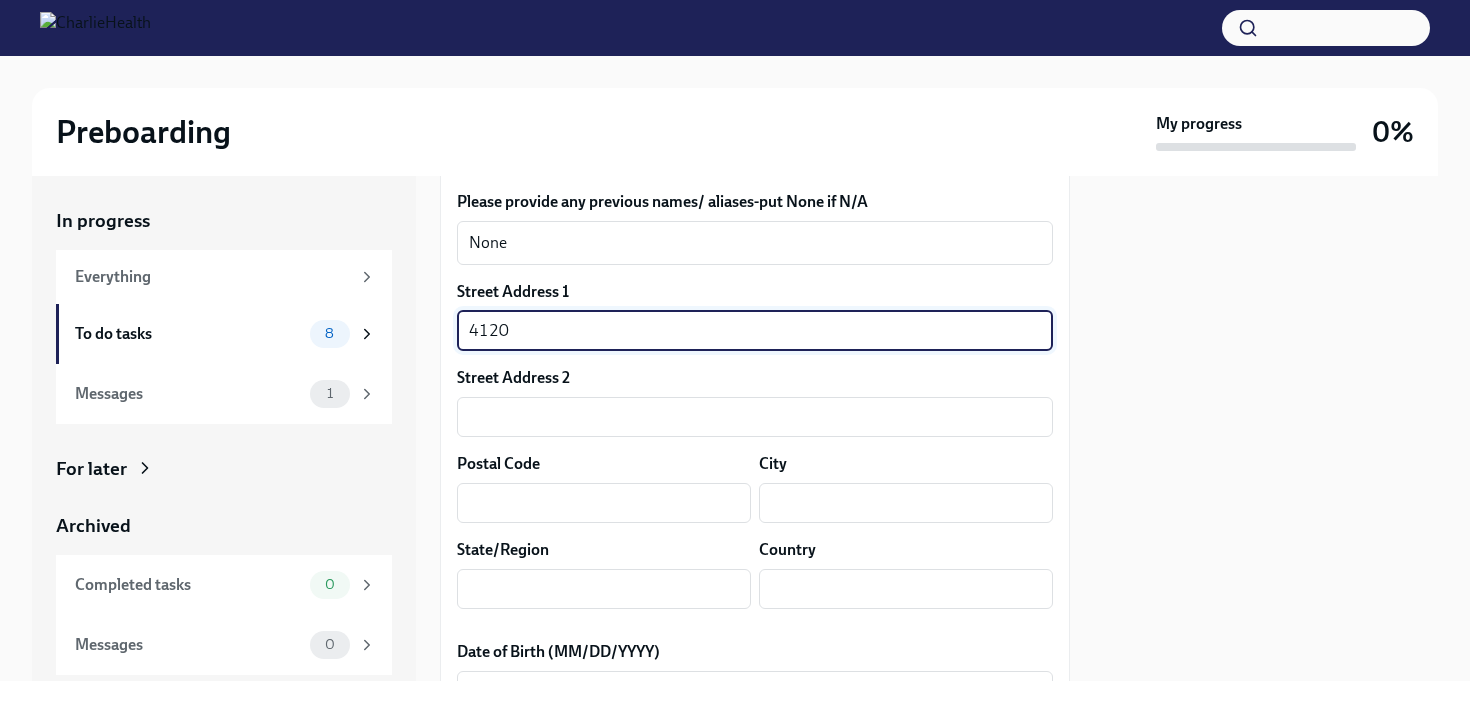 type on "[STREET_ADDRESS]" 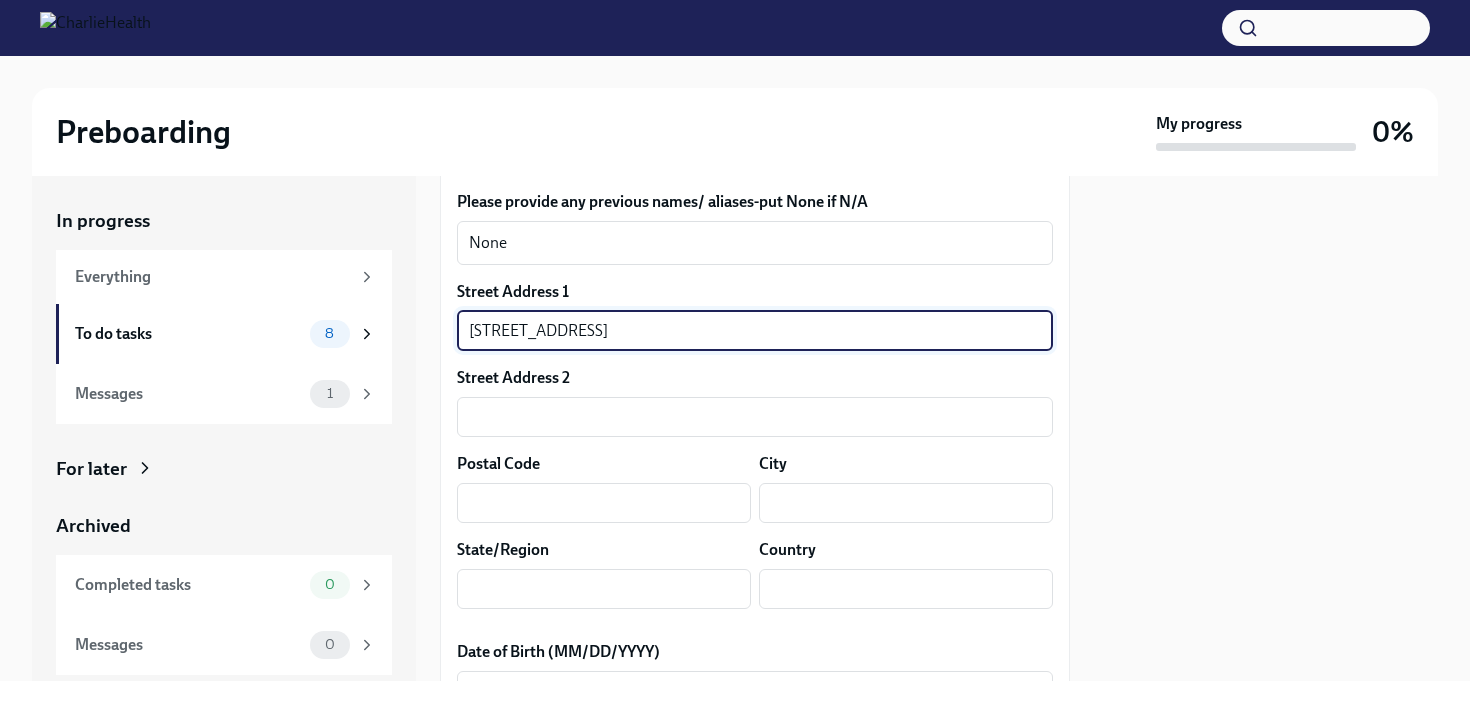 type on "Apt 232" 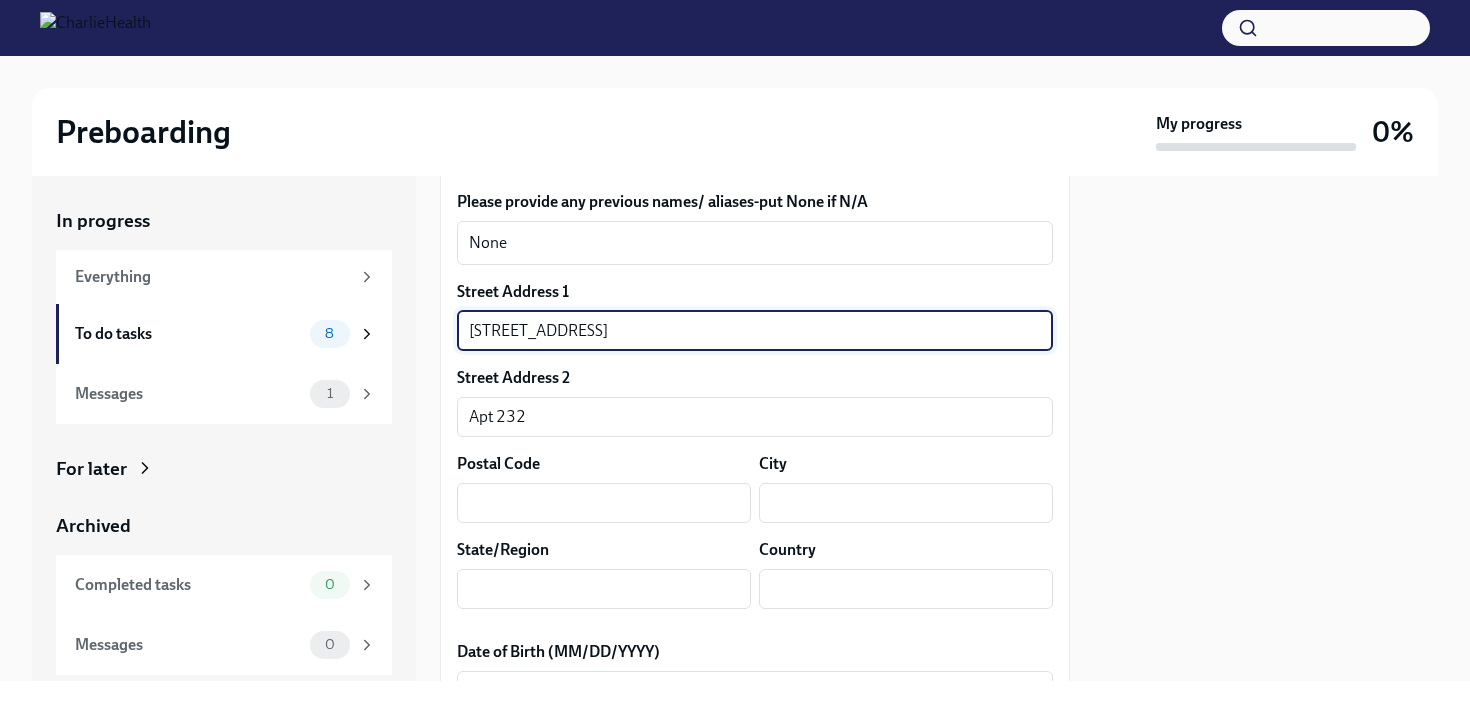 type on "30319" 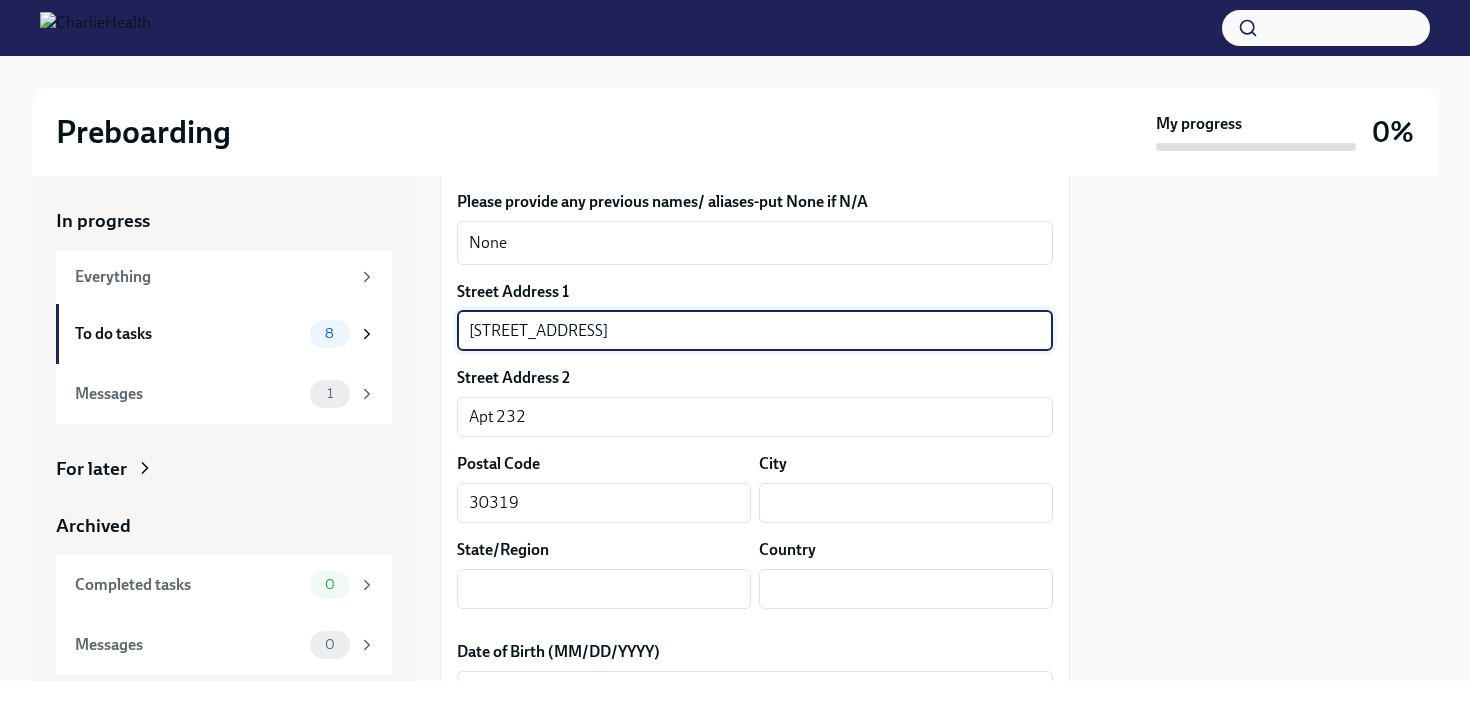 type on "[GEOGRAPHIC_DATA]" 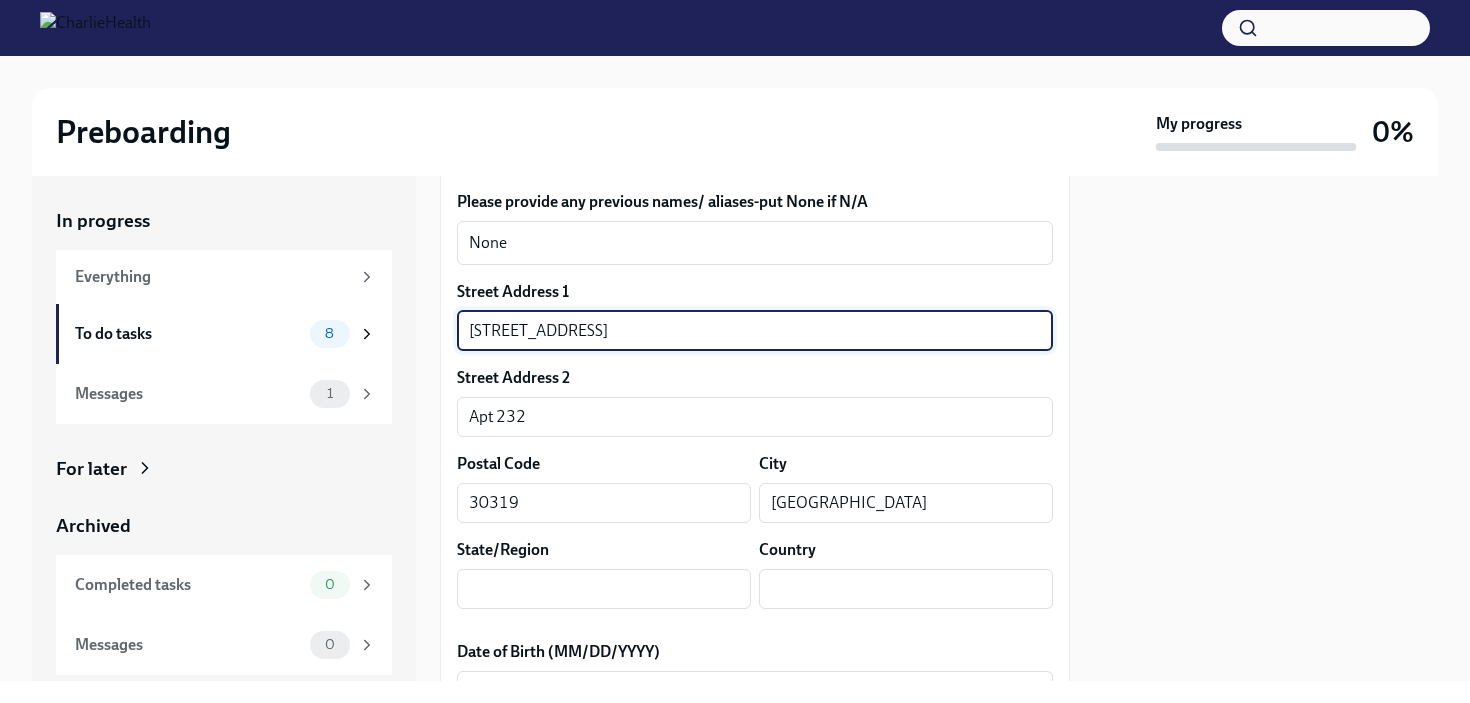 type on "GA" 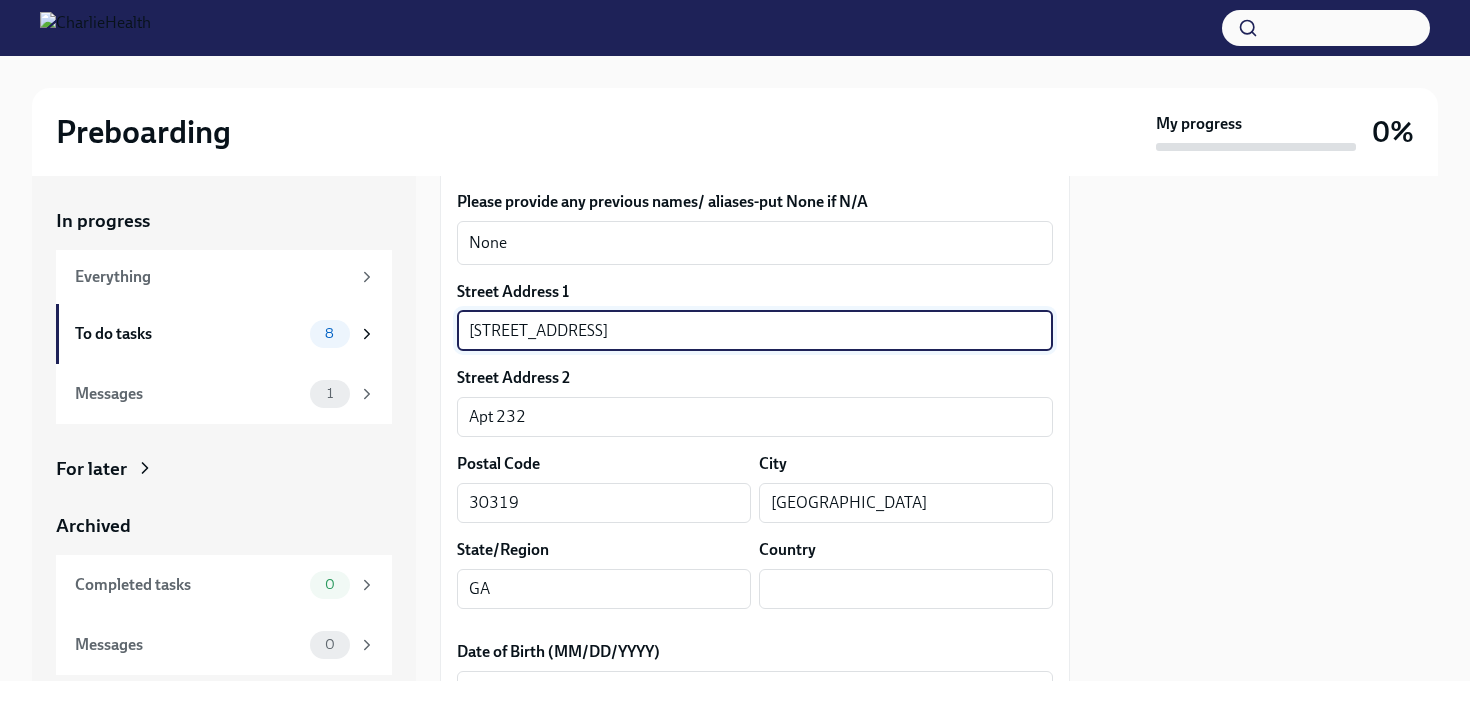 type on "US" 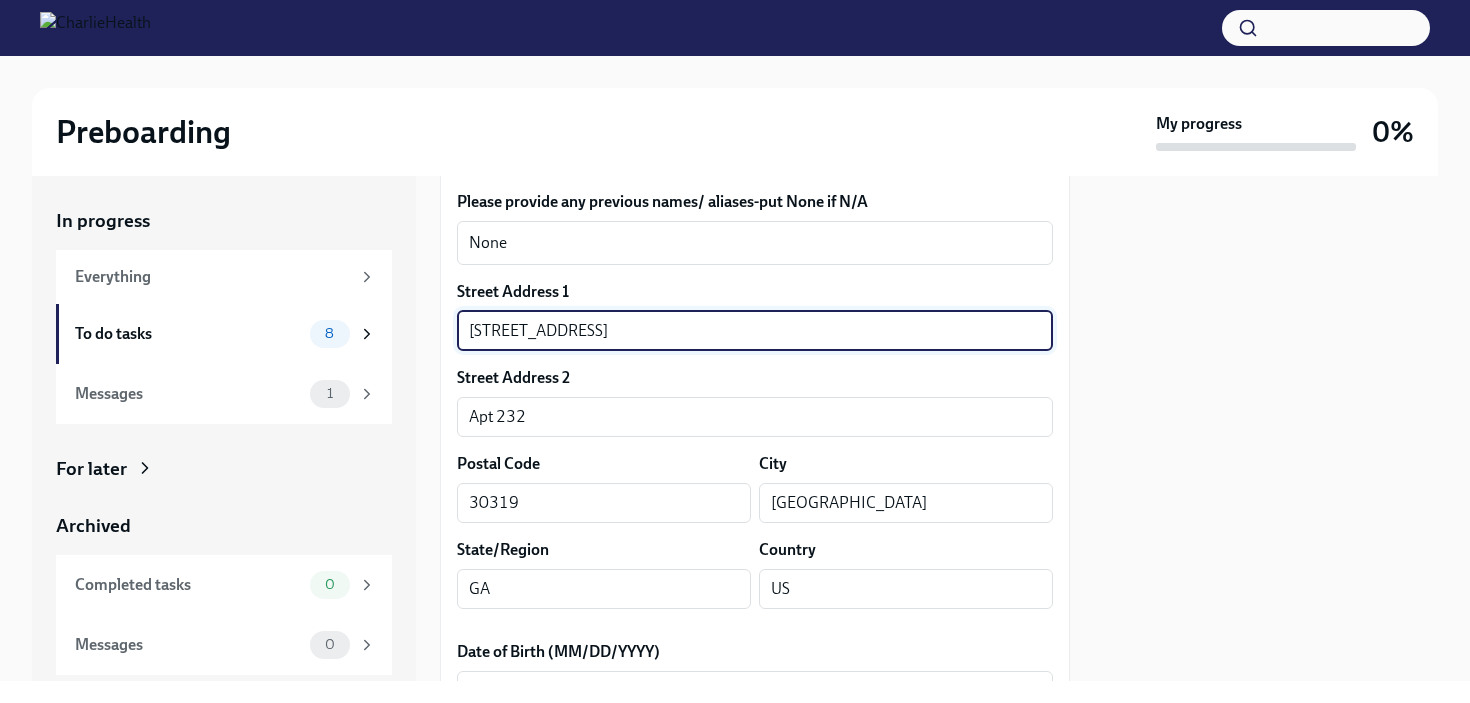 type on "[STREET_ADDRESS]" 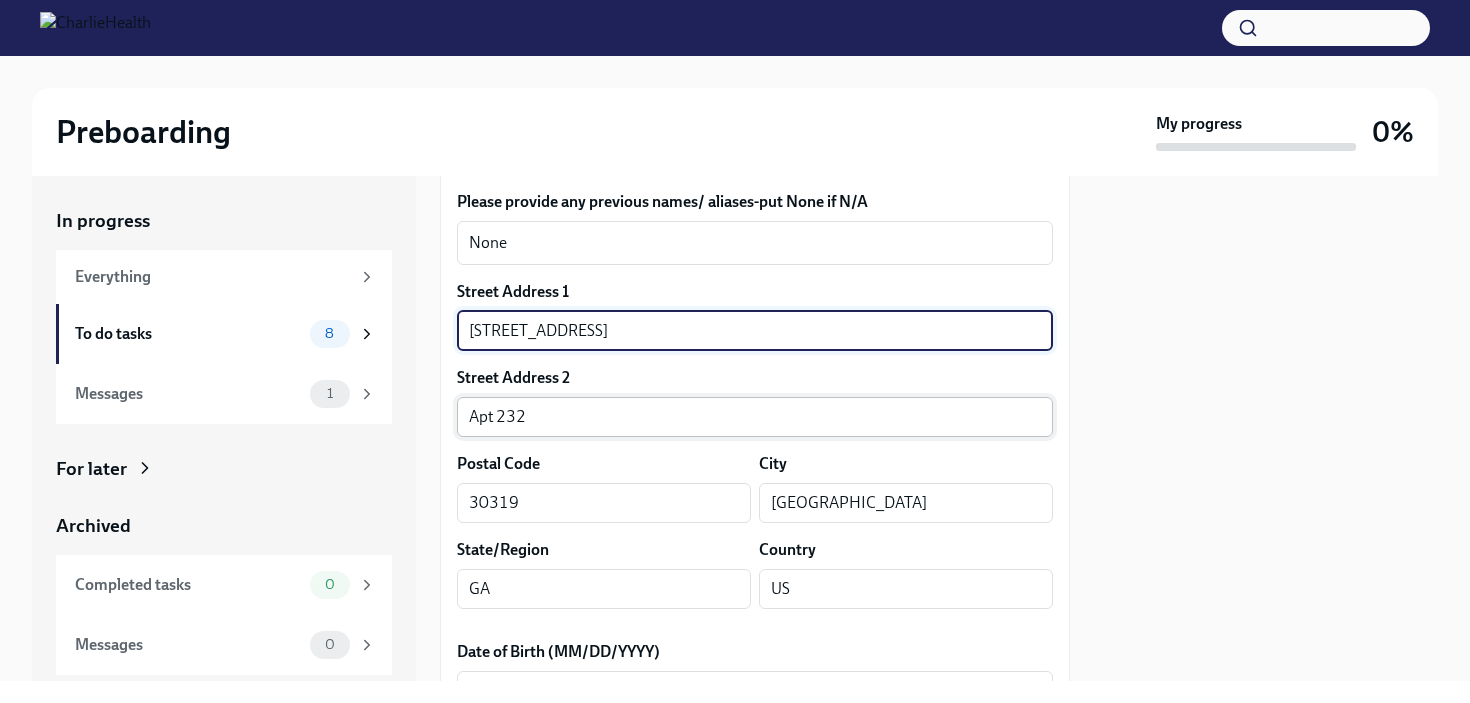 click on "Apt 232" at bounding box center [755, 417] 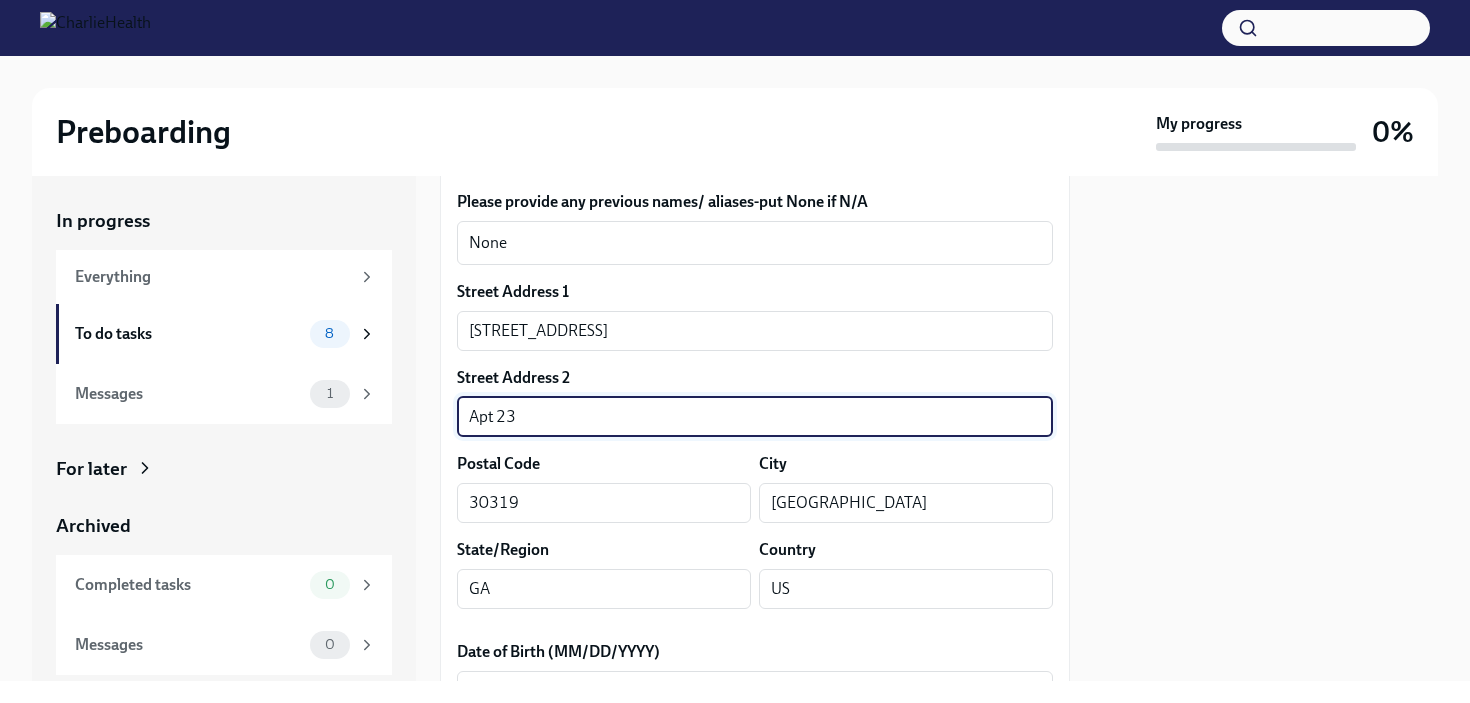type on "Apt 232" 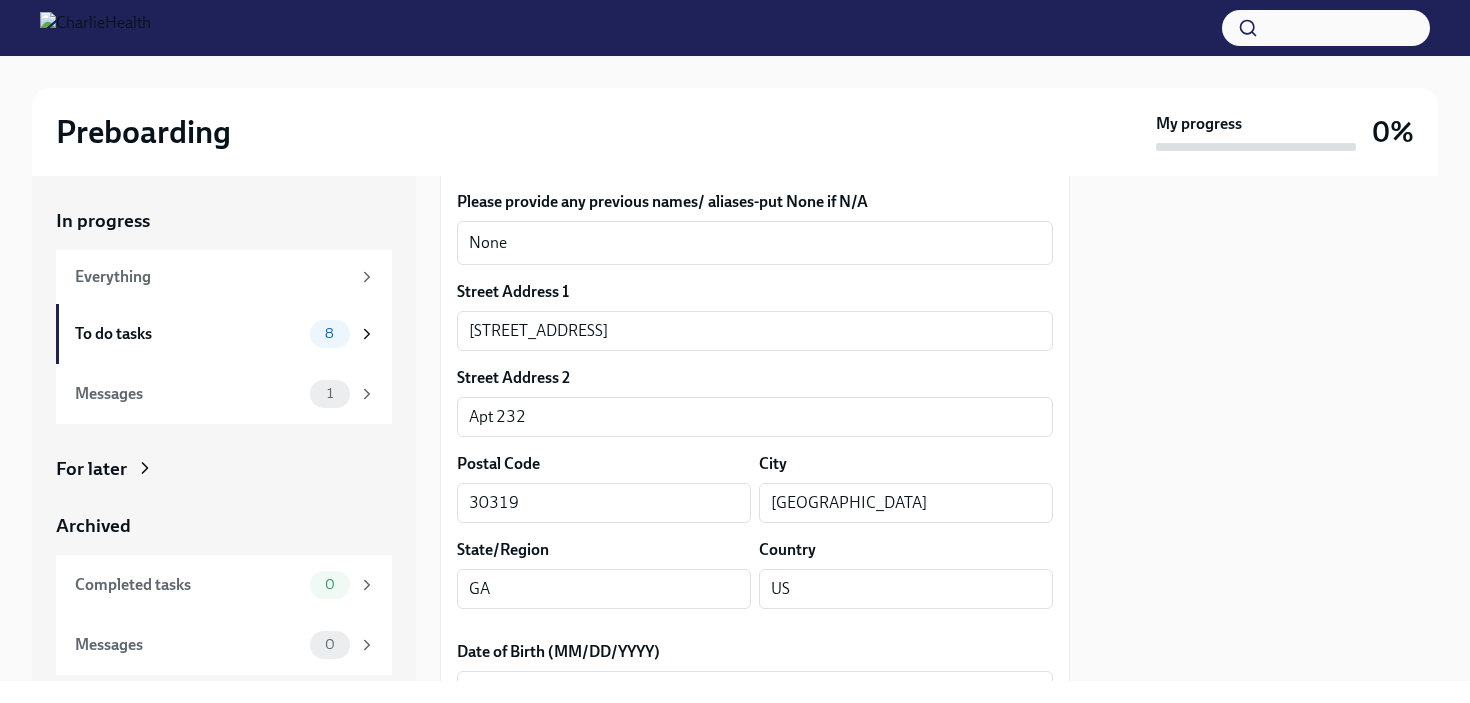 click on "Street Address 1 [STREET_ADDRESS] ​ Postal Code 30319 ​ City [GEOGRAPHIC_DATA] ​ State/Region [GEOGRAPHIC_DATA] ​ Country US ​" at bounding box center (755, 453) 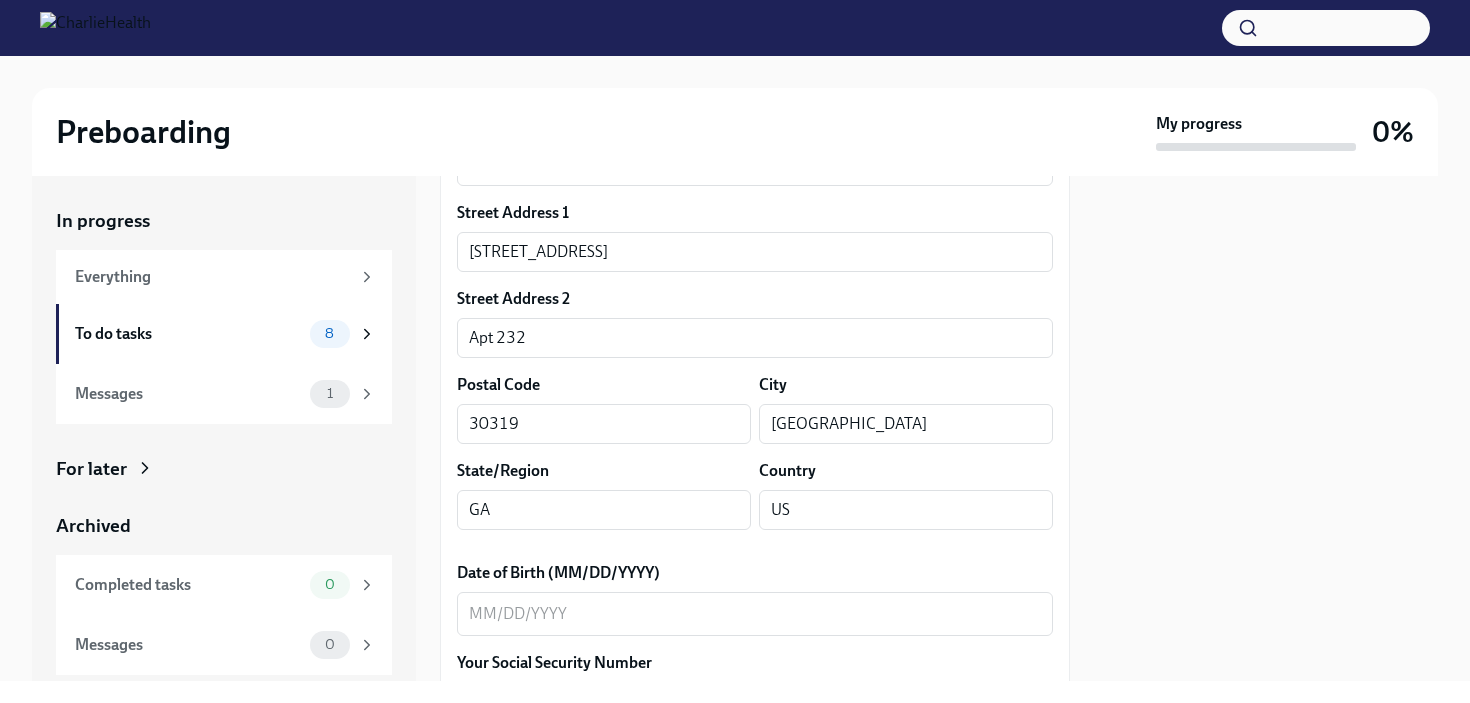 scroll, scrollTop: 610, scrollLeft: 0, axis: vertical 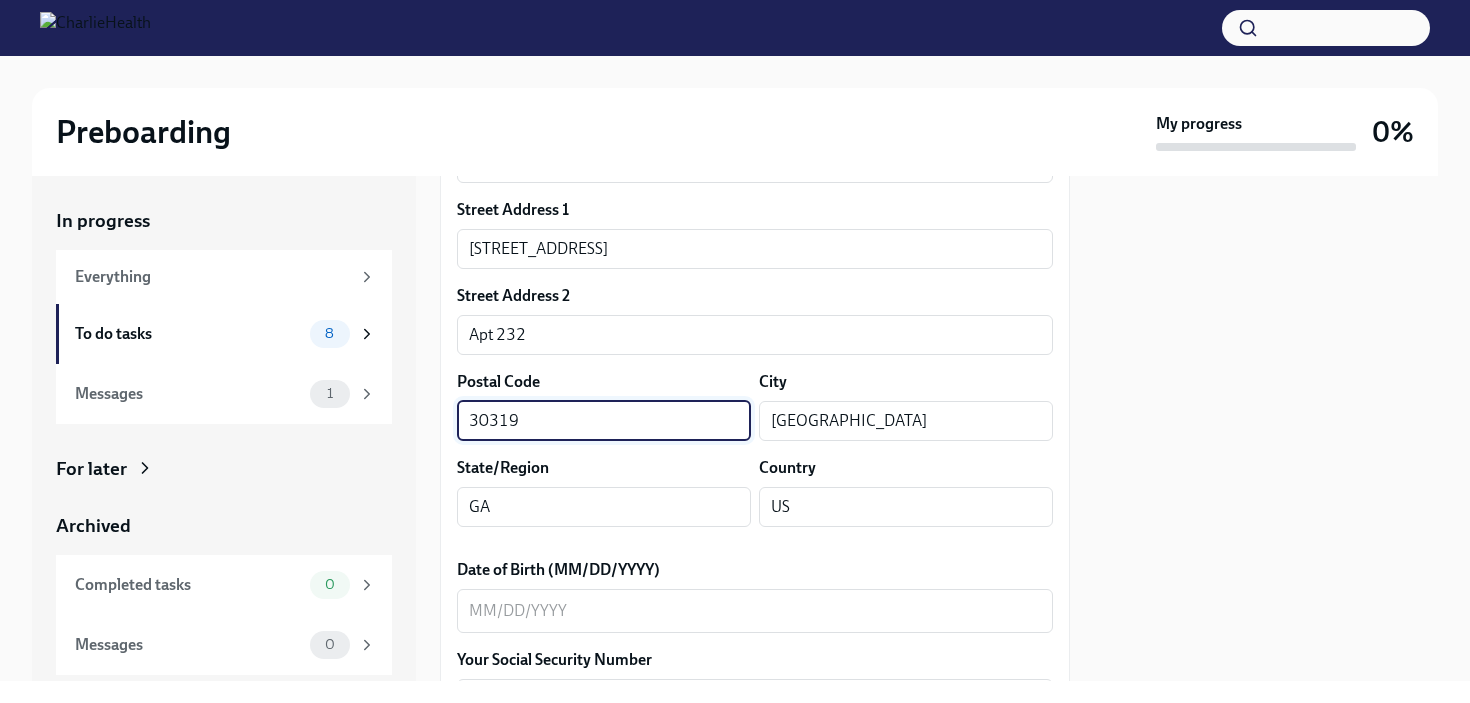 click on "30319" at bounding box center [604, 421] 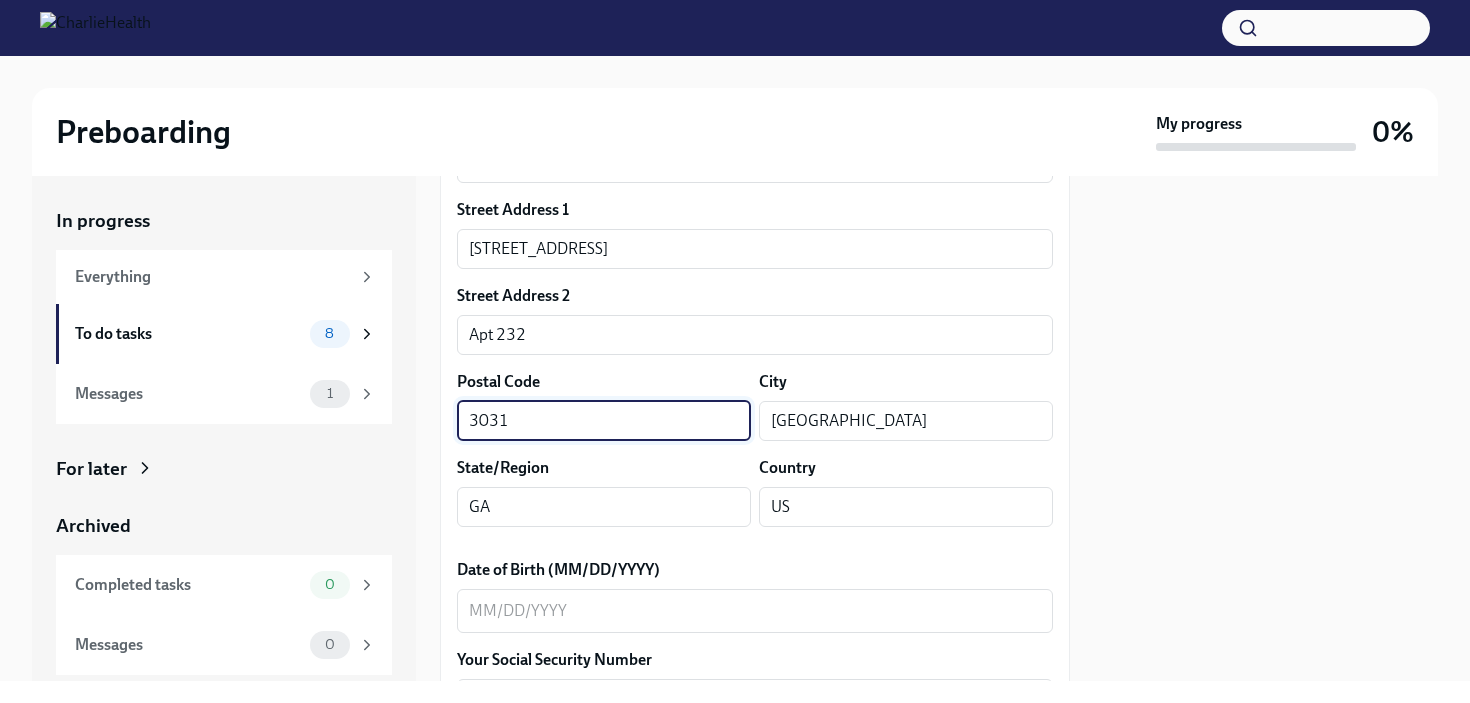 type on "30319" 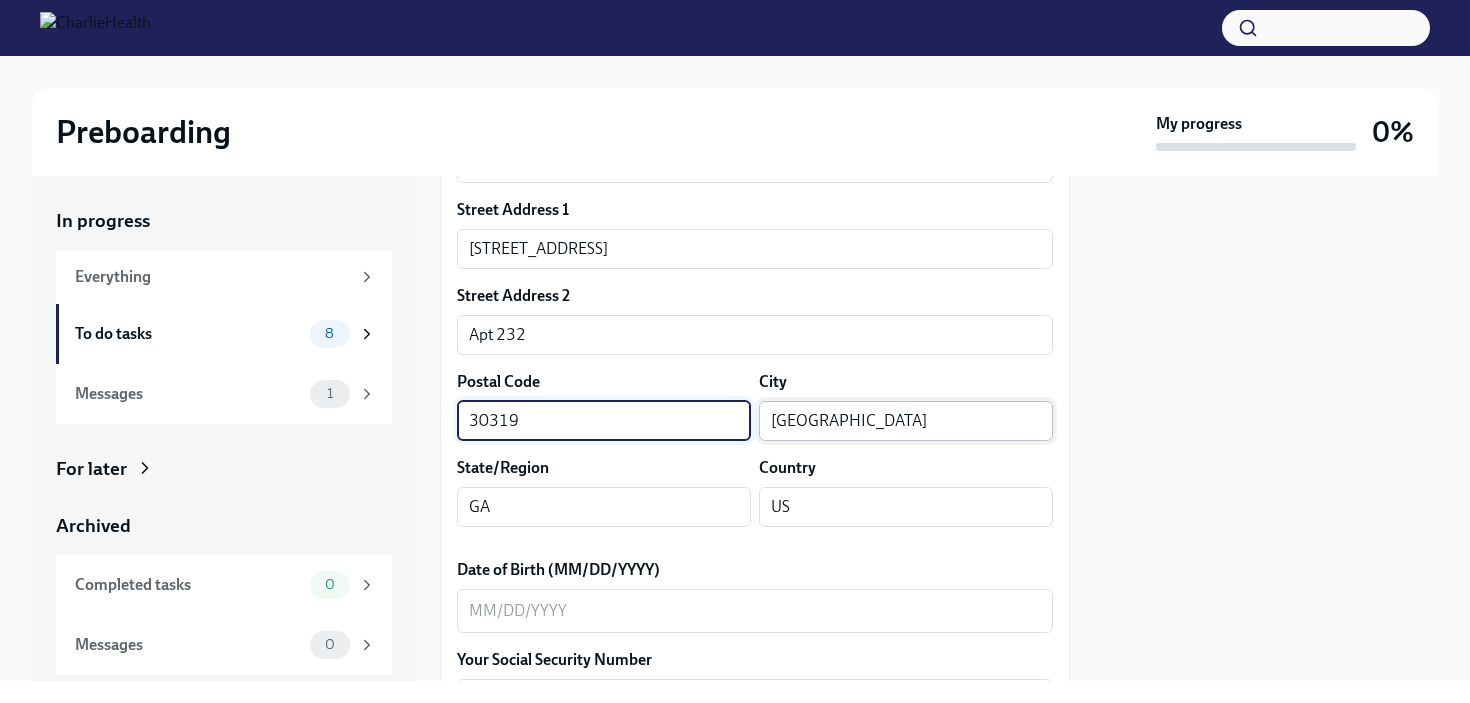 click on "[GEOGRAPHIC_DATA]" at bounding box center (906, 421) 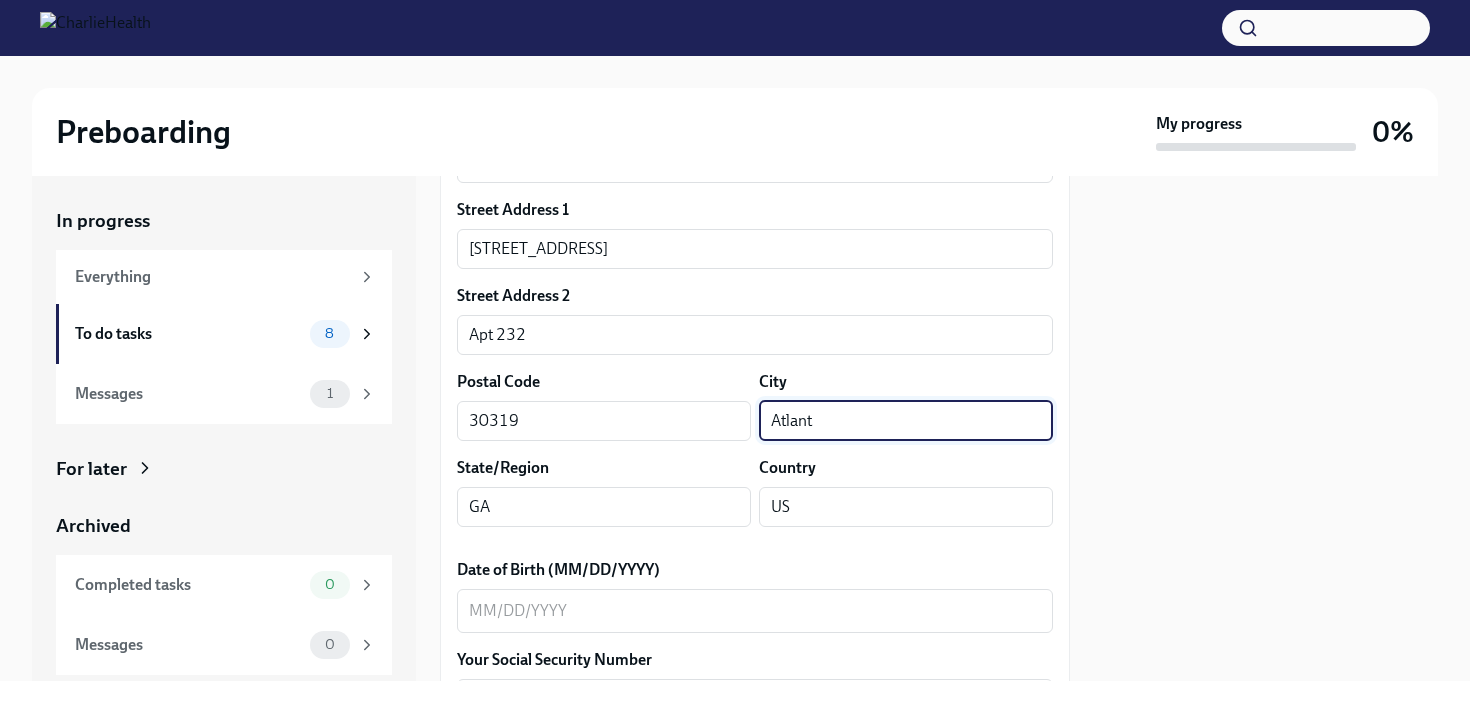 type on "[GEOGRAPHIC_DATA]" 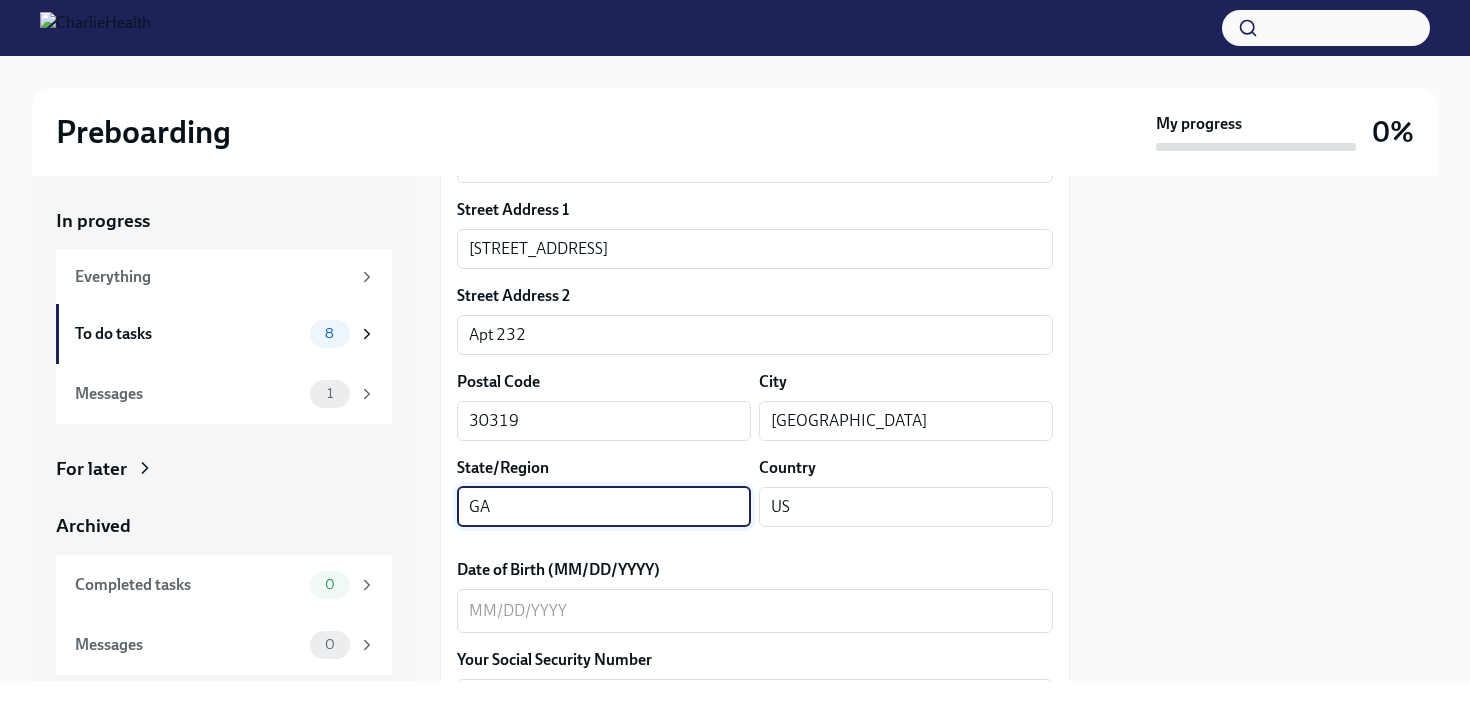 click on "GA" at bounding box center (604, 507) 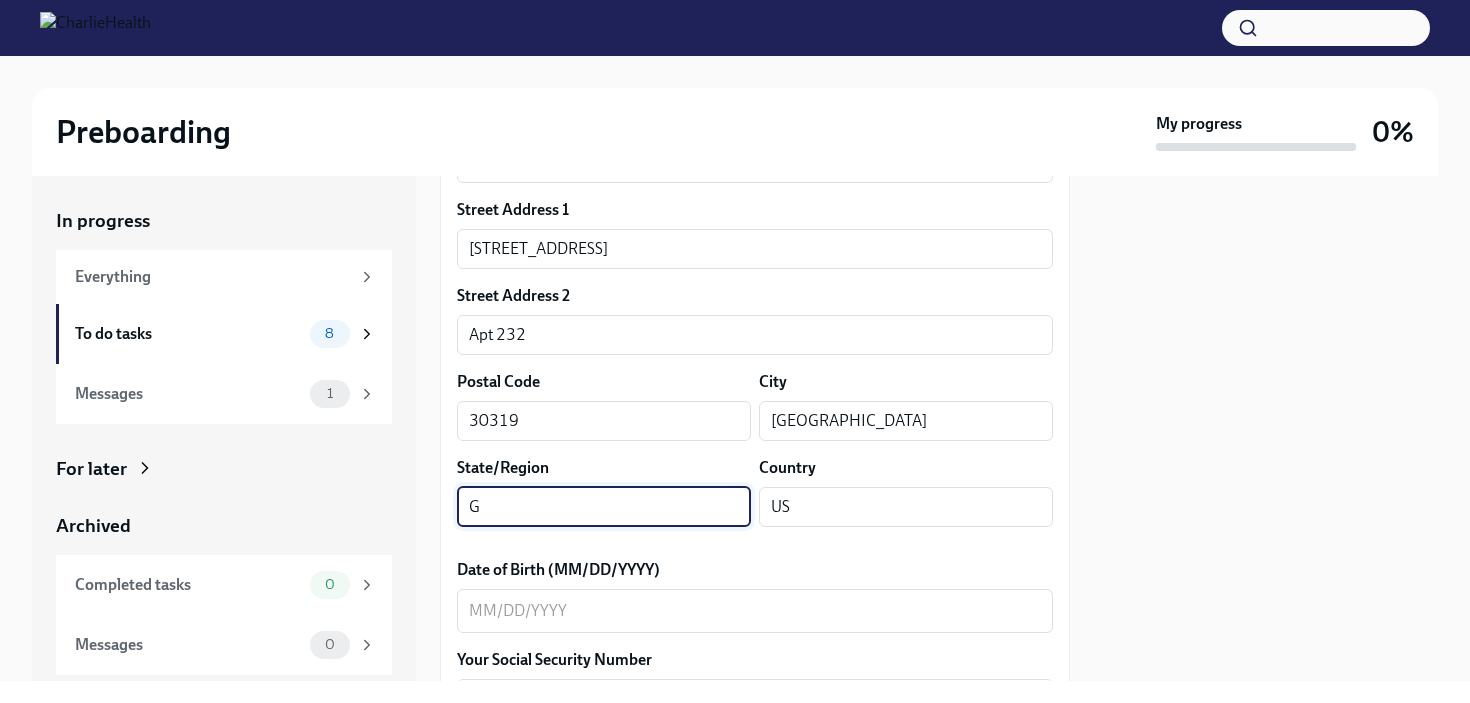 type on "GA" 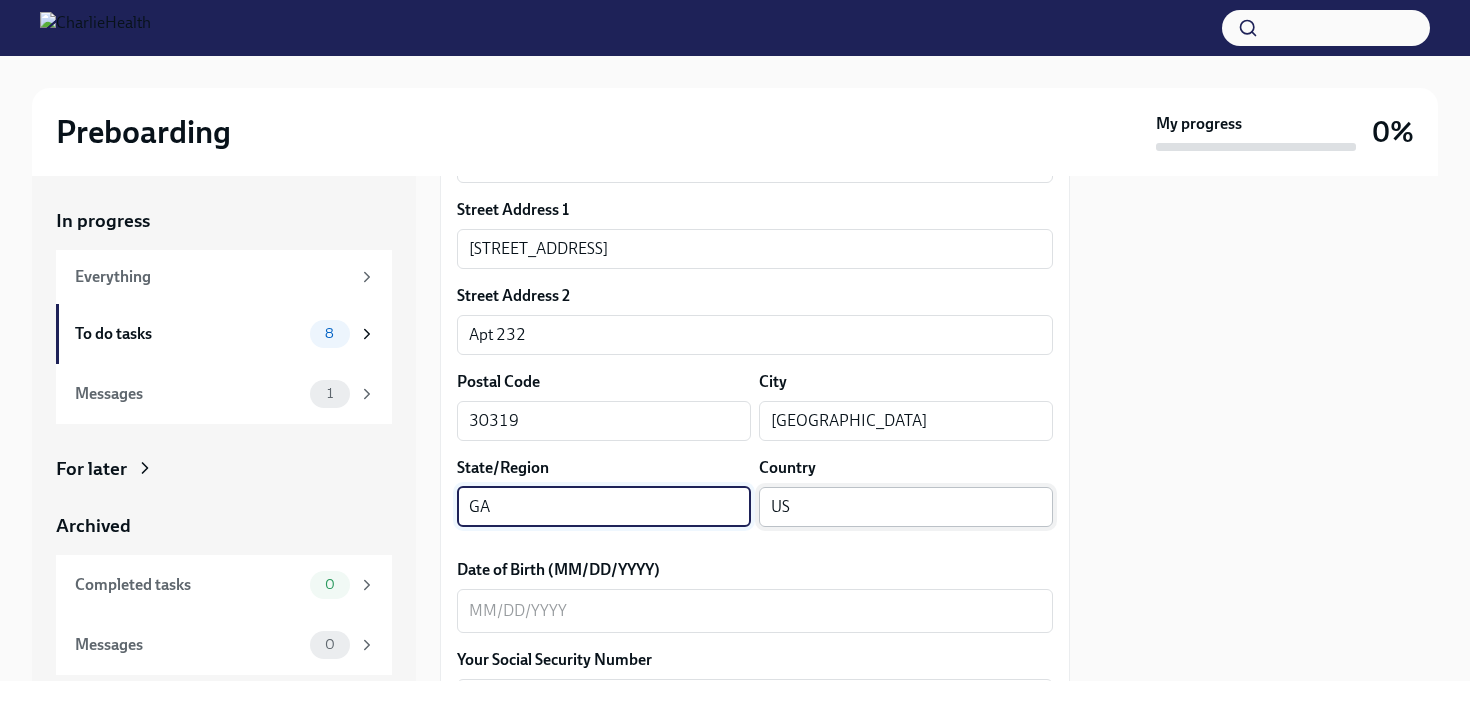 click on "US" at bounding box center (906, 507) 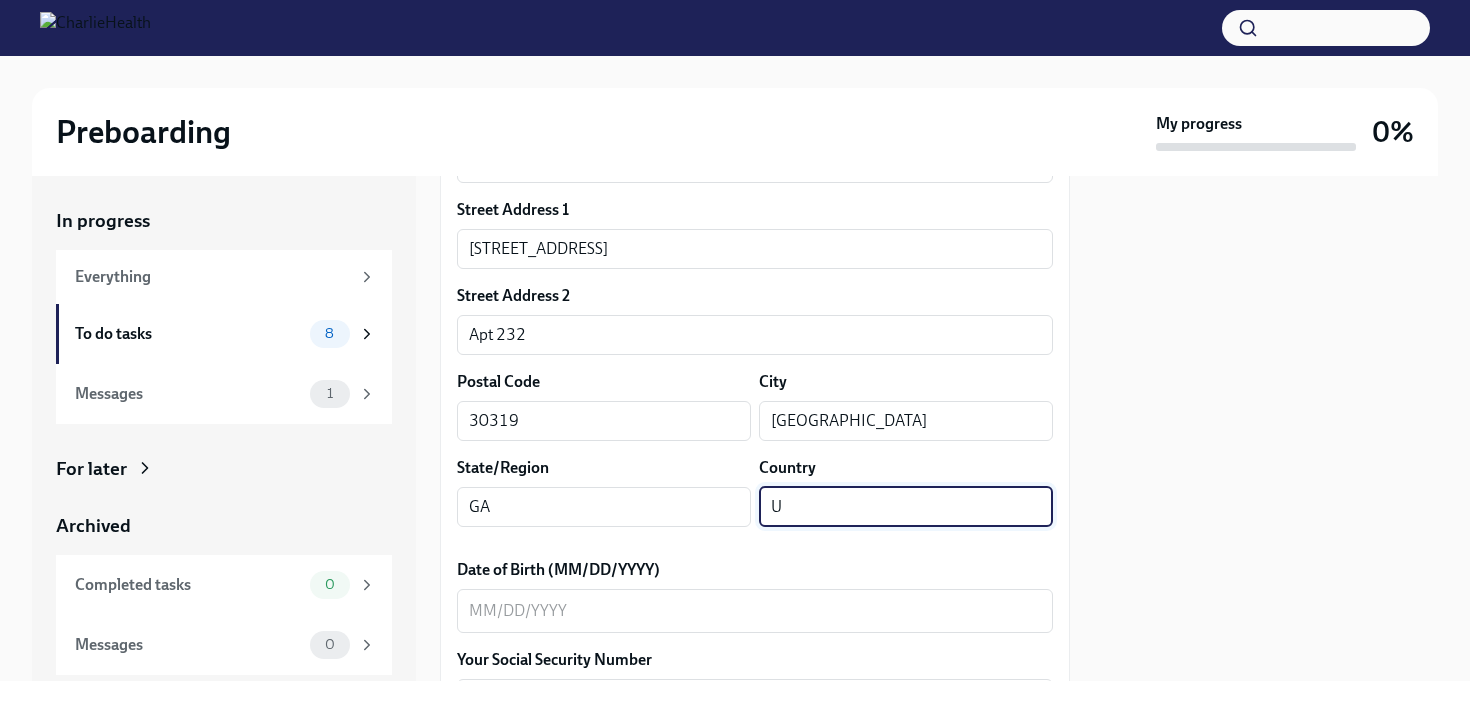type on "US" 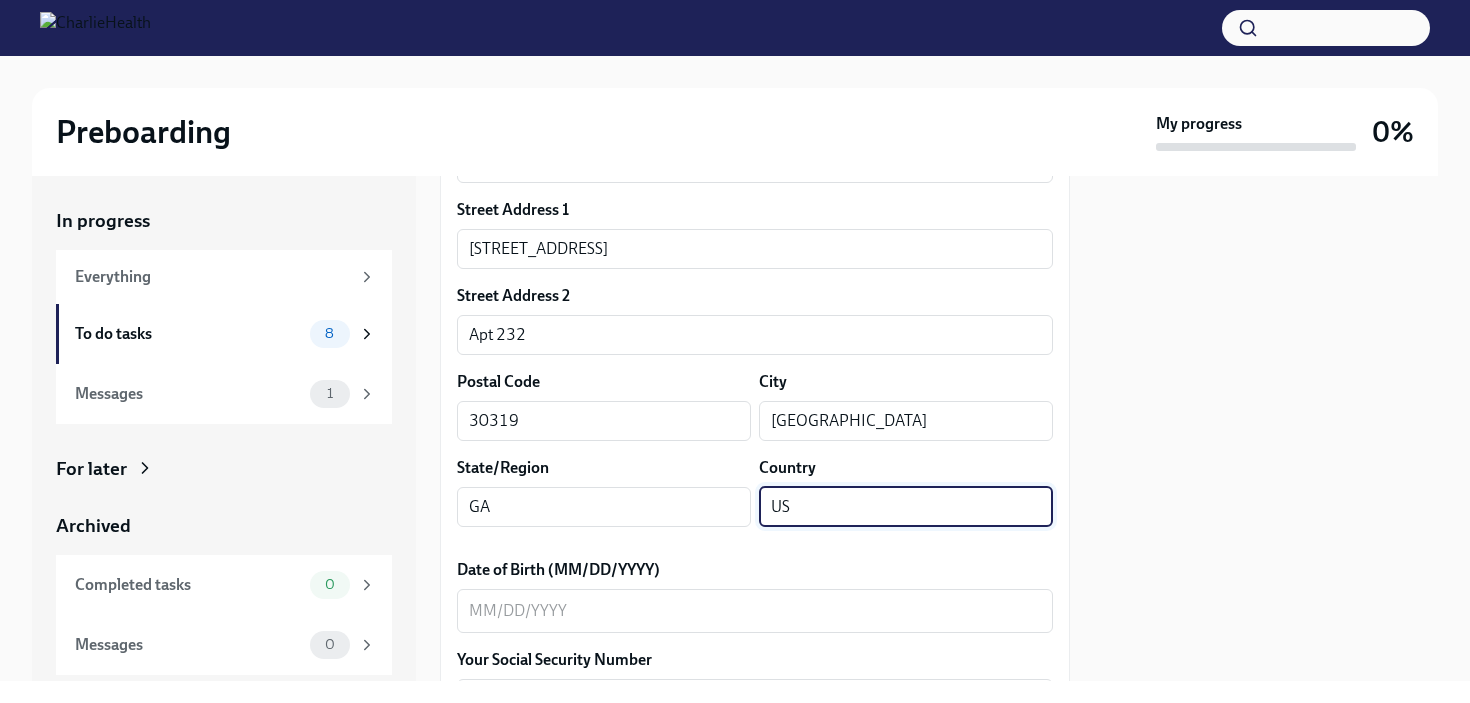 click at bounding box center (1266, 428) 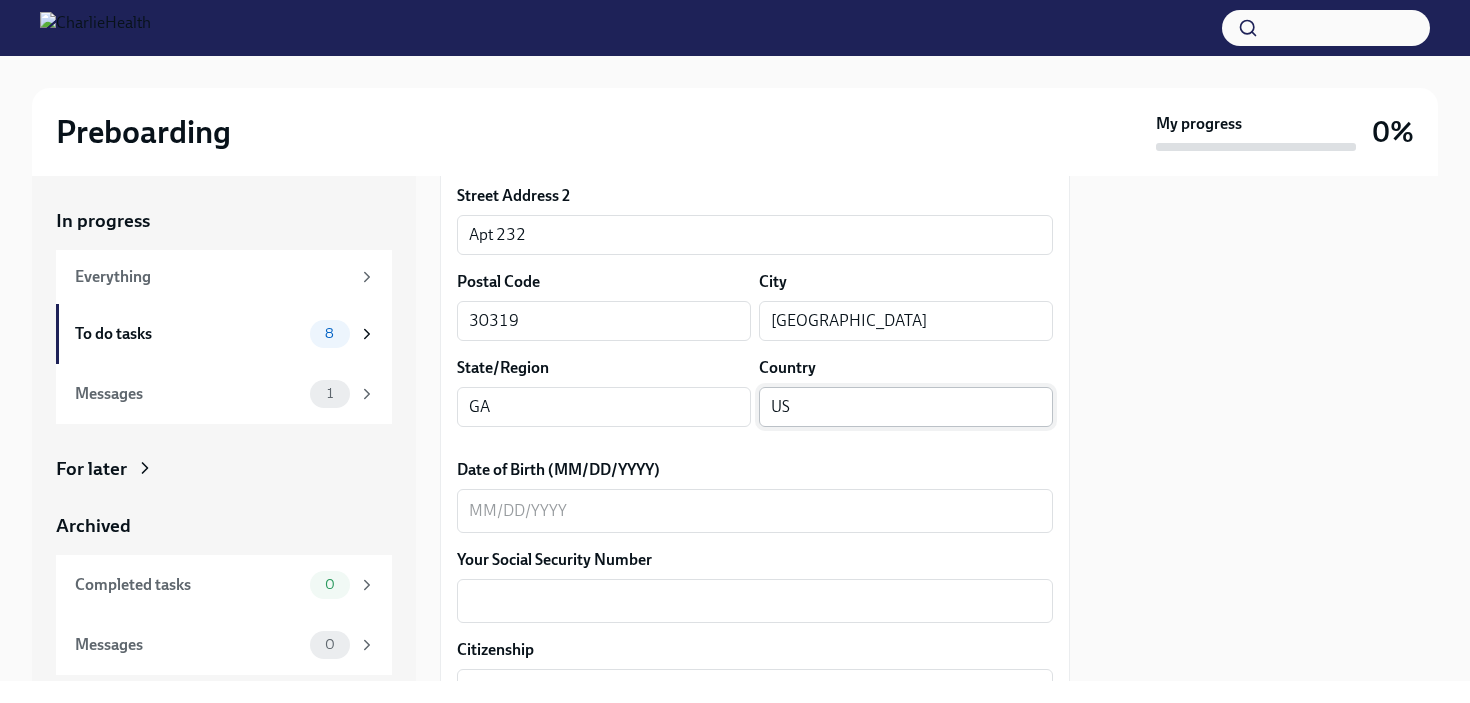 scroll, scrollTop: 615, scrollLeft: 0, axis: vertical 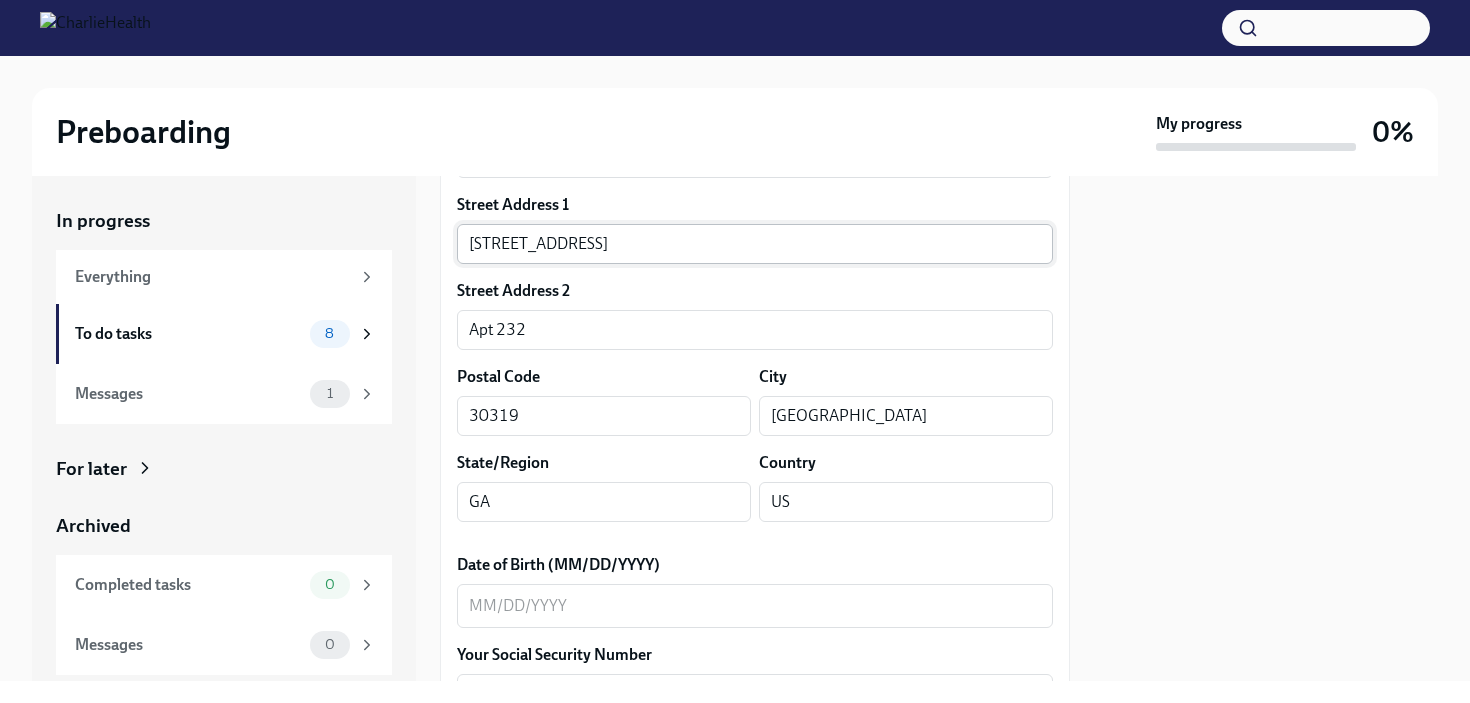click on "[STREET_ADDRESS]" at bounding box center [755, 244] 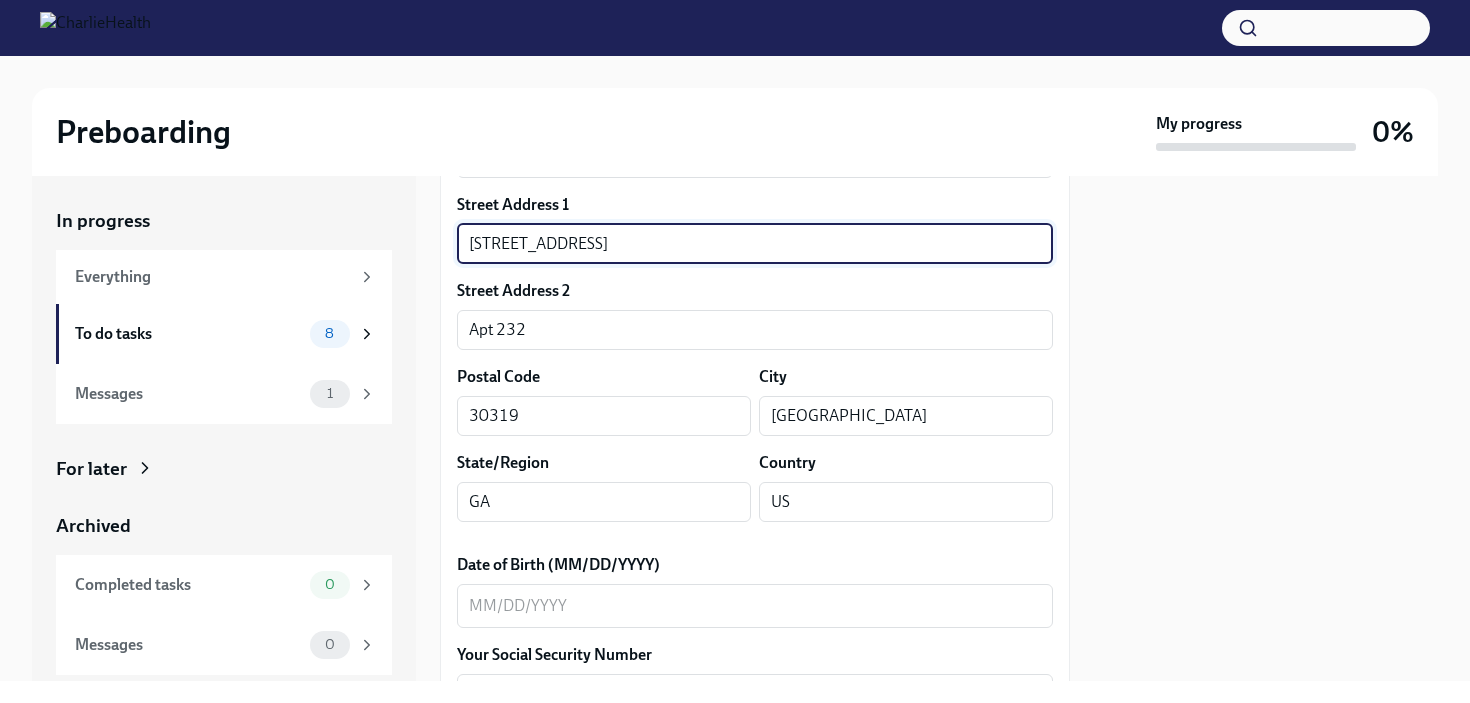 type on "[STREET_ADDRESS]" 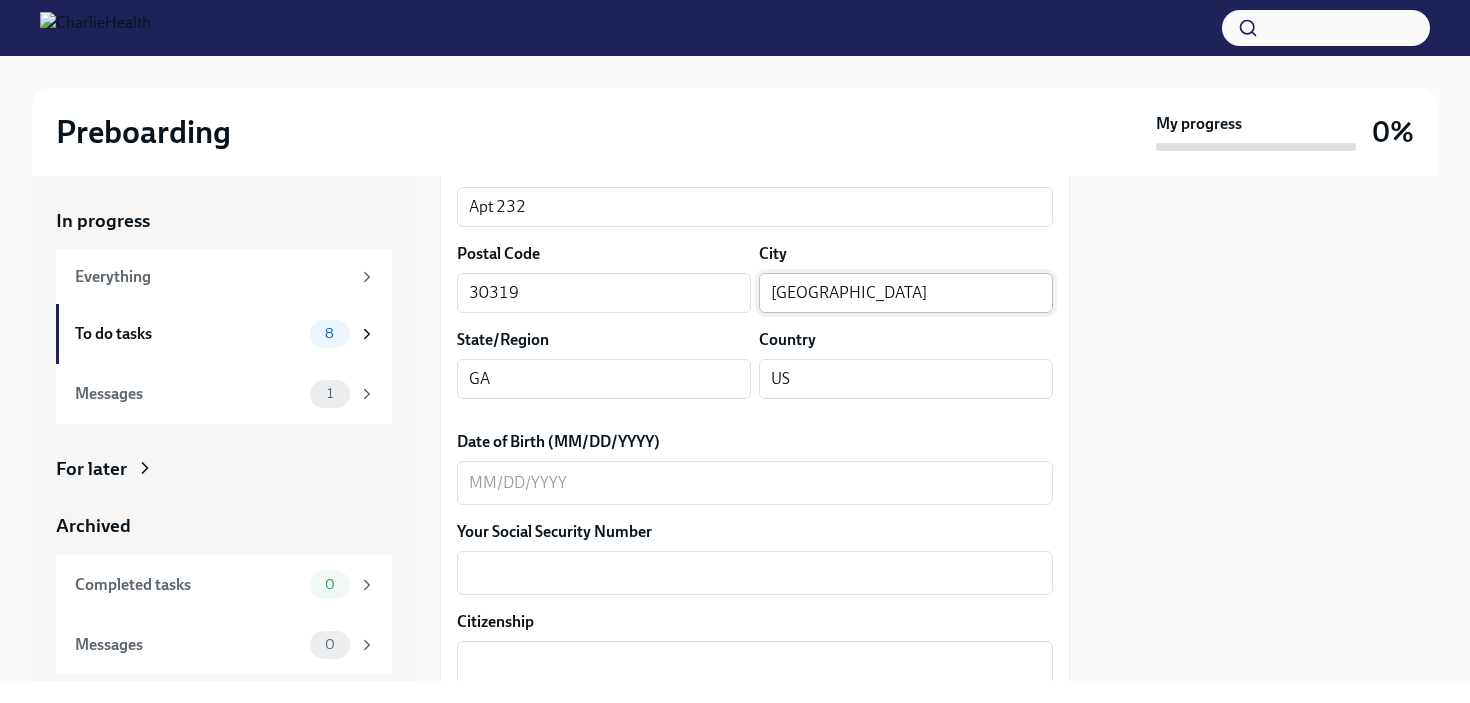 scroll, scrollTop: 809, scrollLeft: 0, axis: vertical 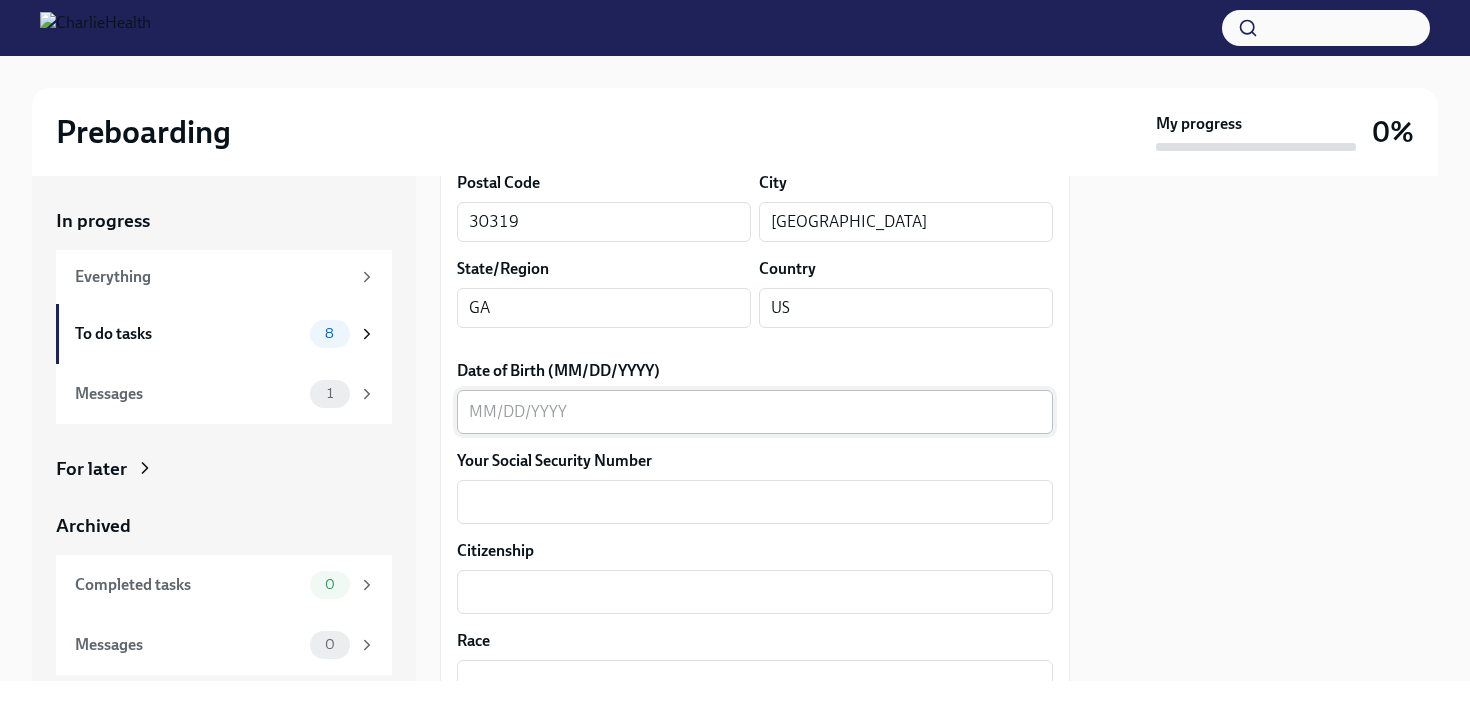 click on "x ​" at bounding box center (755, 412) 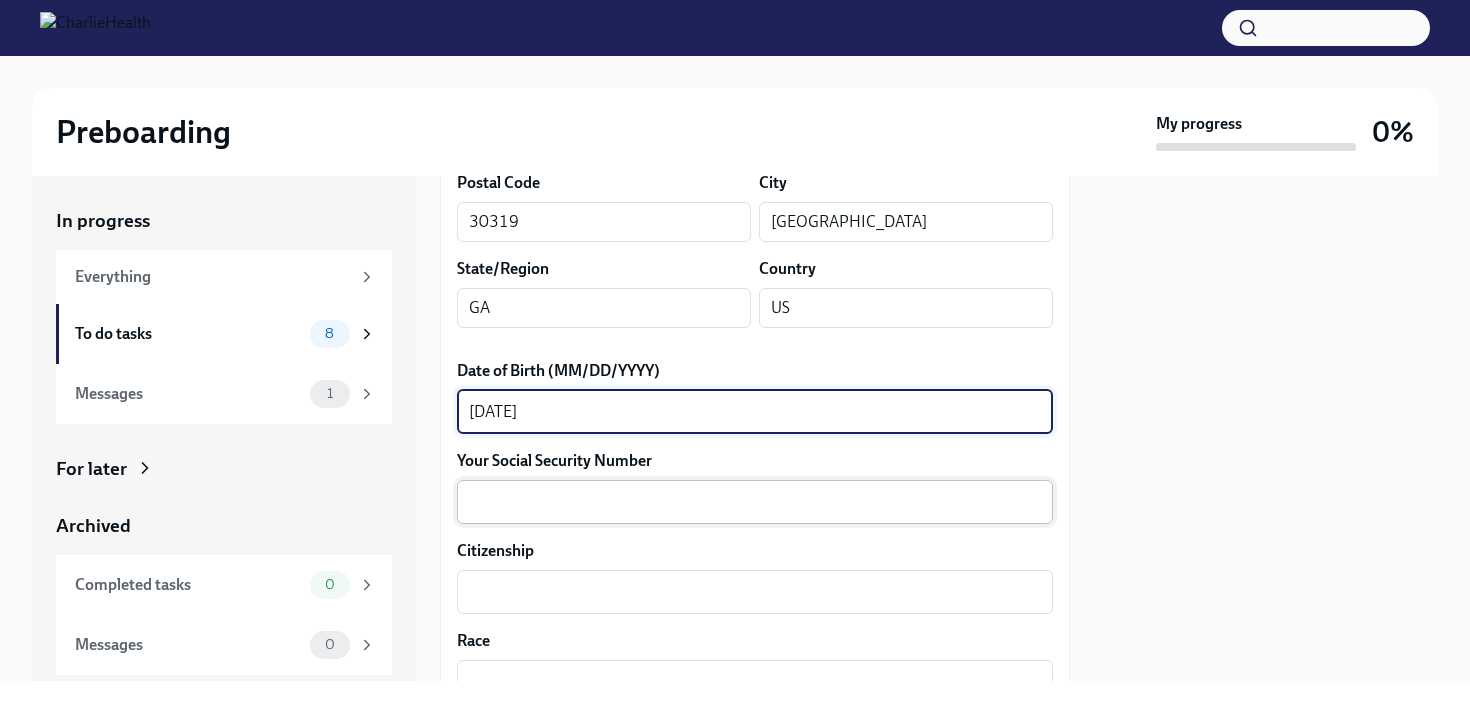 type on "[DATE]" 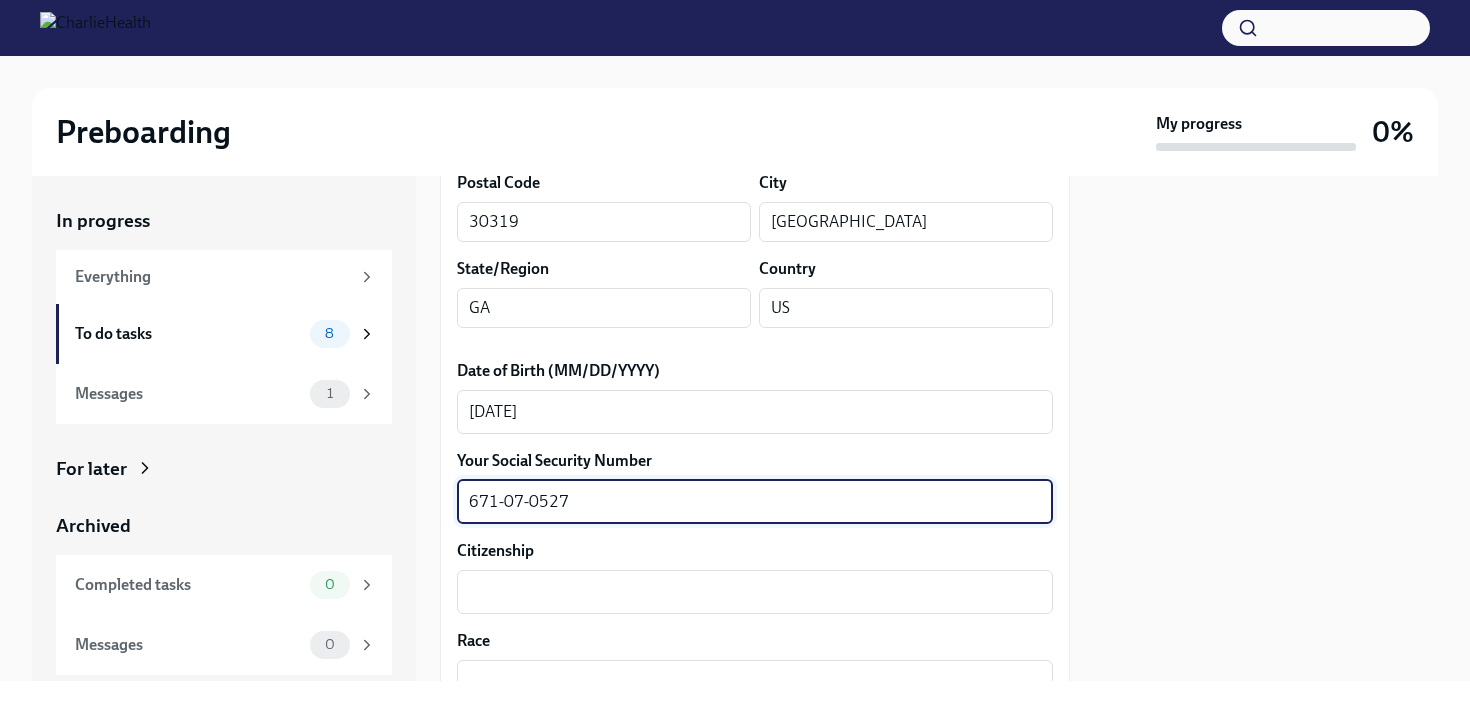 type on "671-07-0527" 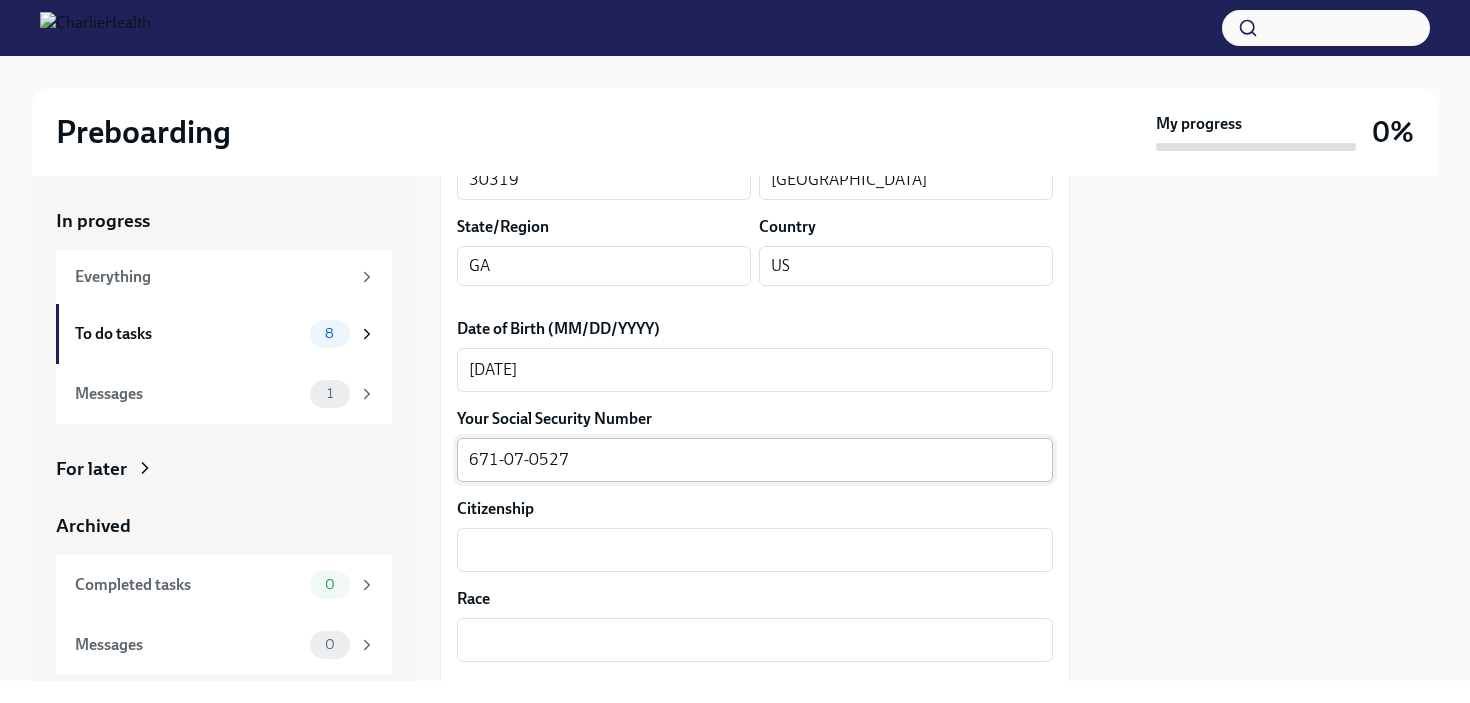 scroll, scrollTop: 897, scrollLeft: 0, axis: vertical 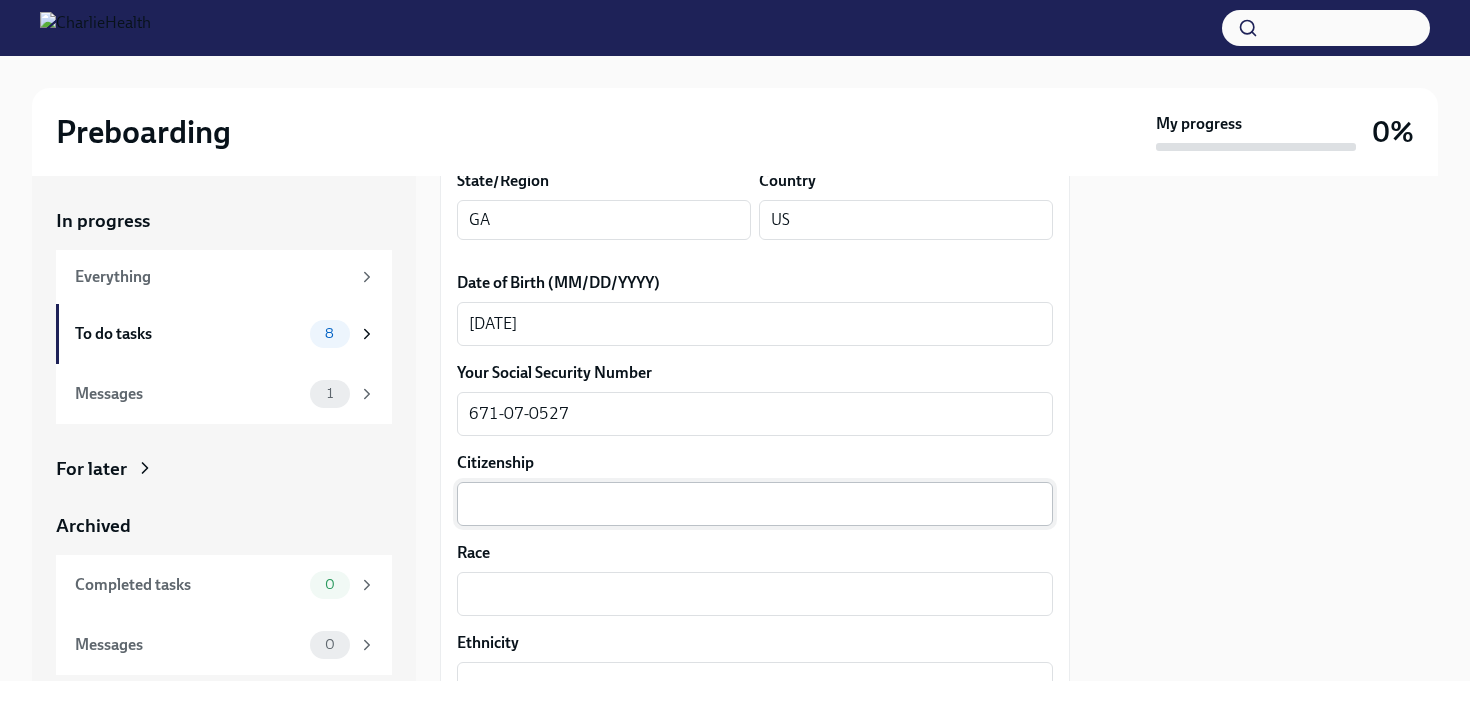click on "Citizenship" at bounding box center (755, 504) 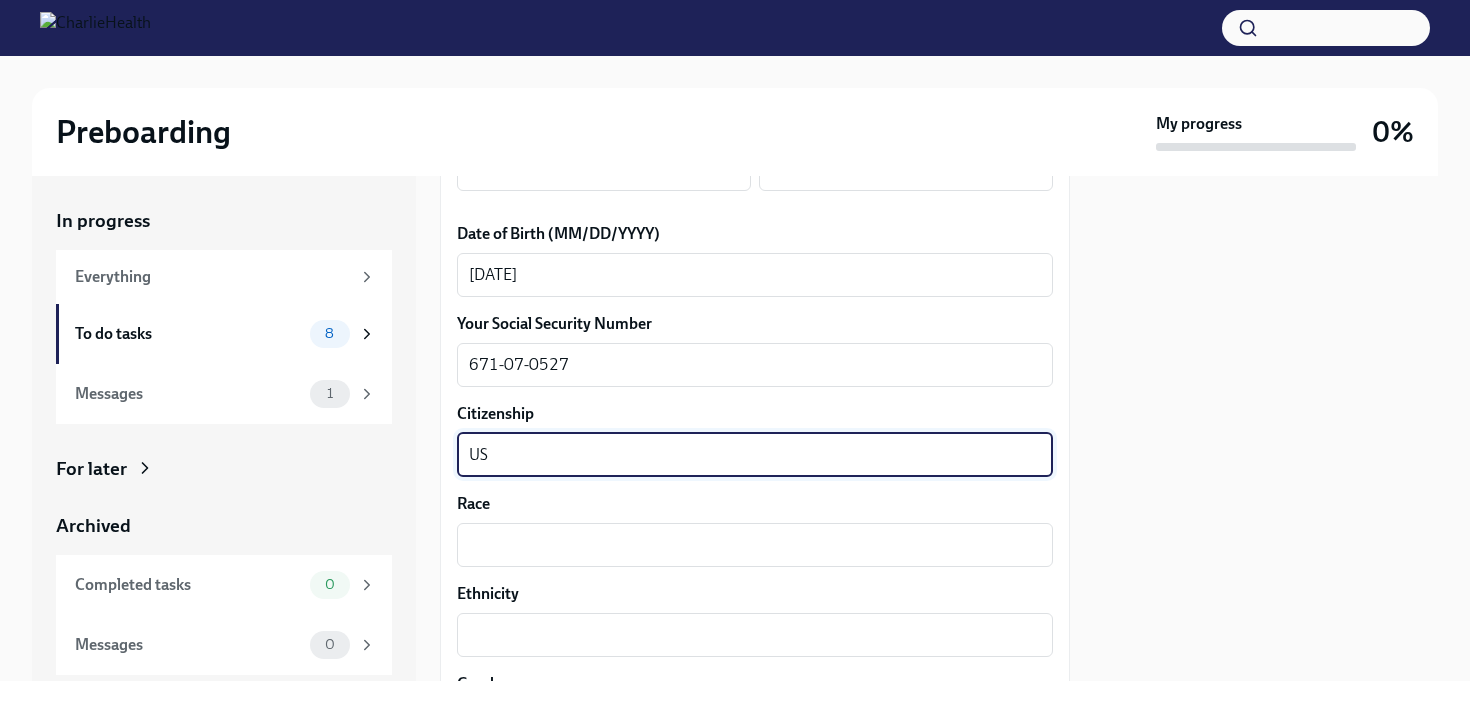 scroll, scrollTop: 943, scrollLeft: 0, axis: vertical 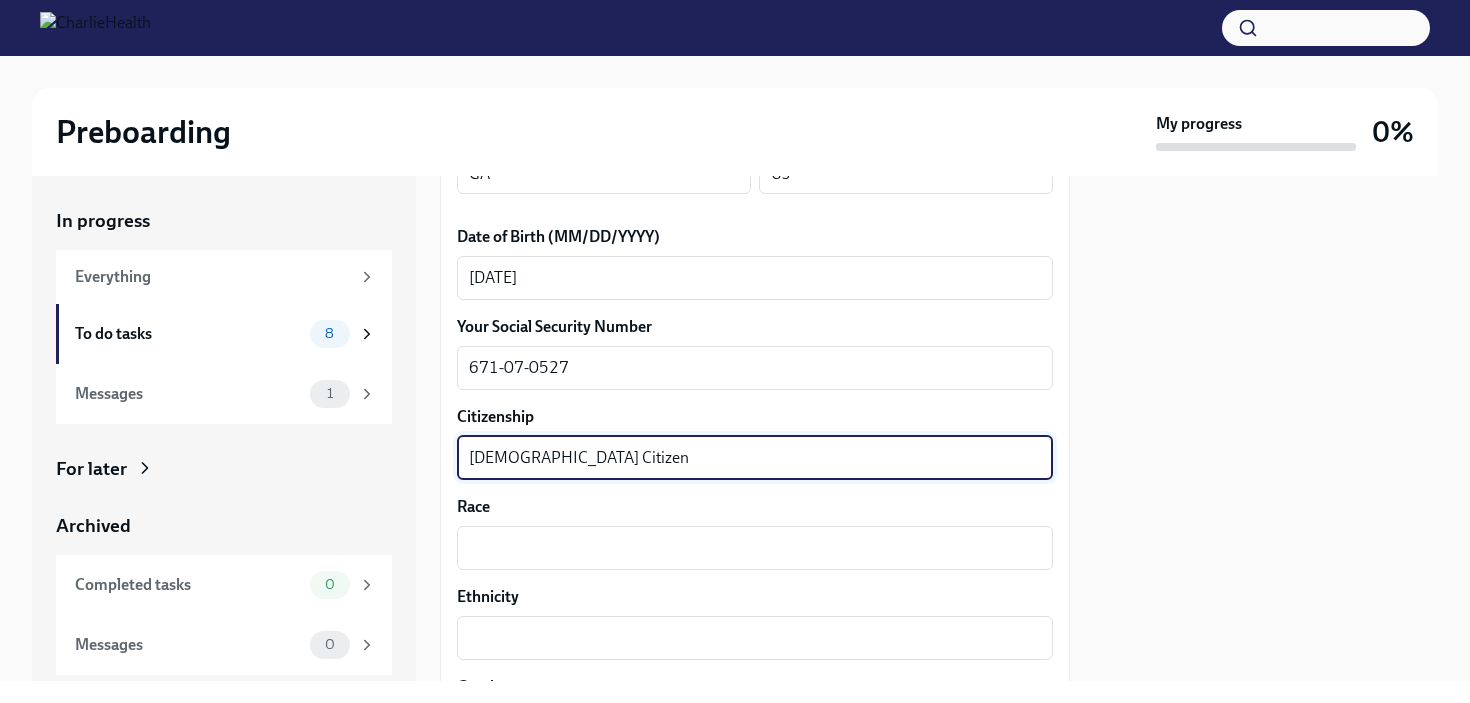 type on "[DEMOGRAPHIC_DATA] Citizen" 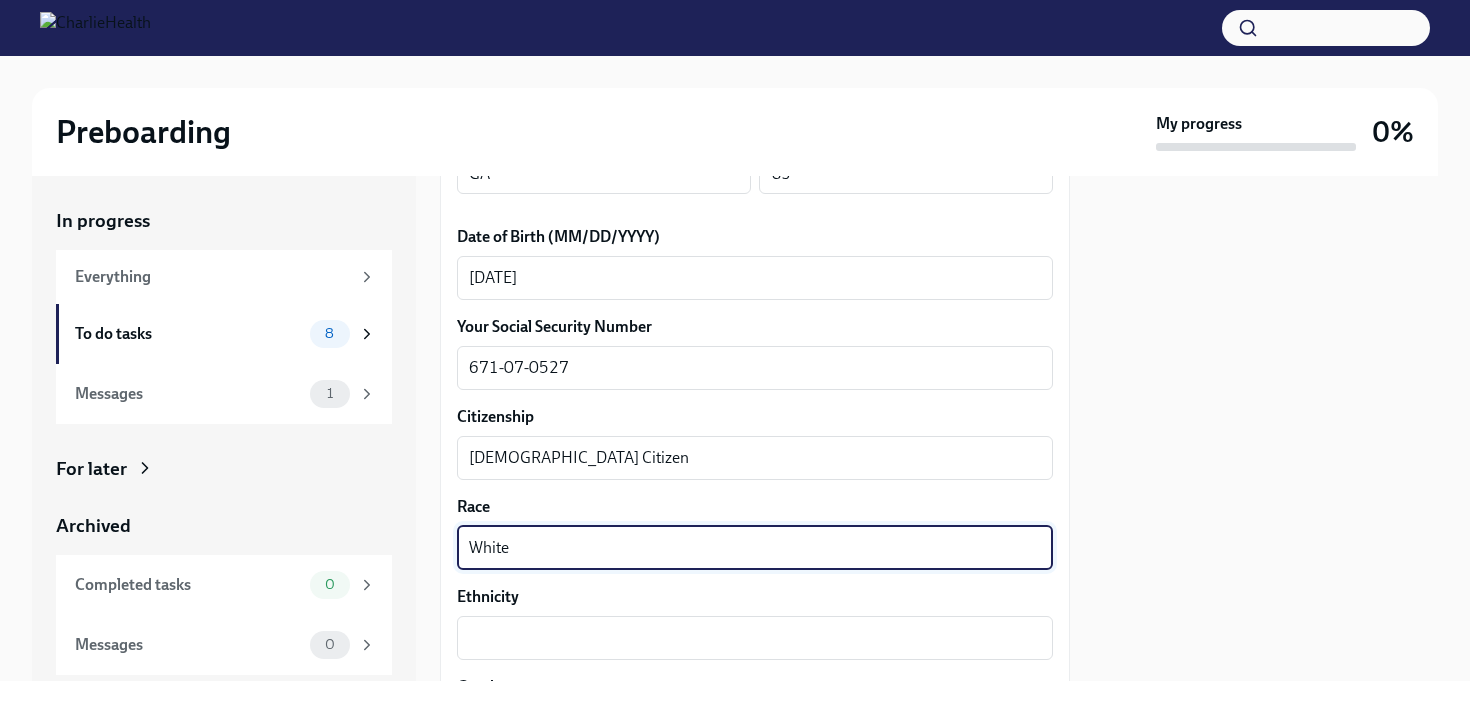 type on "White" 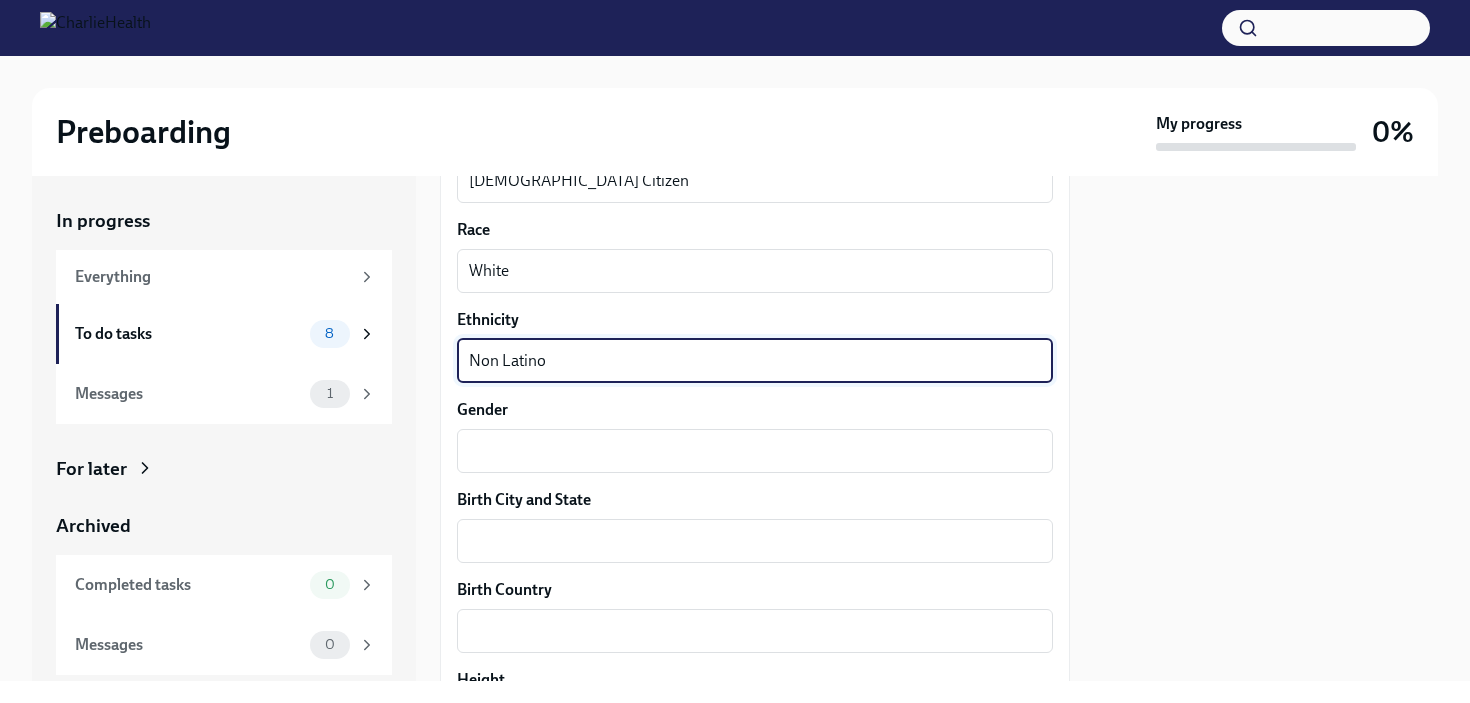 scroll, scrollTop: 1240, scrollLeft: 0, axis: vertical 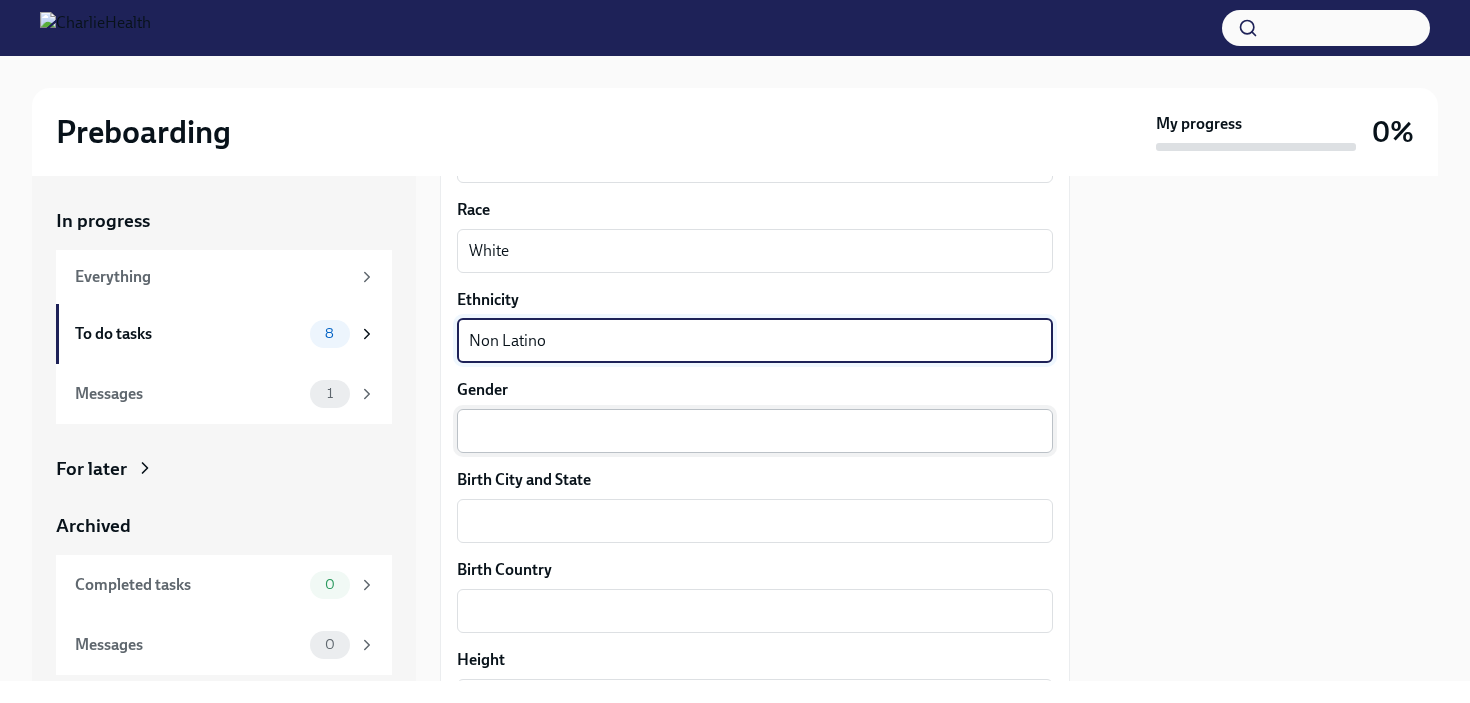 type on "Non Latino" 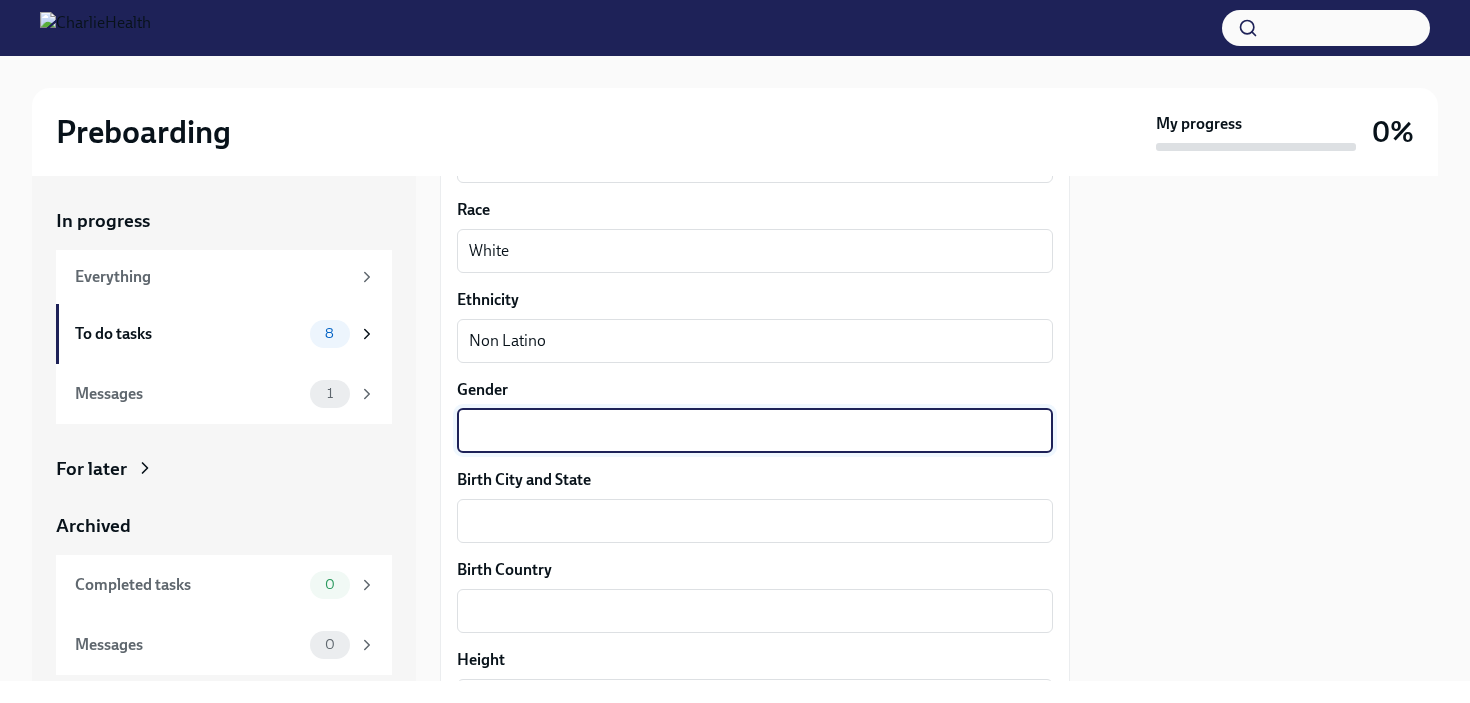 click on "Gender" at bounding box center [755, 431] 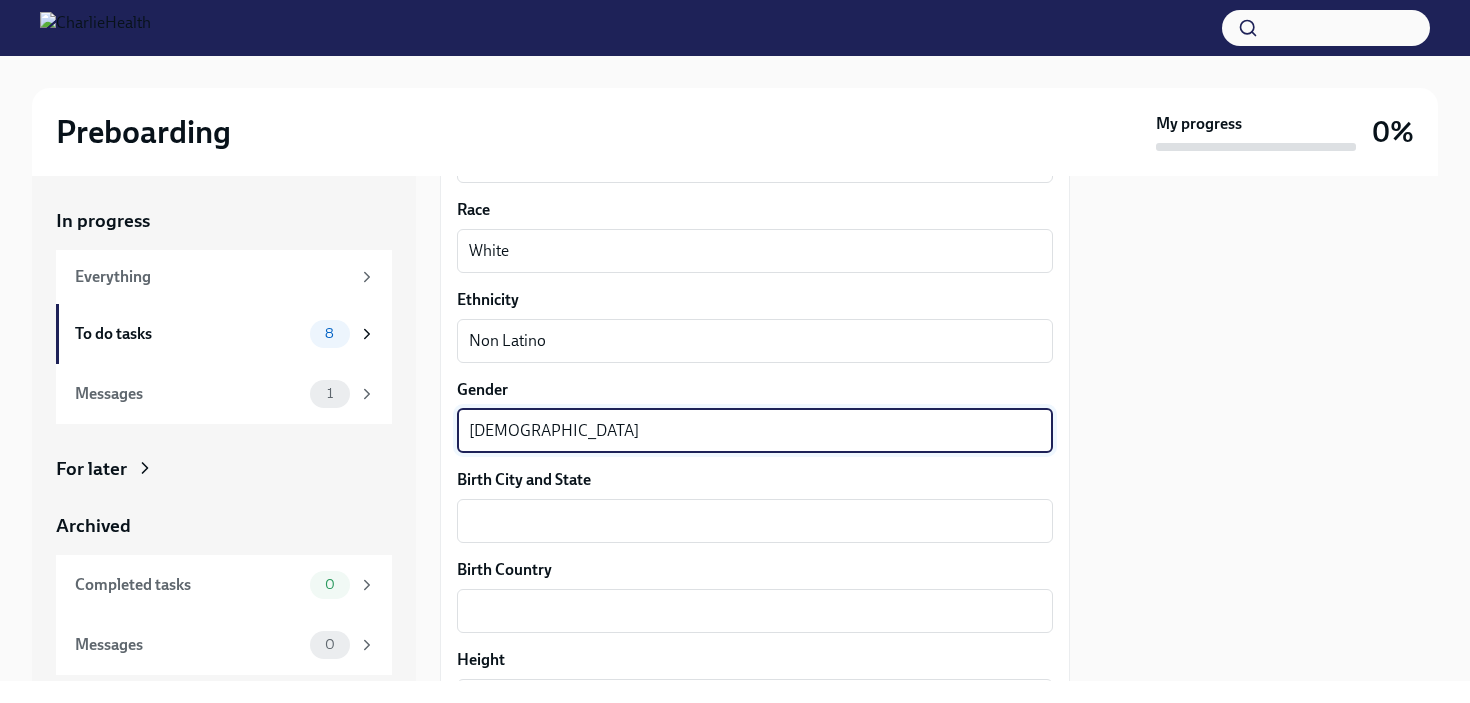 type on "[DEMOGRAPHIC_DATA]" 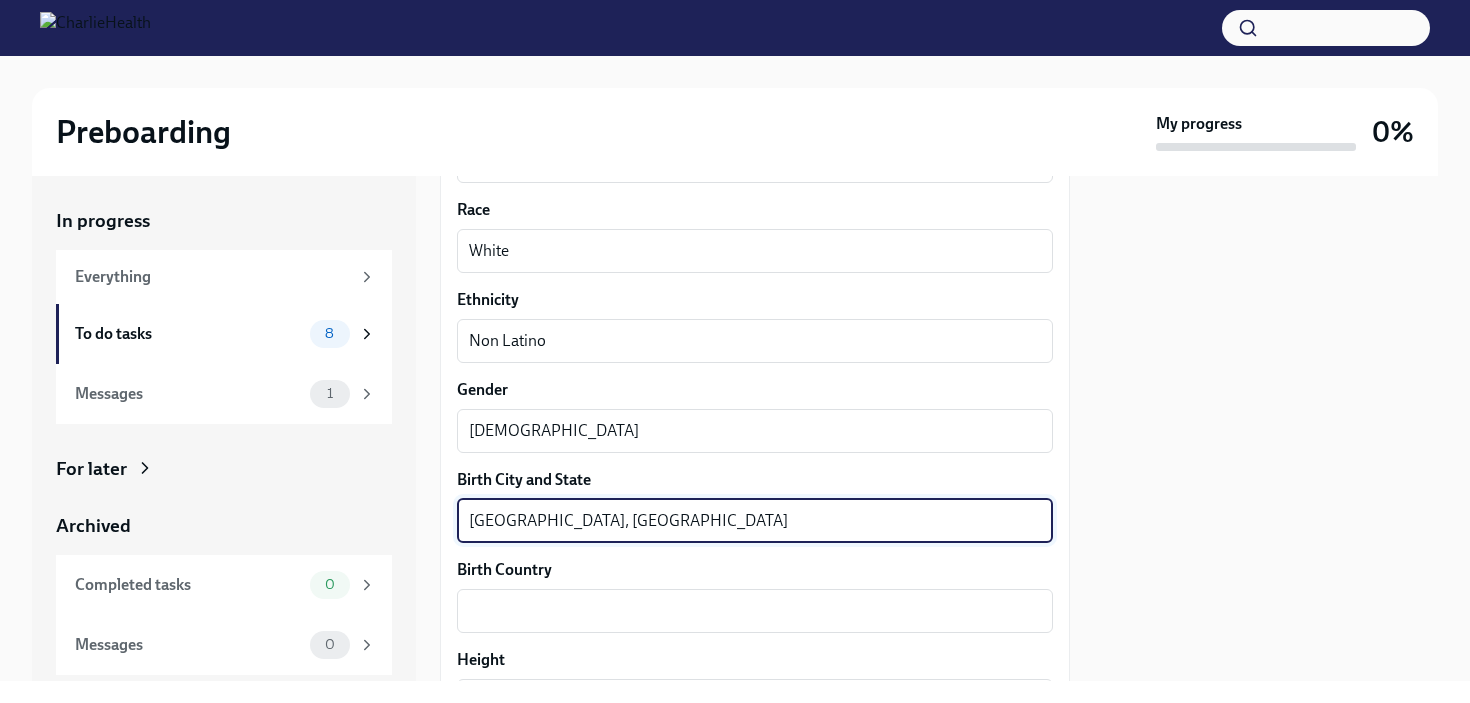 scroll, scrollTop: 1360, scrollLeft: 0, axis: vertical 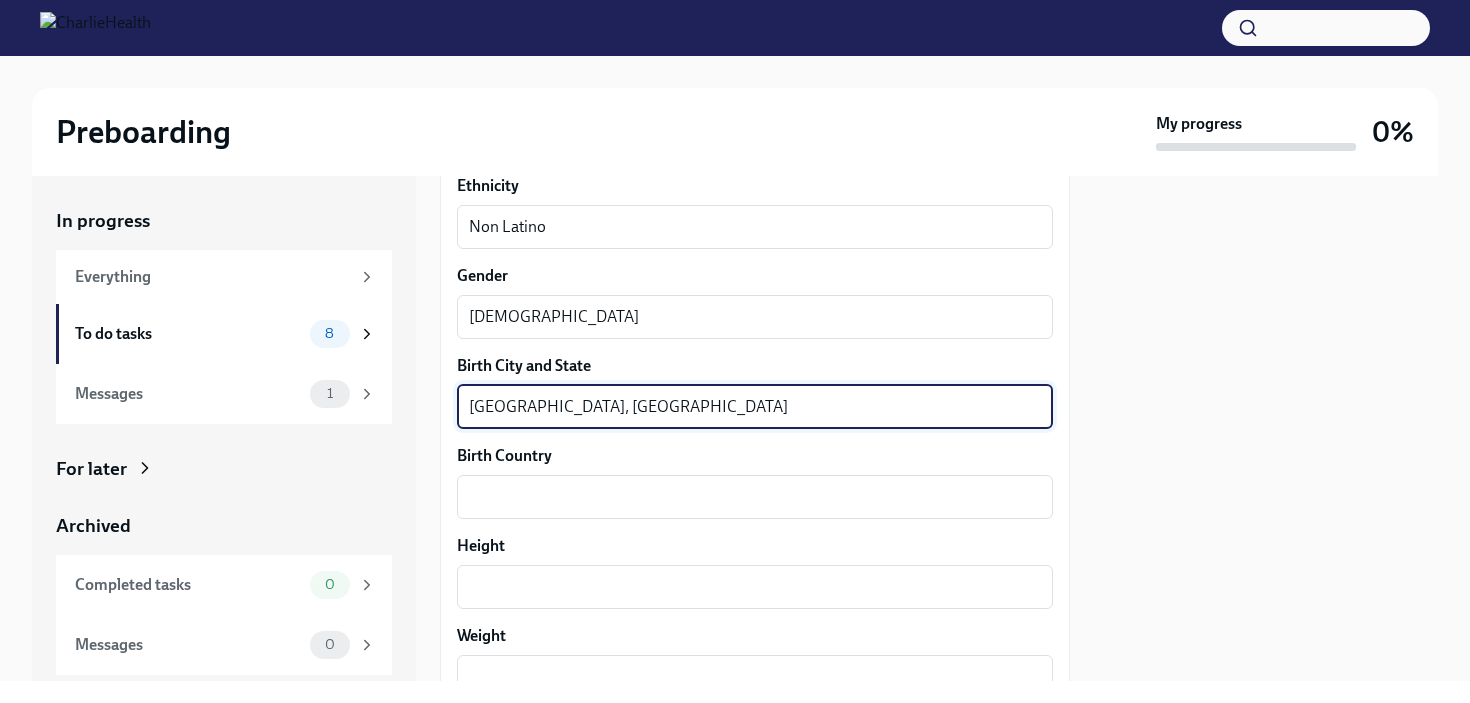 type on "[GEOGRAPHIC_DATA], [GEOGRAPHIC_DATA]" 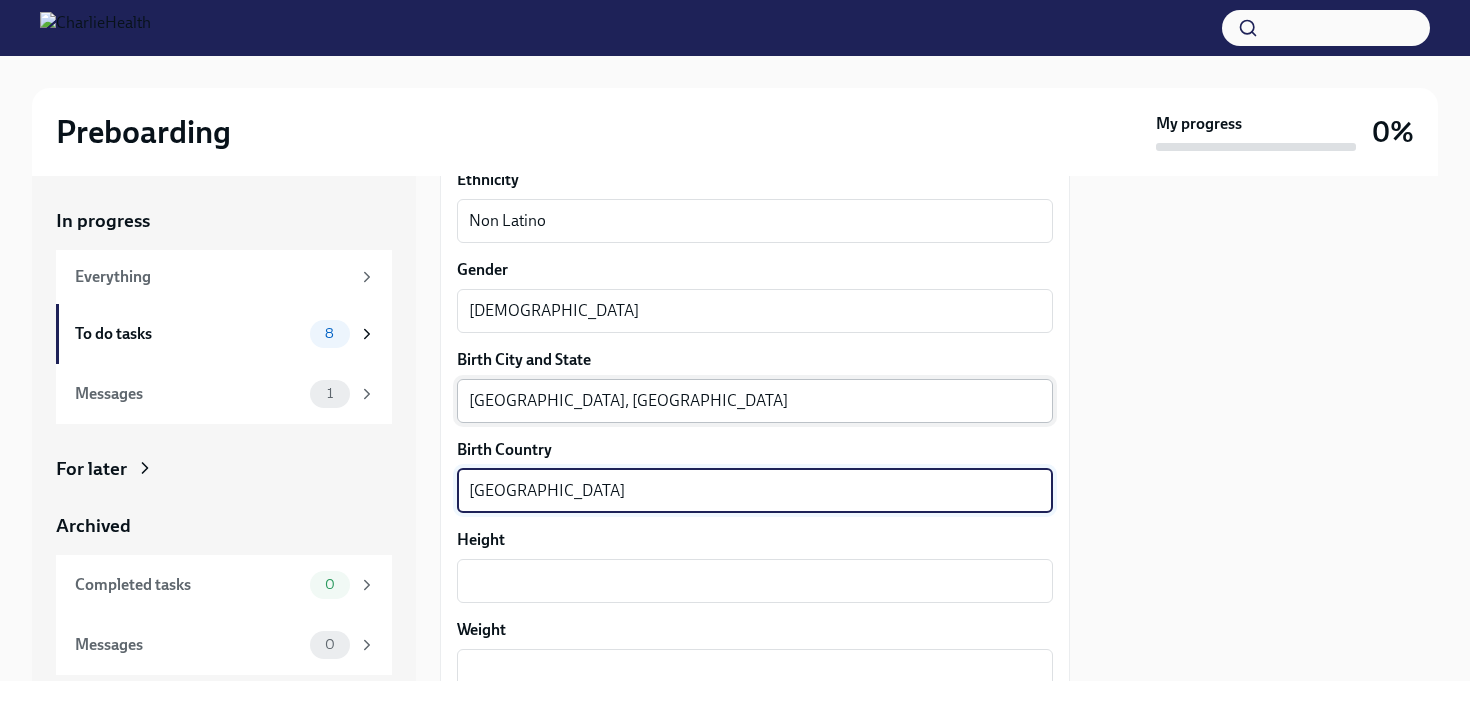 type on "[GEOGRAPHIC_DATA]" 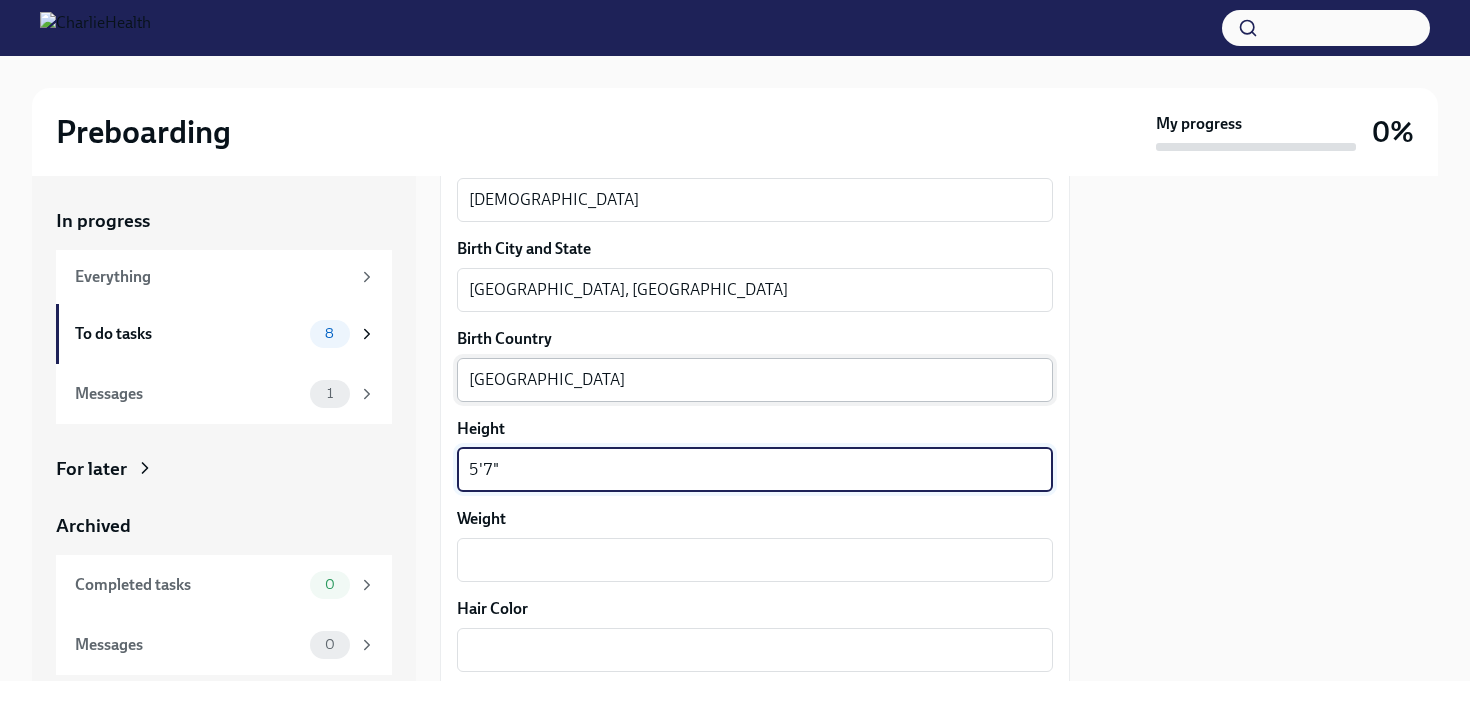scroll, scrollTop: 1547, scrollLeft: 0, axis: vertical 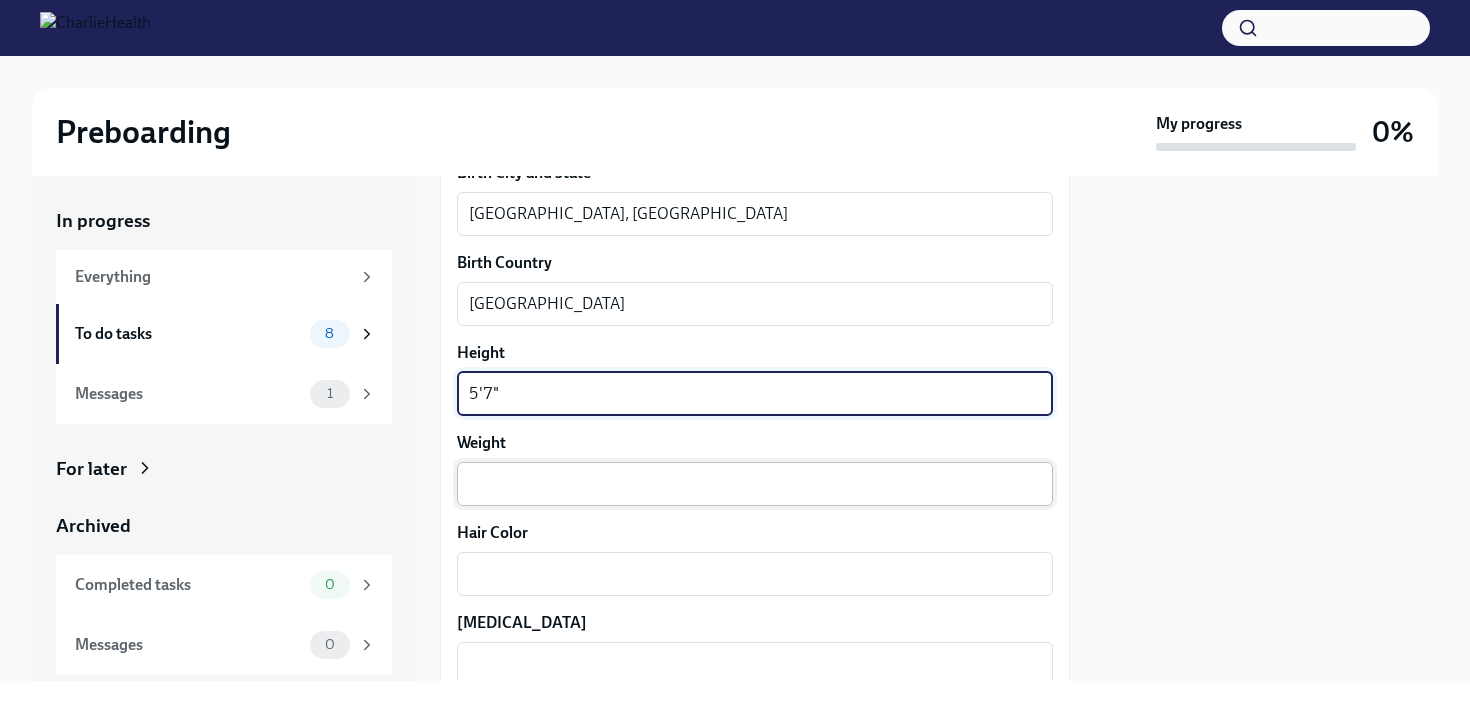 type on "5'7"" 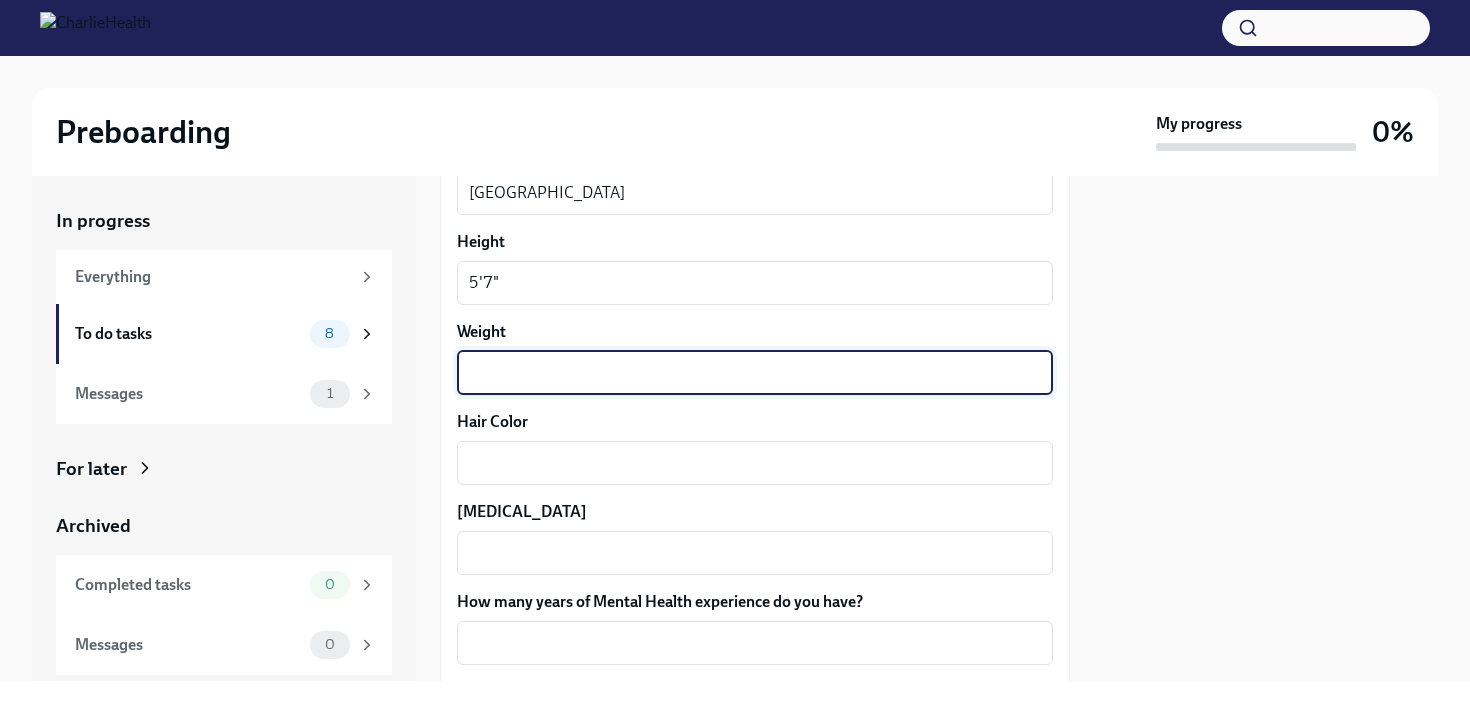 scroll, scrollTop: 1669, scrollLeft: 0, axis: vertical 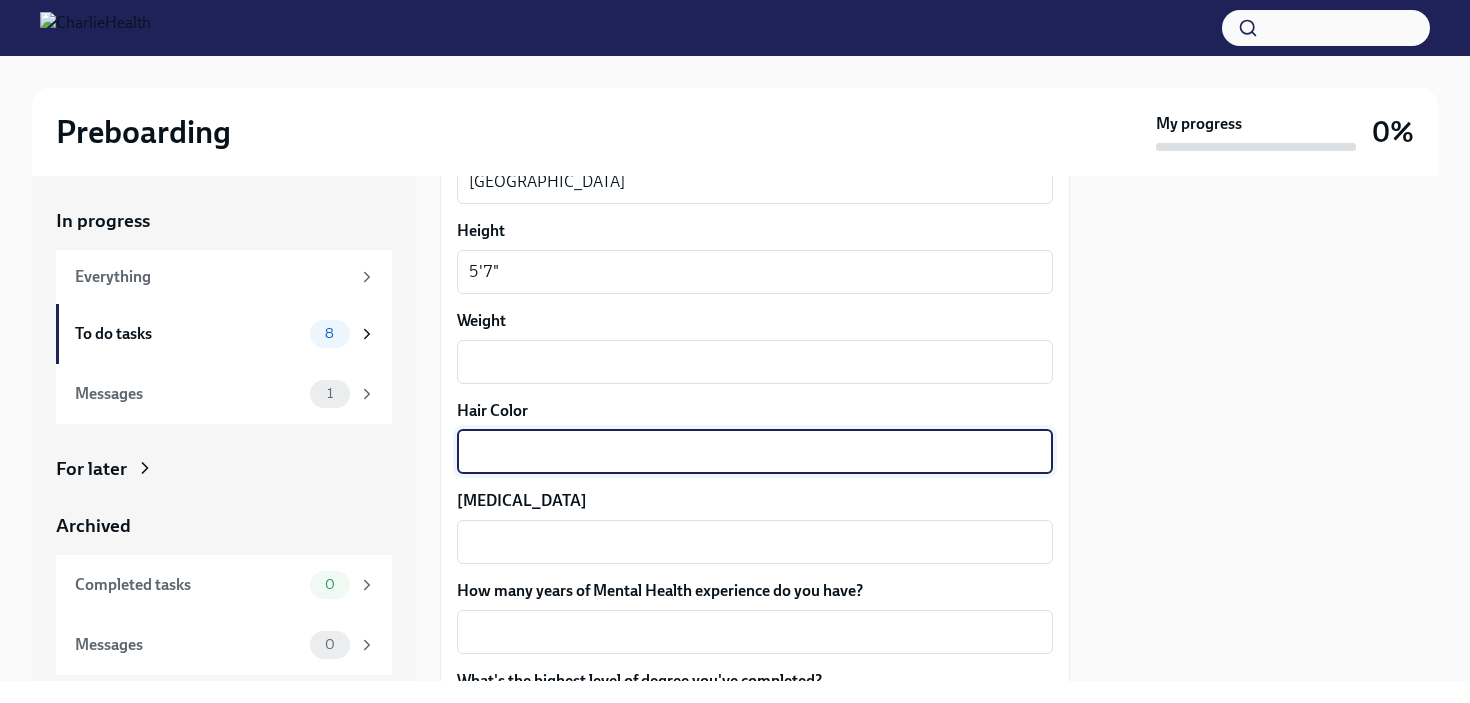 click on "Hair Color" at bounding box center [755, 452] 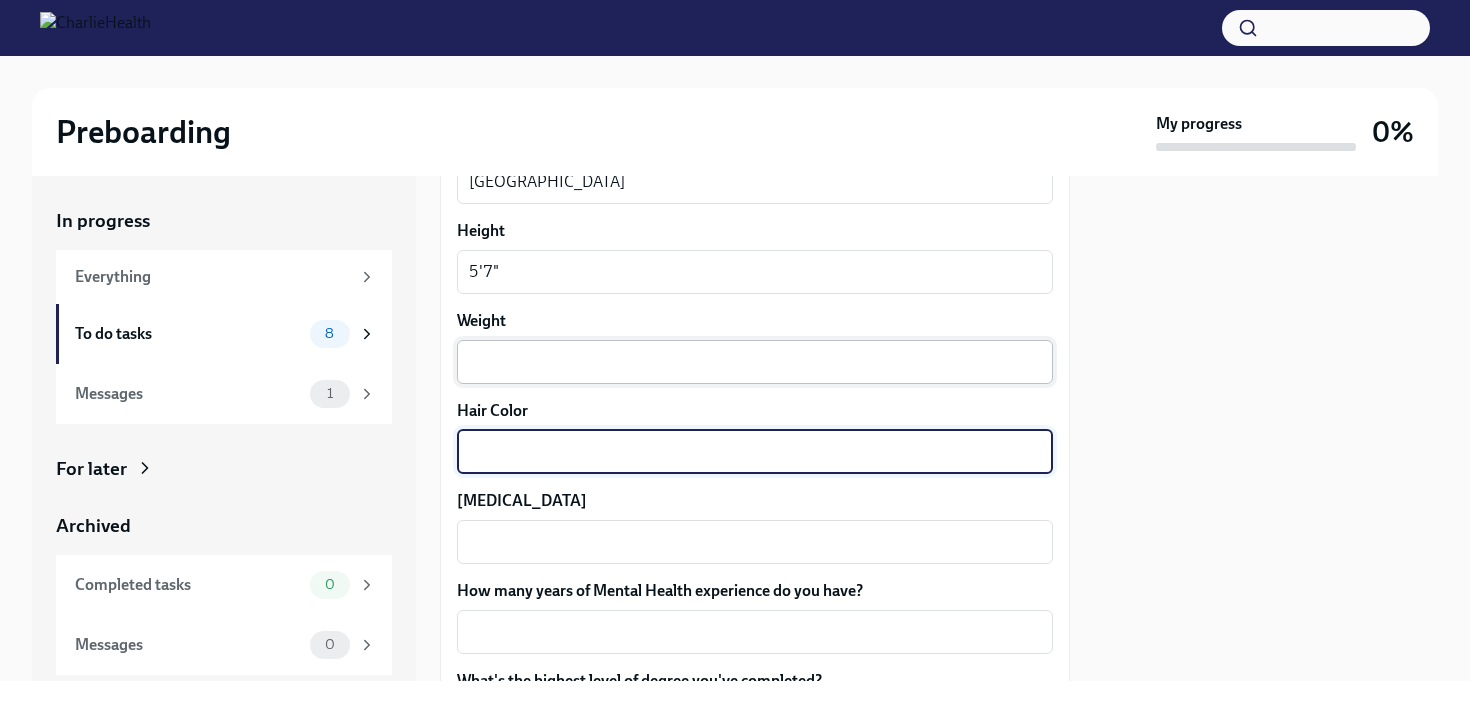 click on "Weight" at bounding box center (755, 362) 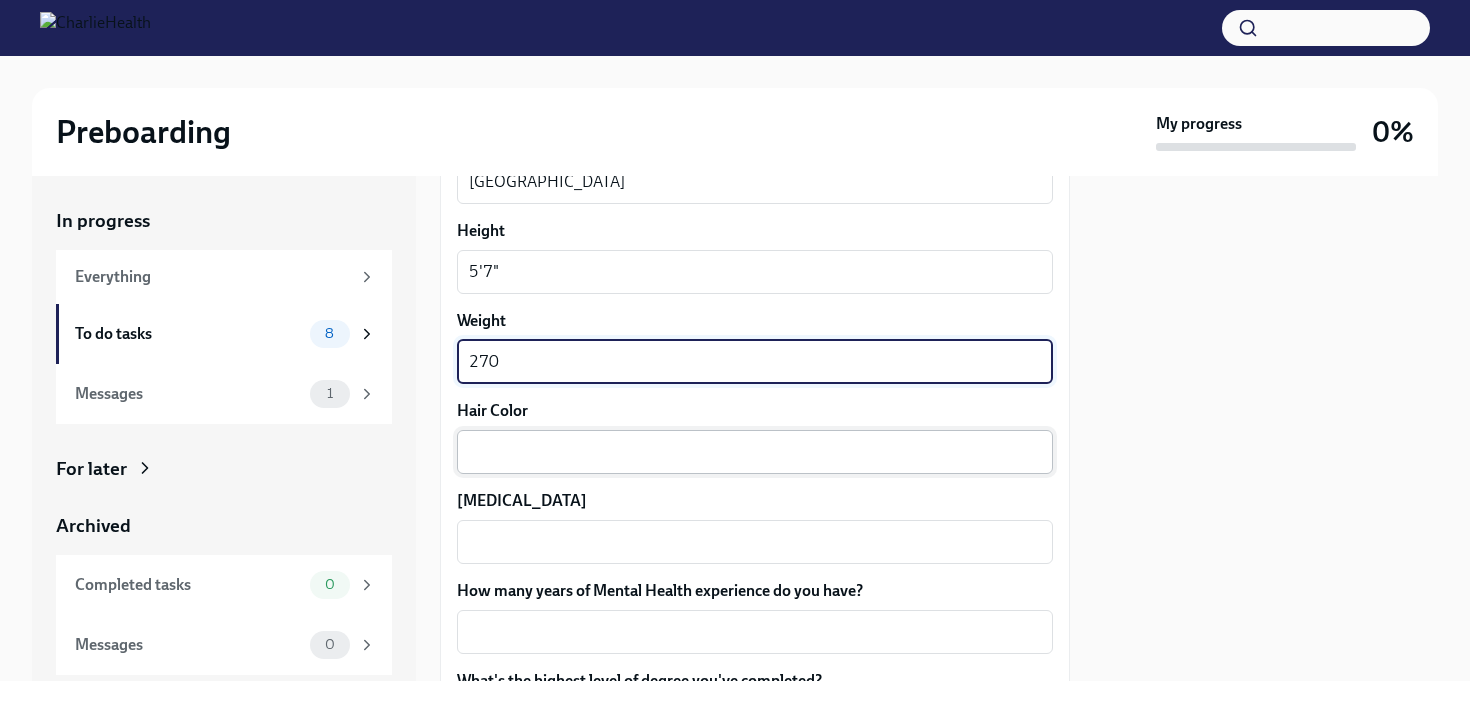 type on "270" 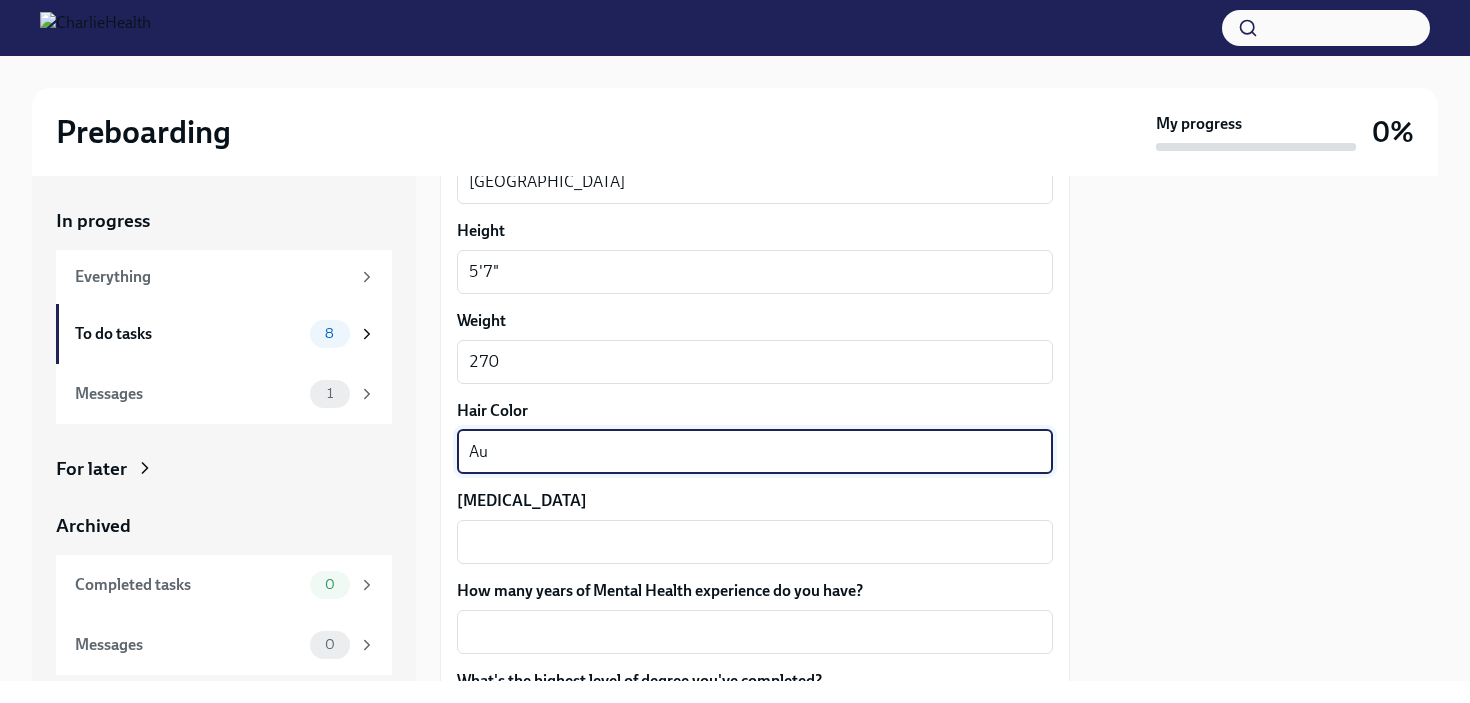 type on "A" 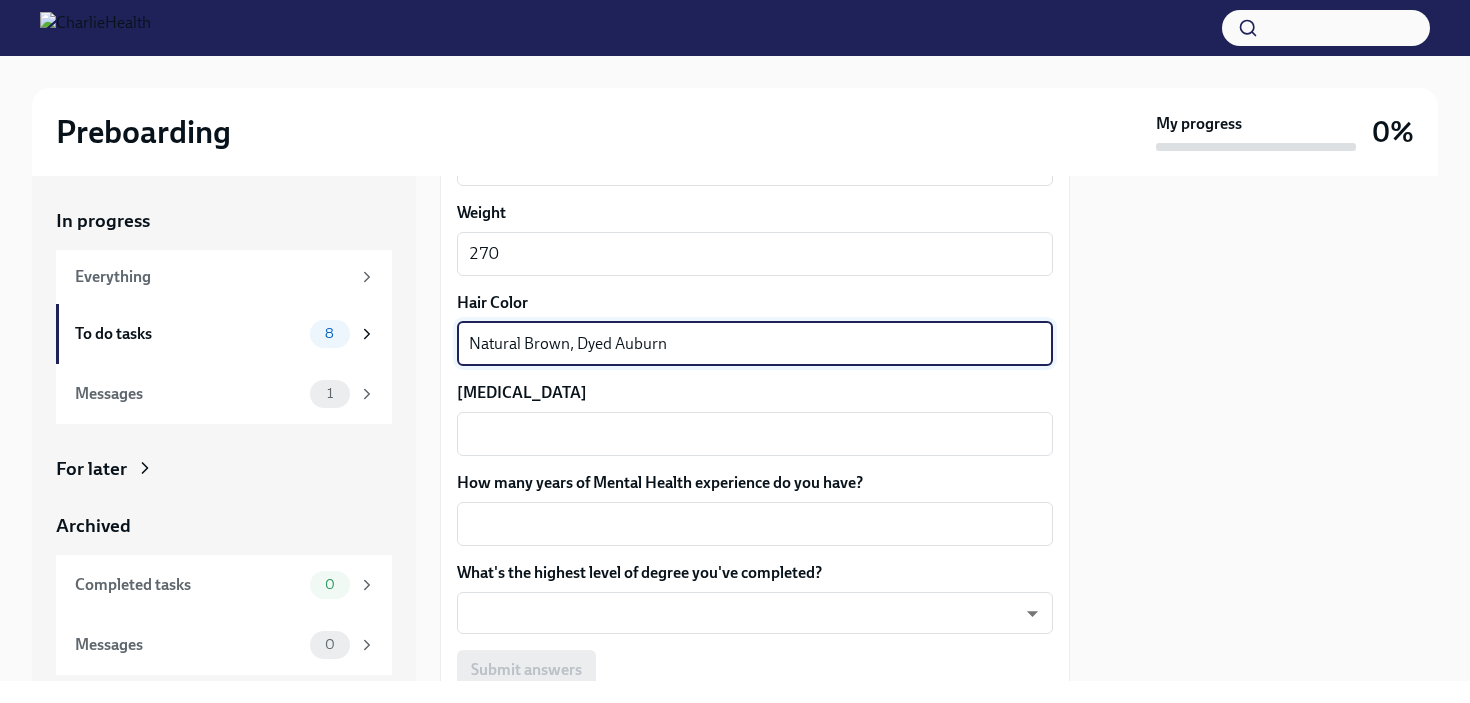 scroll, scrollTop: 1806, scrollLeft: 0, axis: vertical 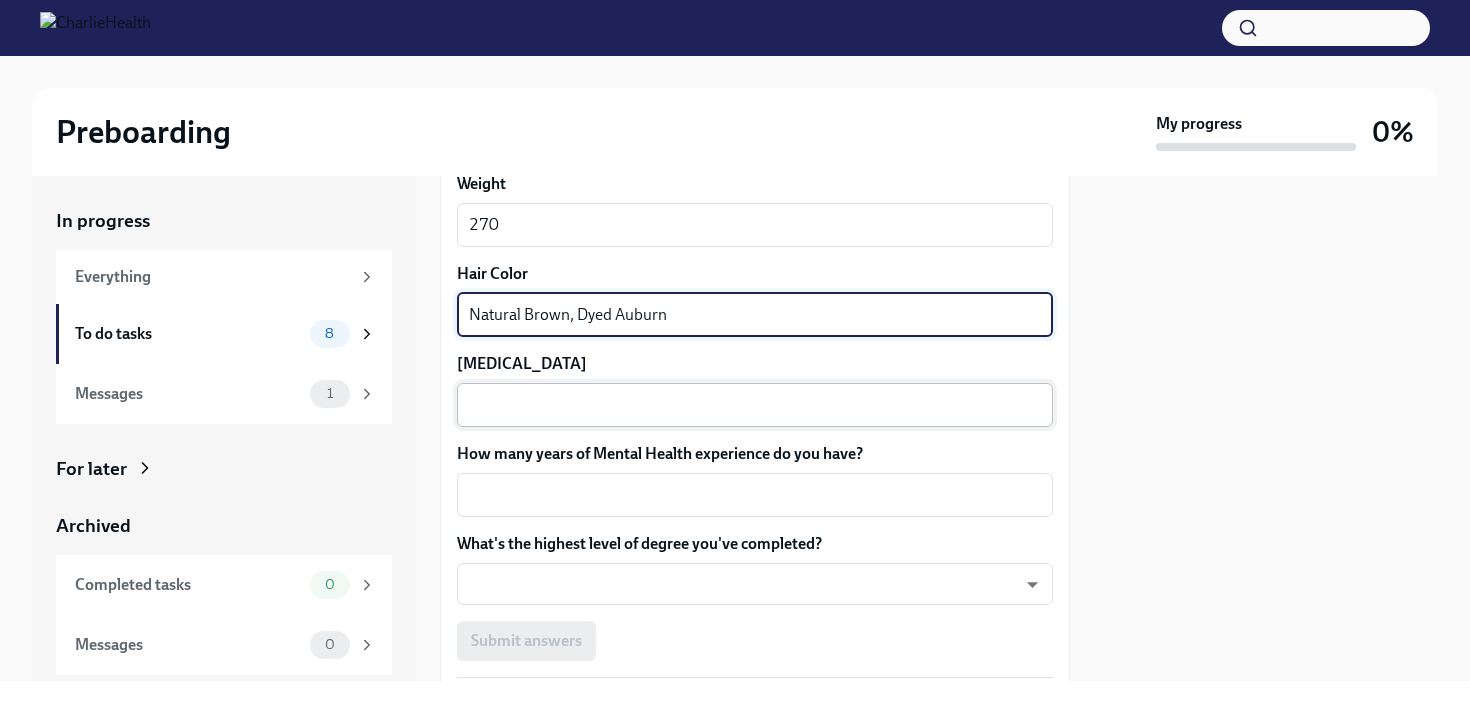 type on "Natural Brown, Dyed Auburn" 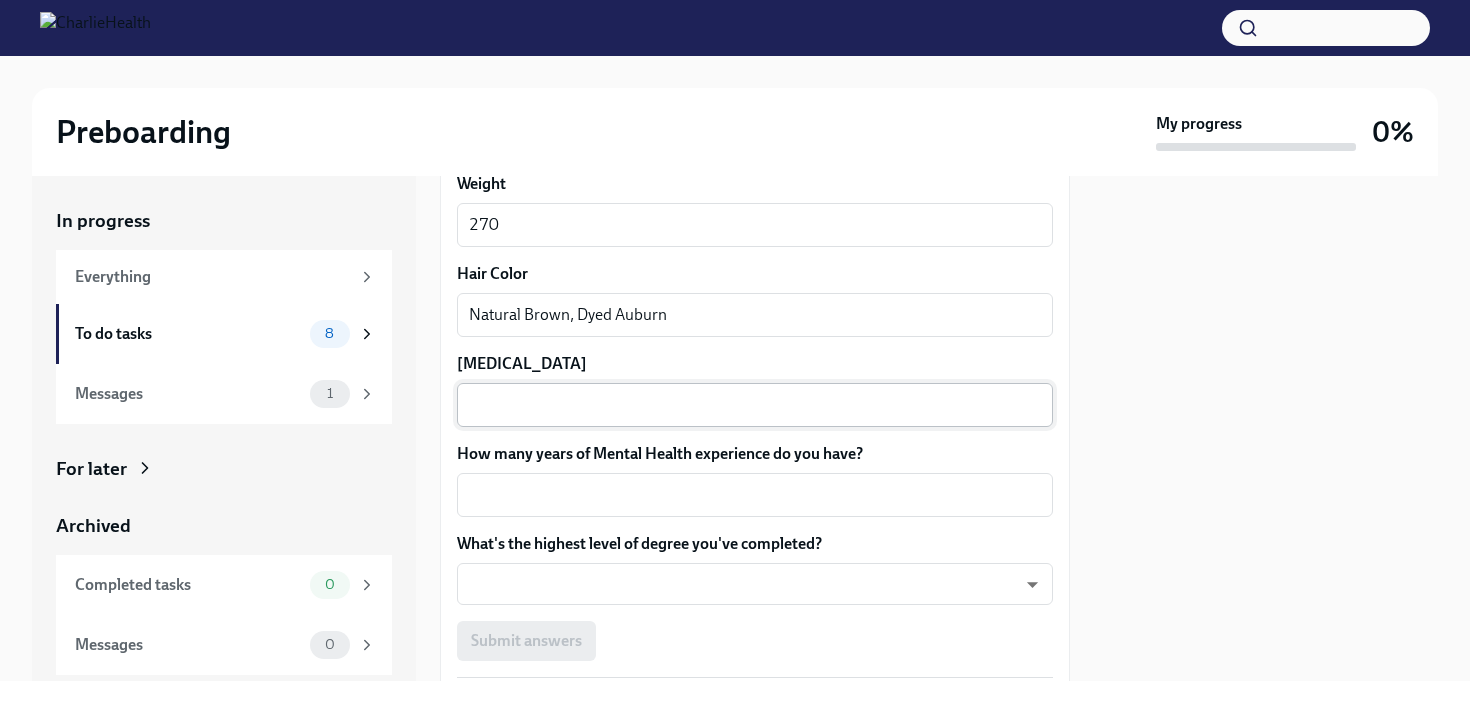 click on "x ​" at bounding box center (755, 405) 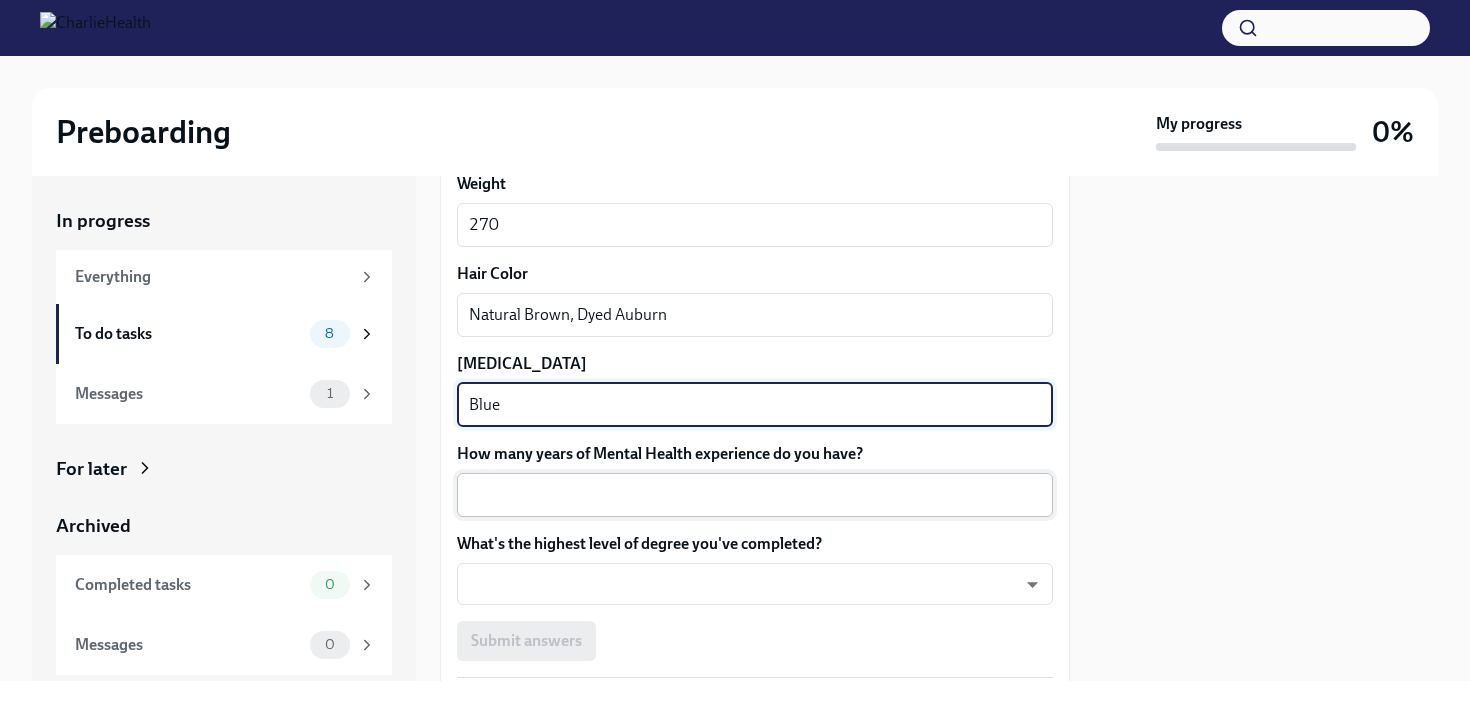 type on "Blue" 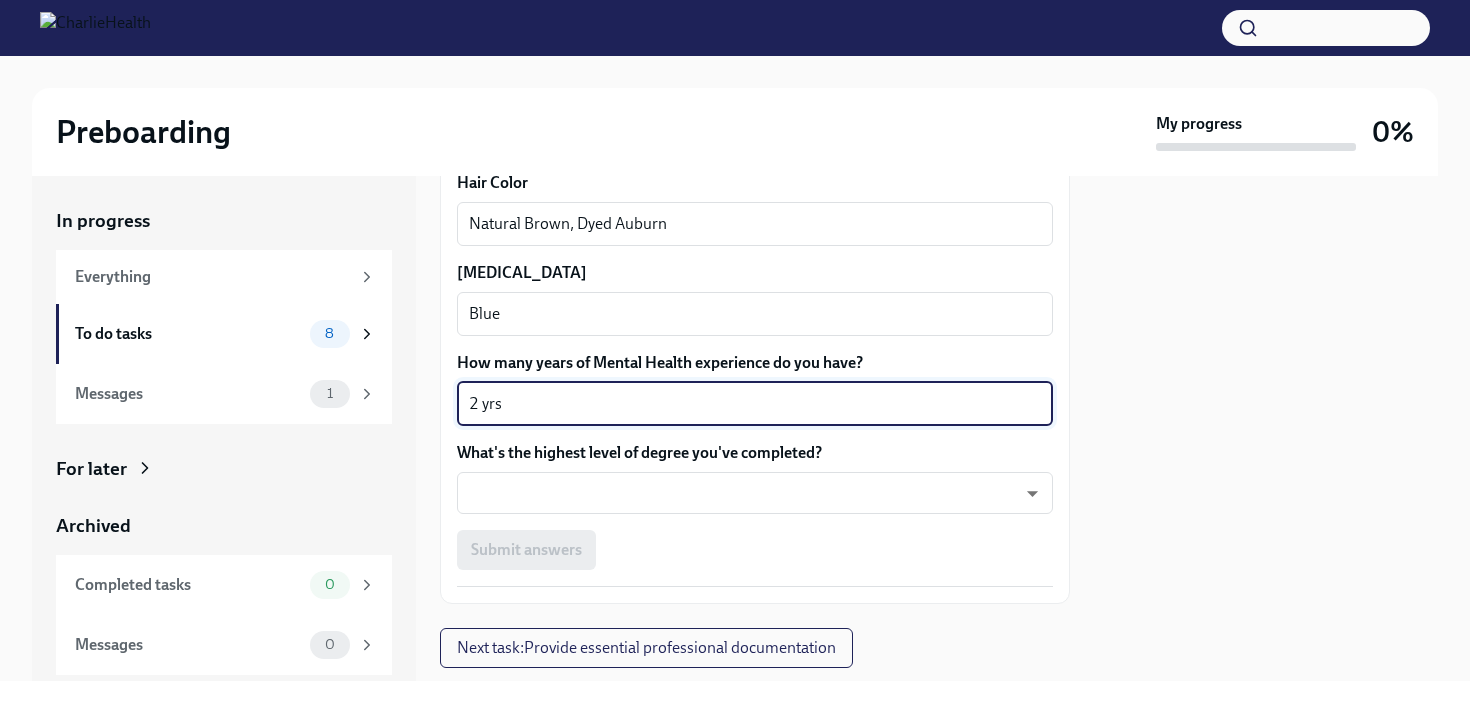 scroll, scrollTop: 1912, scrollLeft: 0, axis: vertical 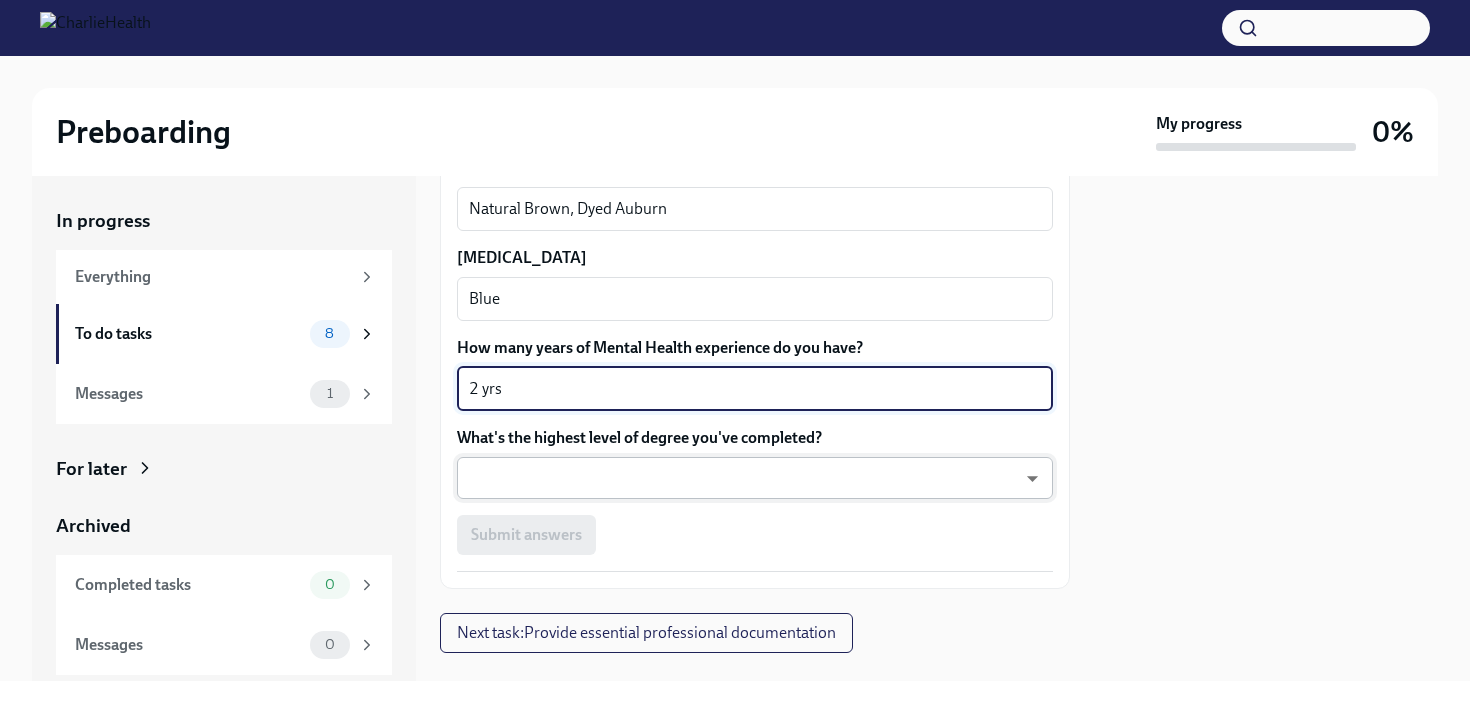 type on "2 yrs" 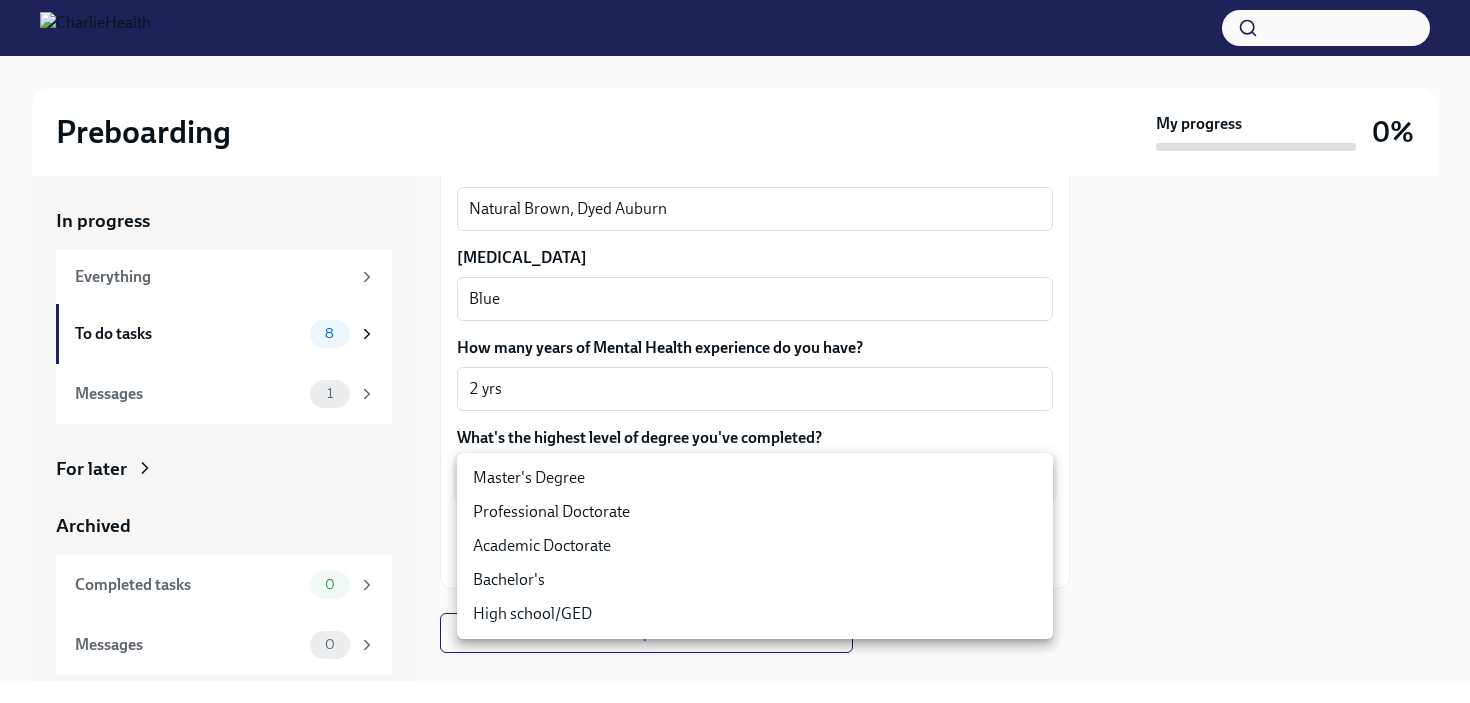 click on "Master's Degree" at bounding box center [755, 478] 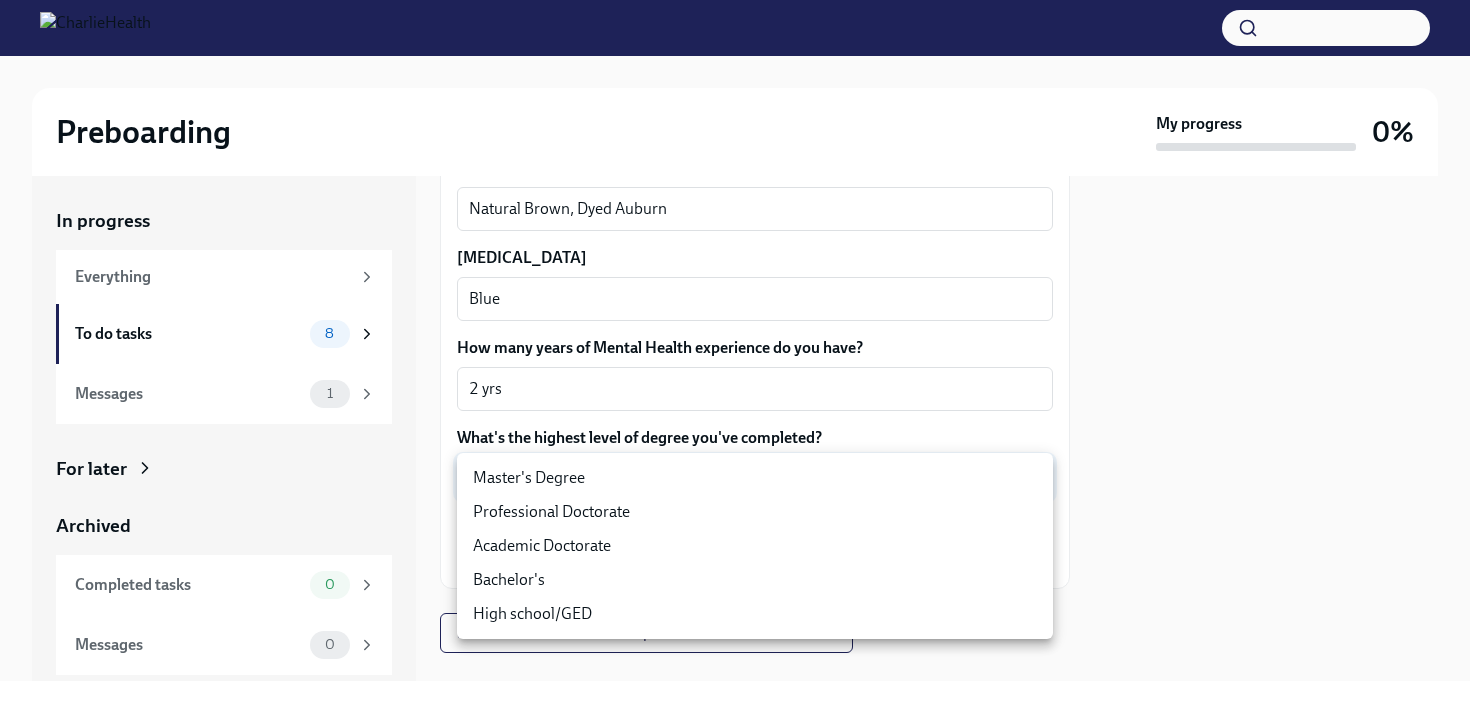 type on "2vBr-ghkD" 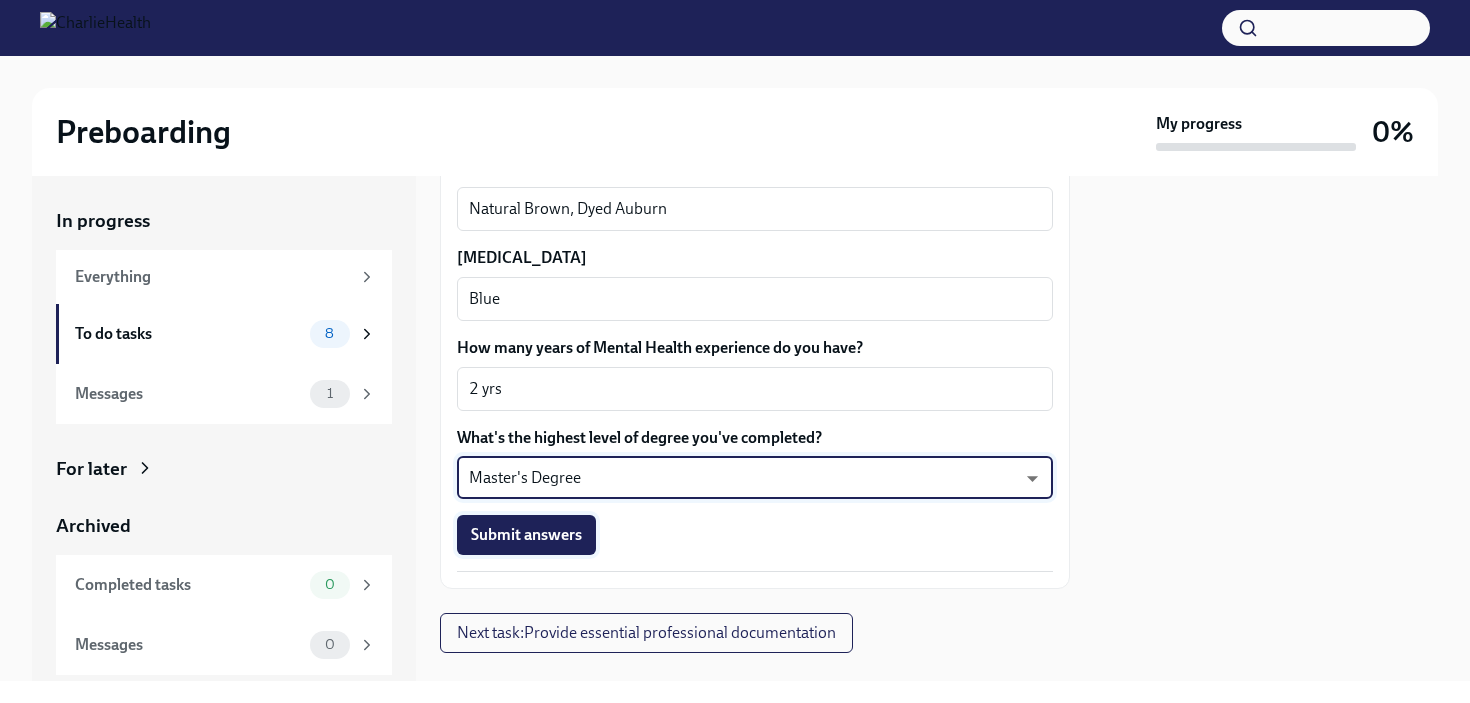 click on "Submit answers" at bounding box center [526, 535] 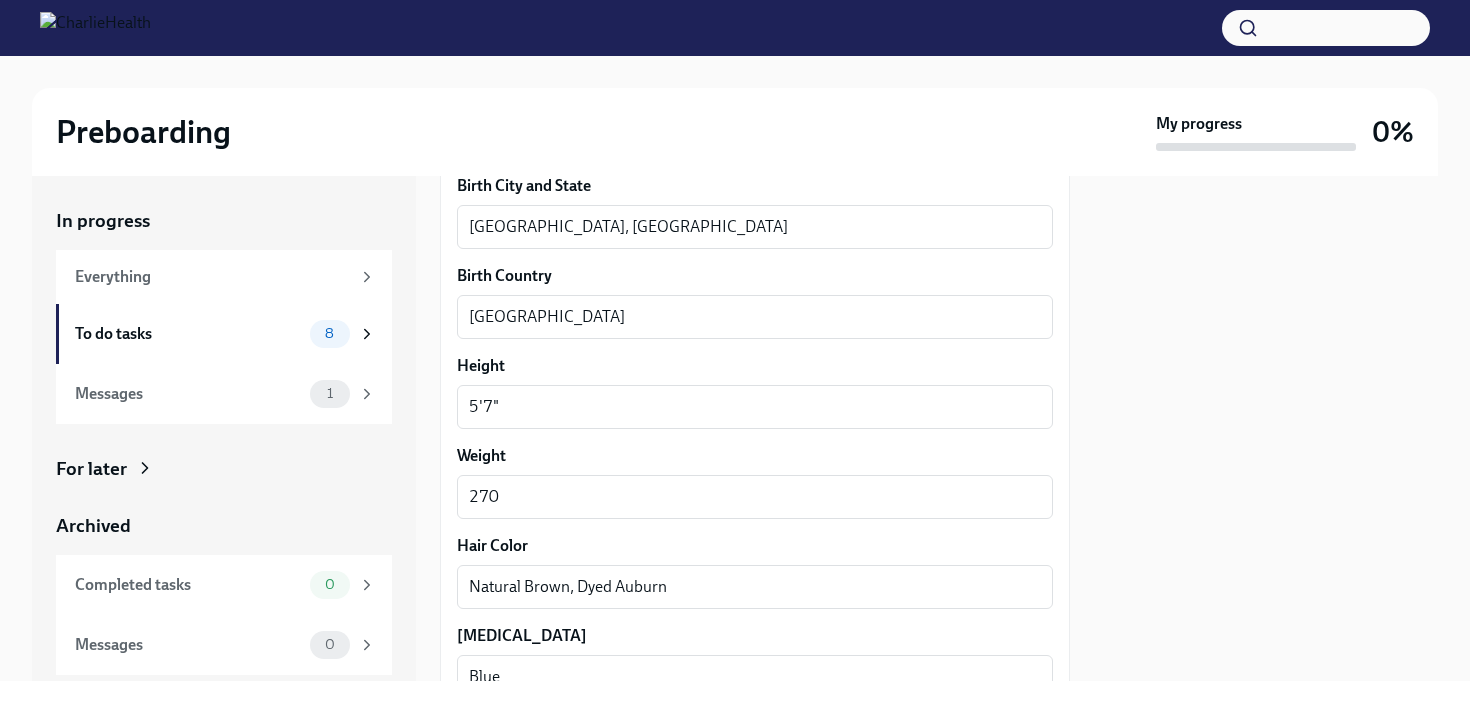 scroll, scrollTop: 1948, scrollLeft: 0, axis: vertical 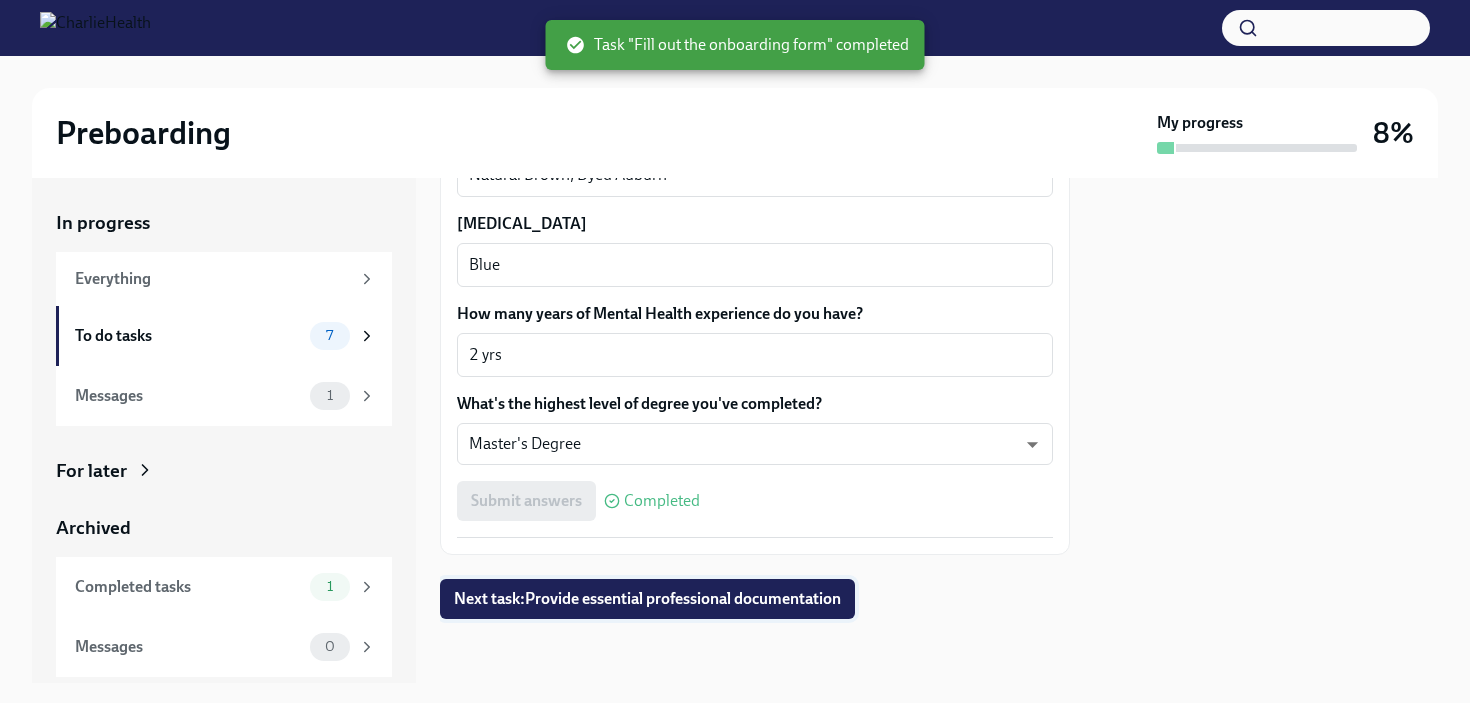 click on "Next task :  Provide essential professional documentation" at bounding box center [647, 599] 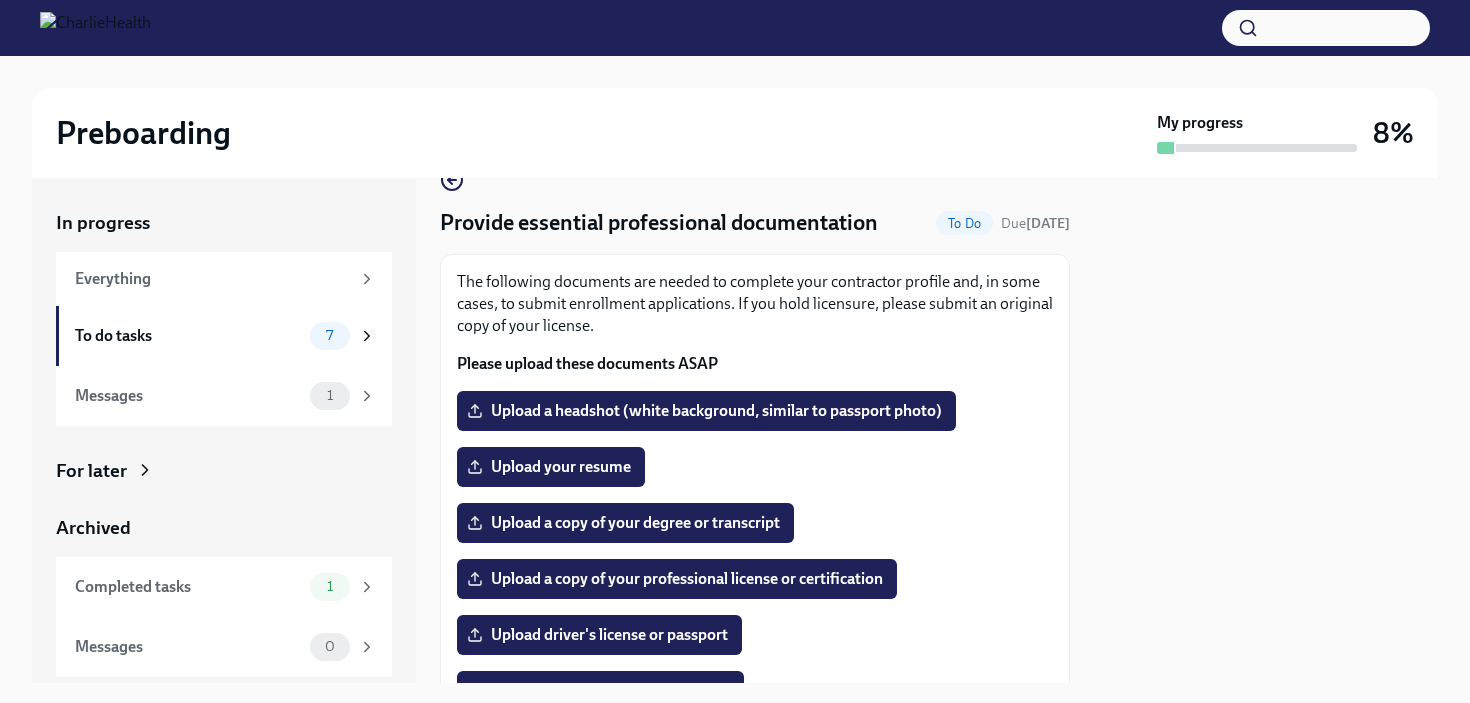 scroll, scrollTop: 32, scrollLeft: 0, axis: vertical 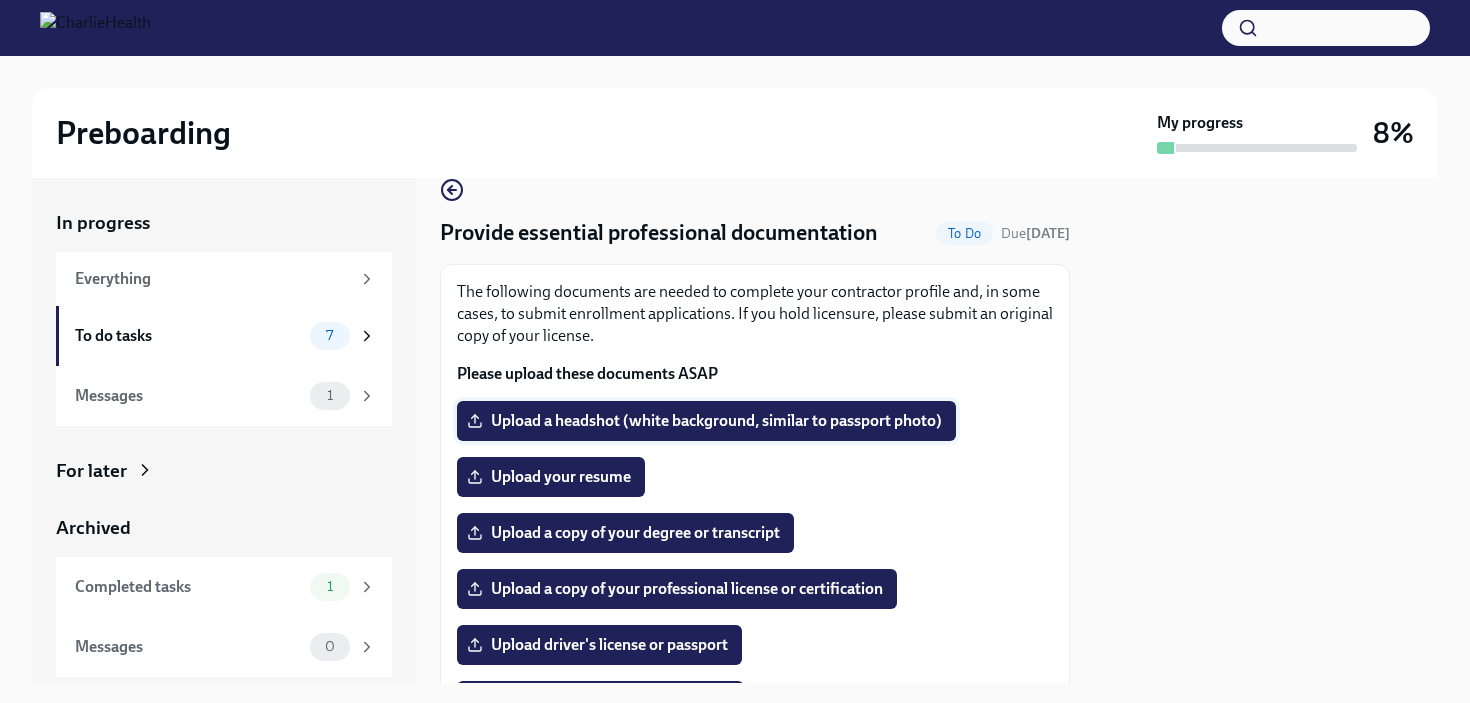 click on "Upload a headshot (white background, similar to passport photo)" at bounding box center [706, 421] 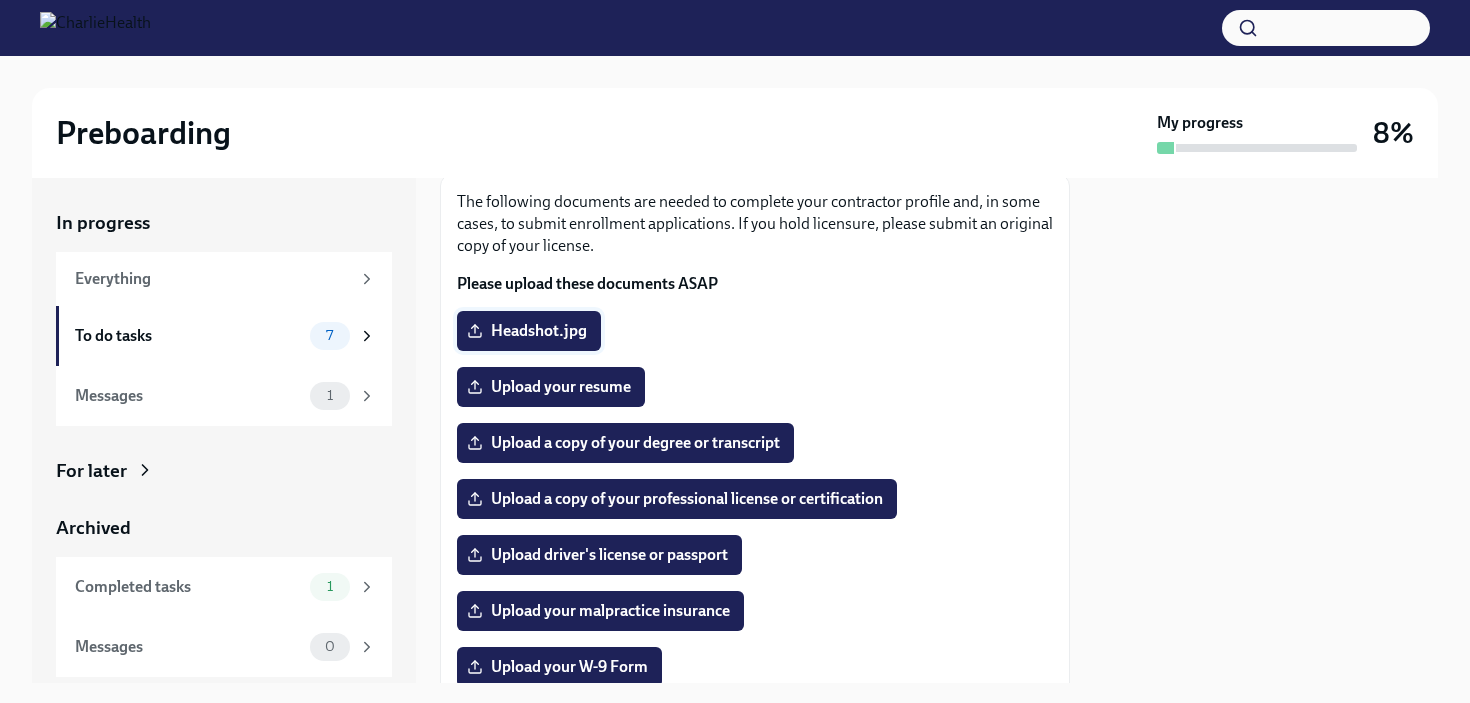 scroll, scrollTop: 133, scrollLeft: 0, axis: vertical 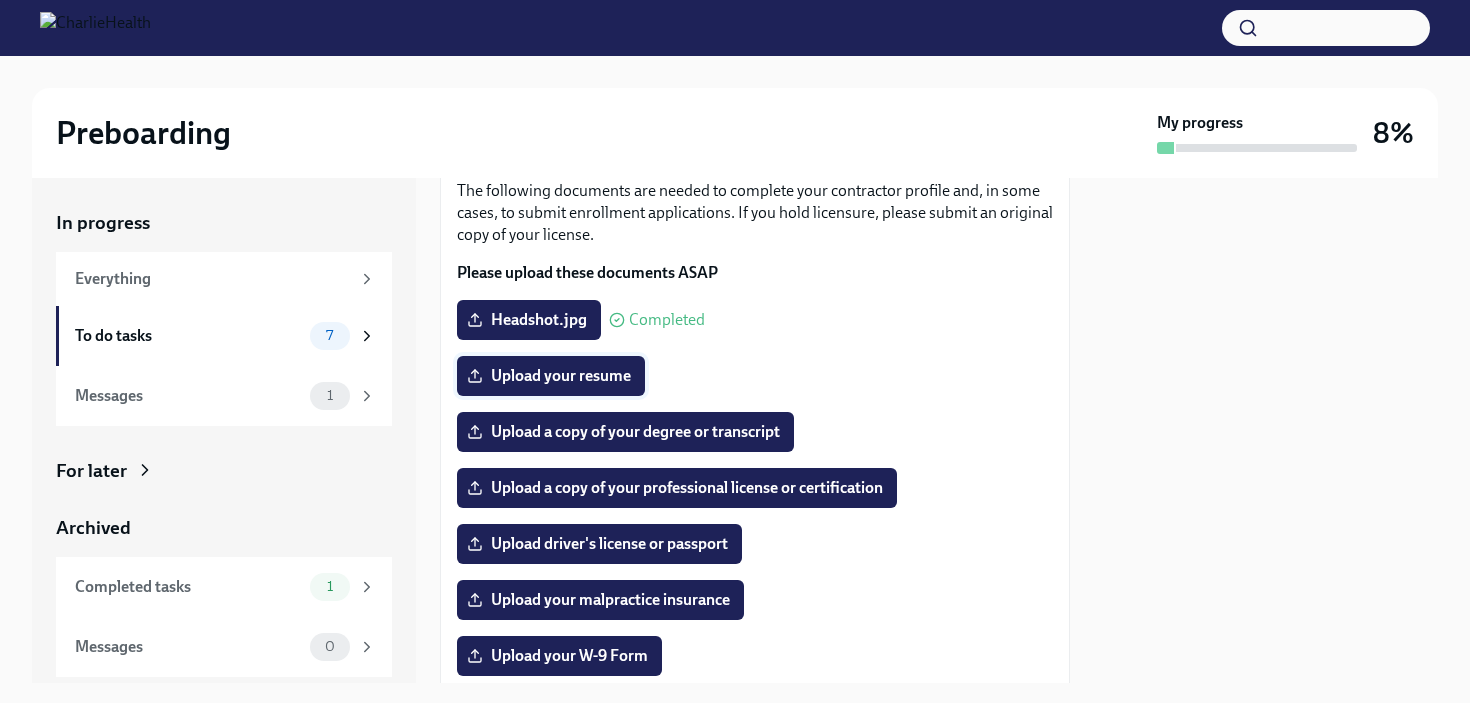 click on "Upload your resume" at bounding box center (551, 376) 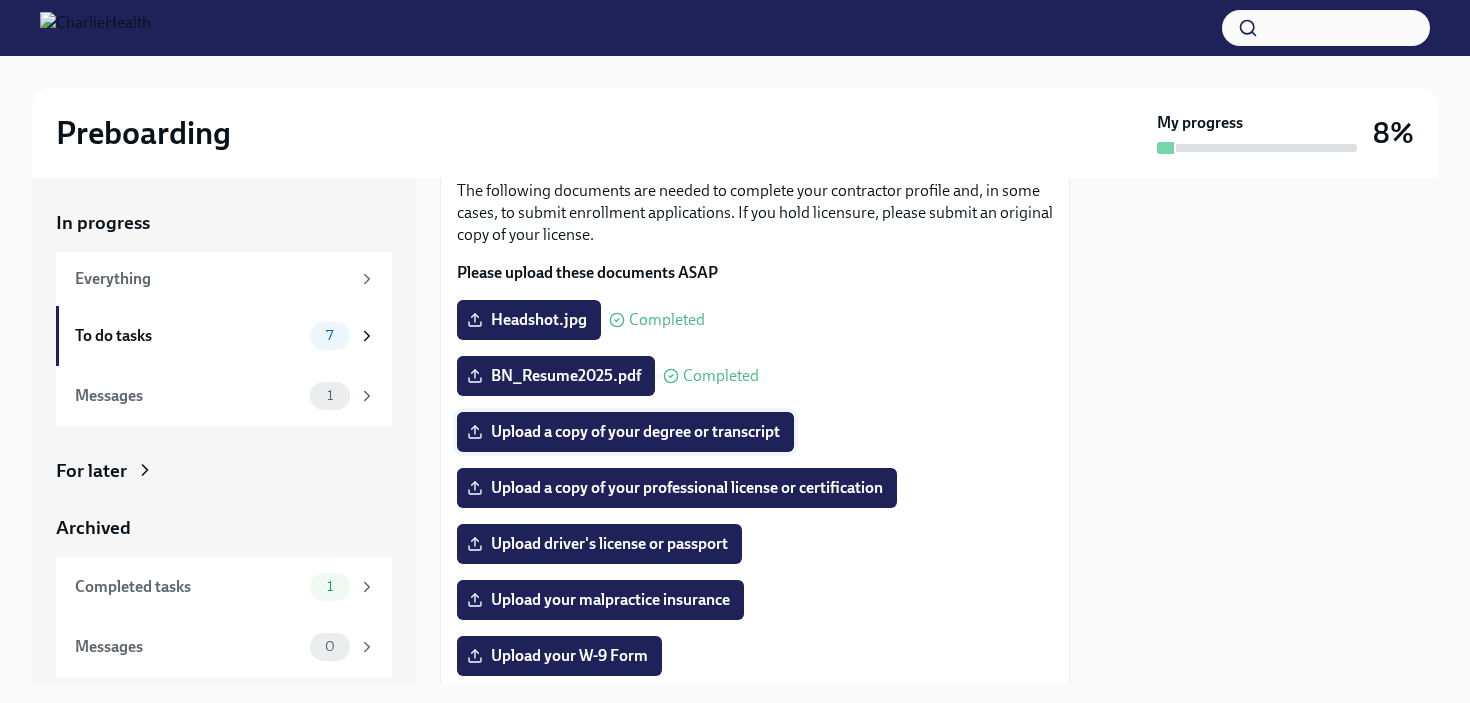 click on "Upload a copy of your degree or transcript" at bounding box center (625, 432) 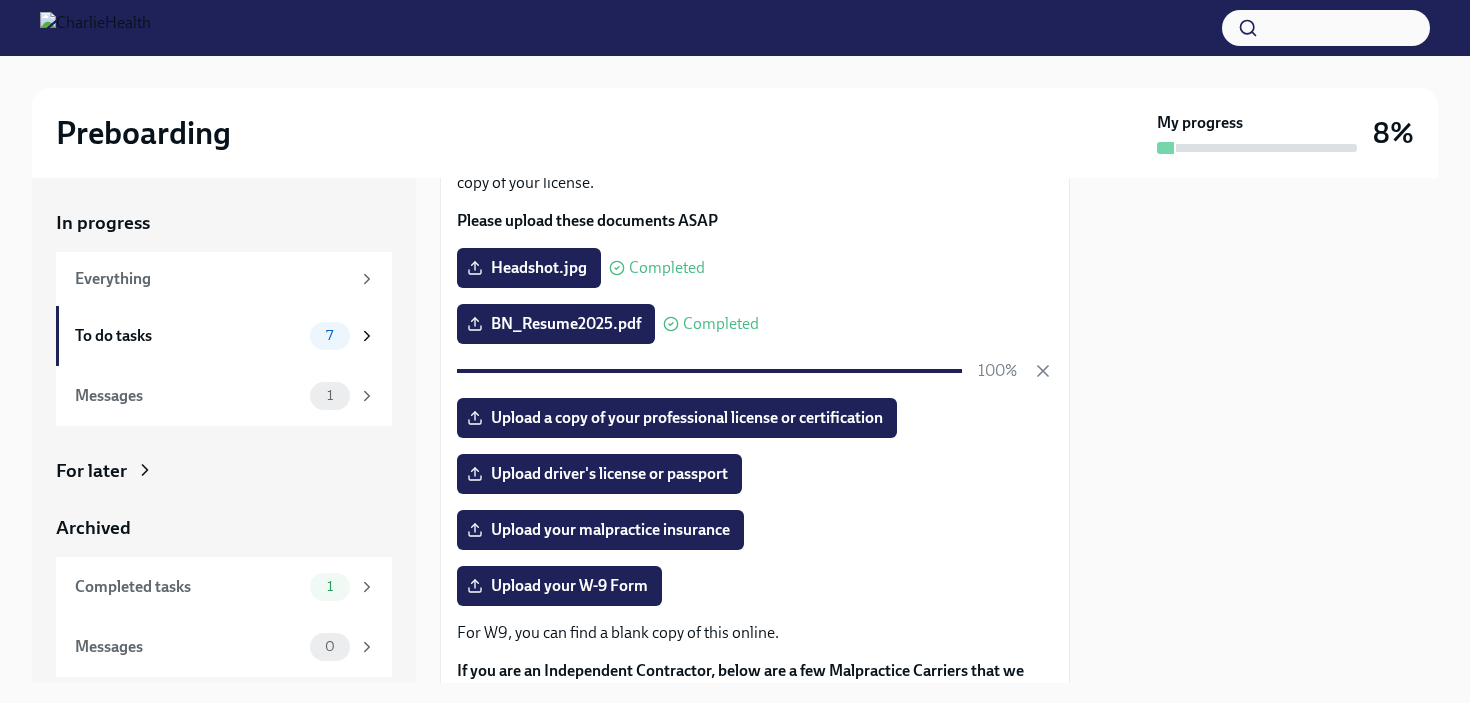 scroll, scrollTop: 200, scrollLeft: 0, axis: vertical 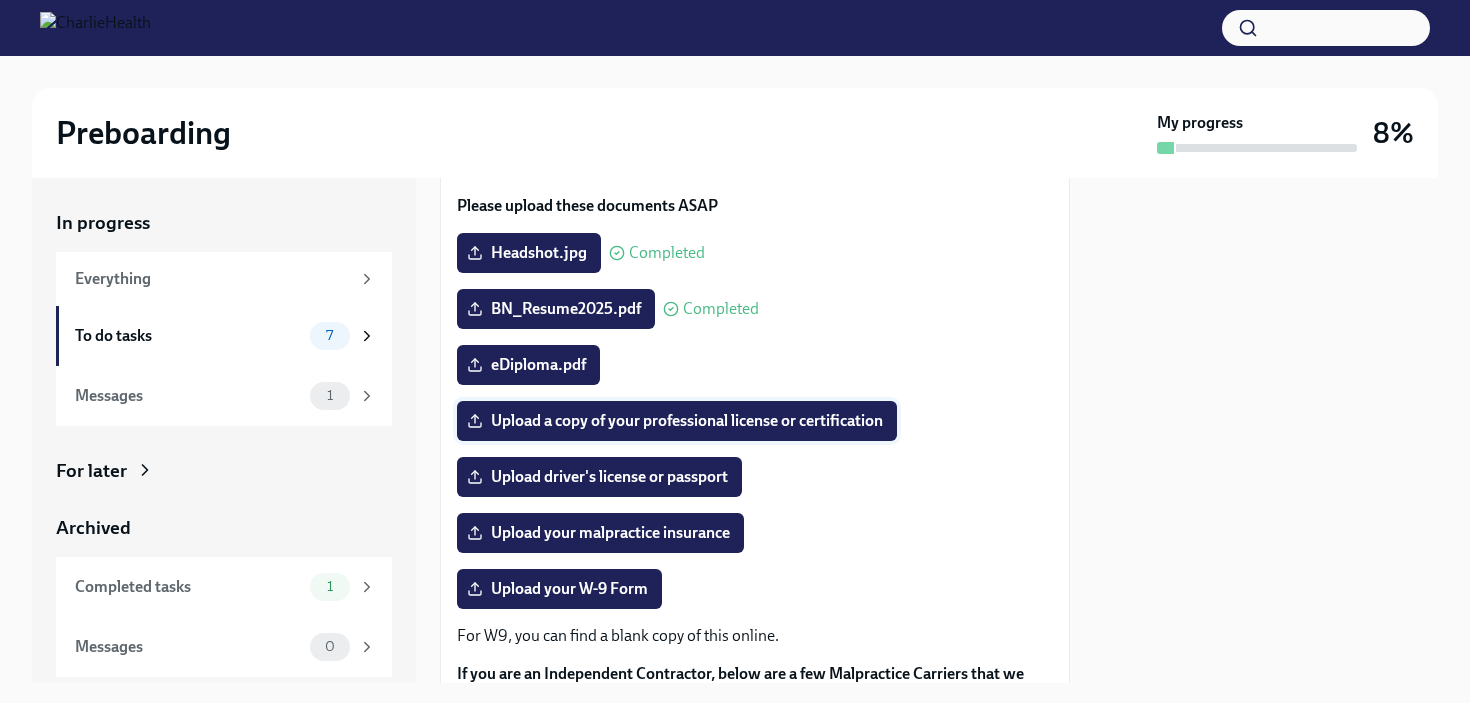 click on "Upload a copy of your professional license or certification" at bounding box center [677, 421] 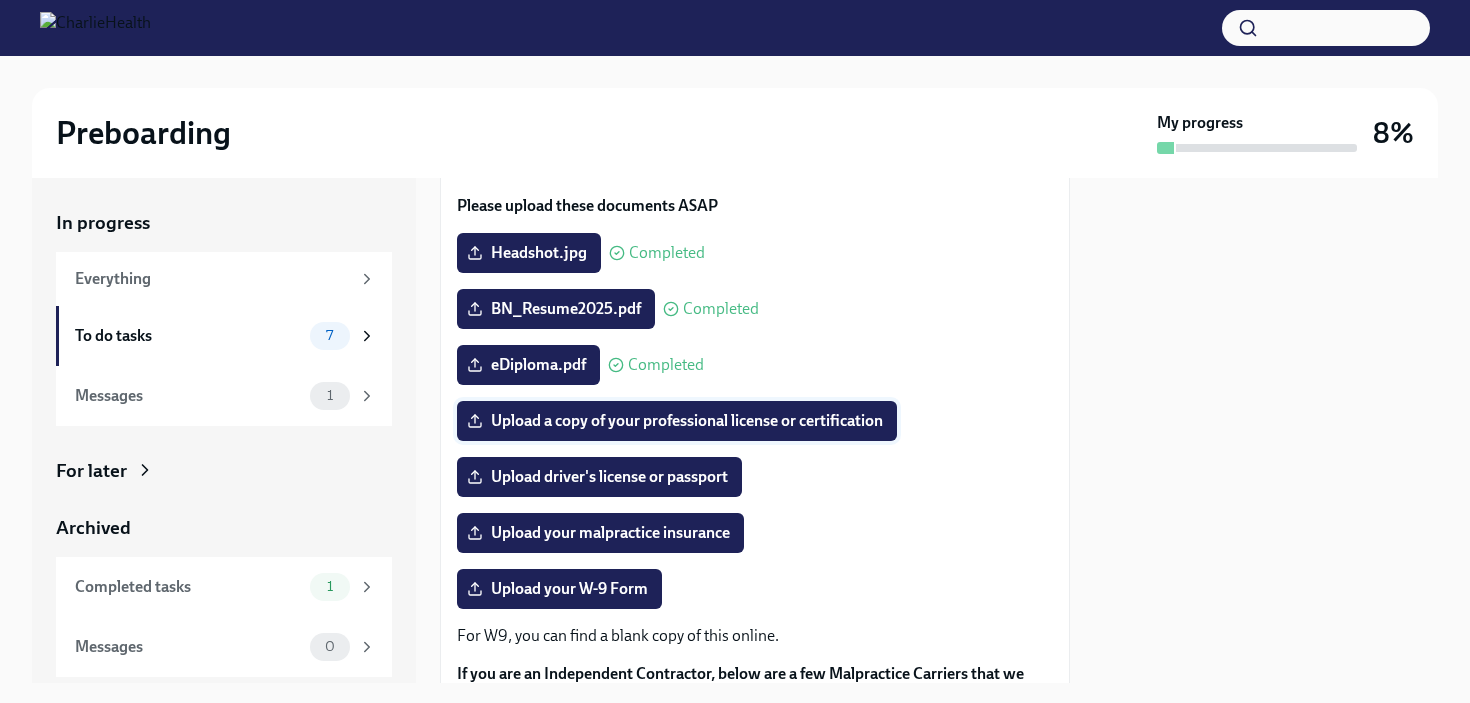 click on "Upload a copy of your professional license or certification" at bounding box center [677, 421] 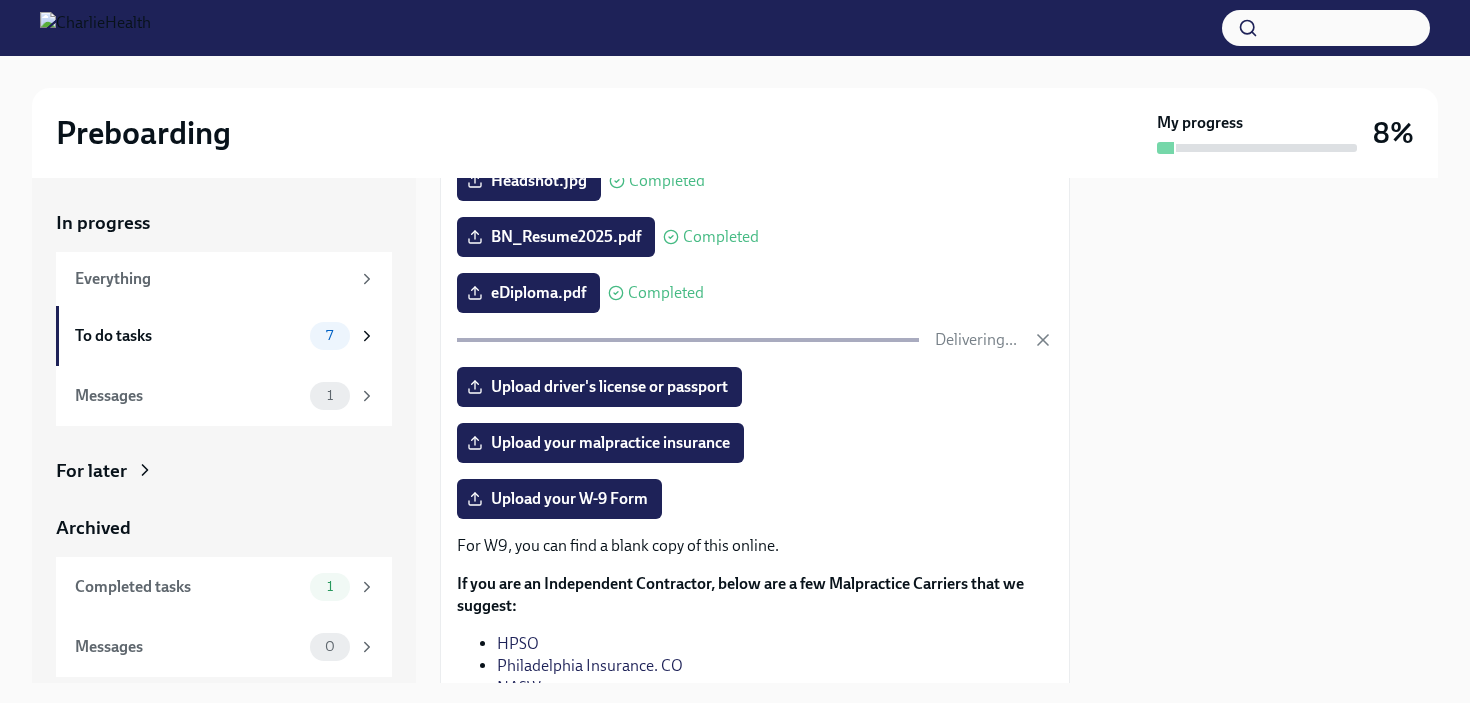 scroll, scrollTop: 279, scrollLeft: 0, axis: vertical 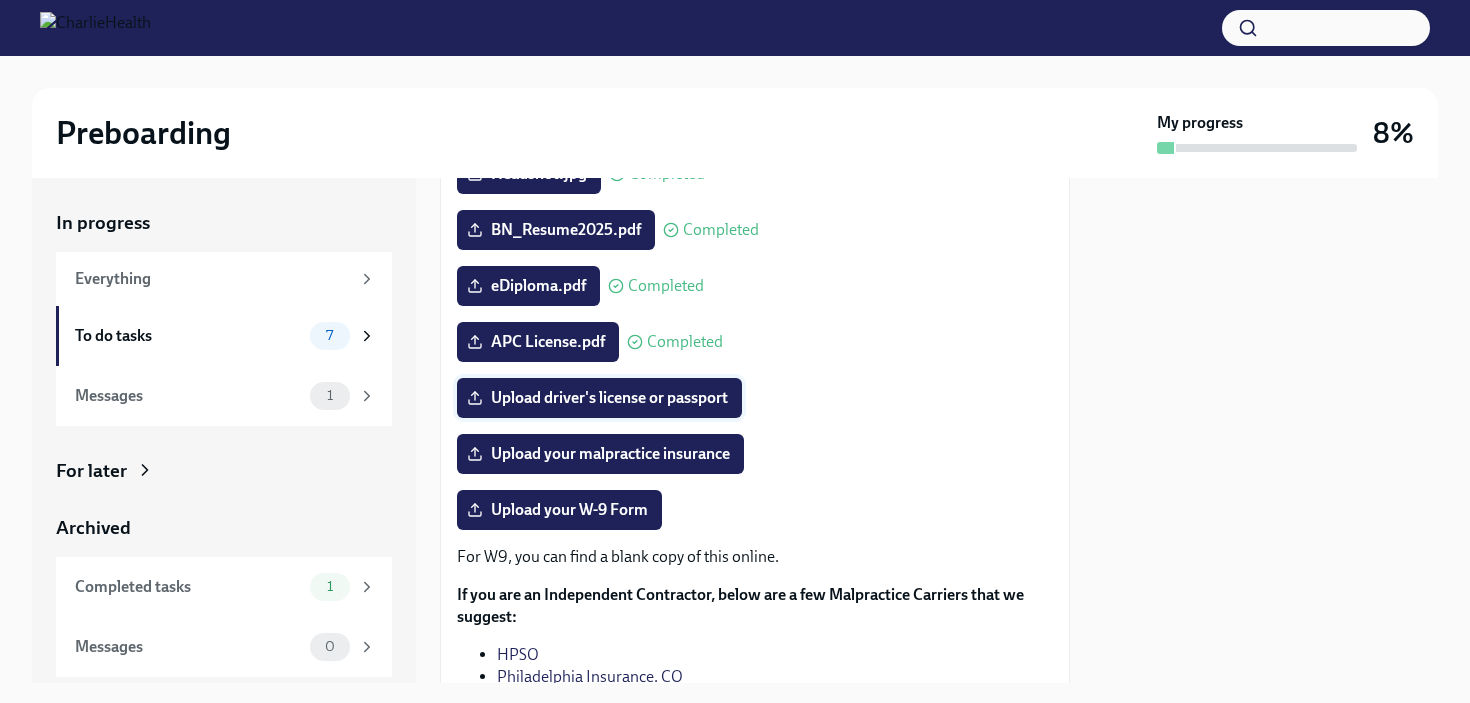 click on "Upload driver's license or passport" at bounding box center (599, 398) 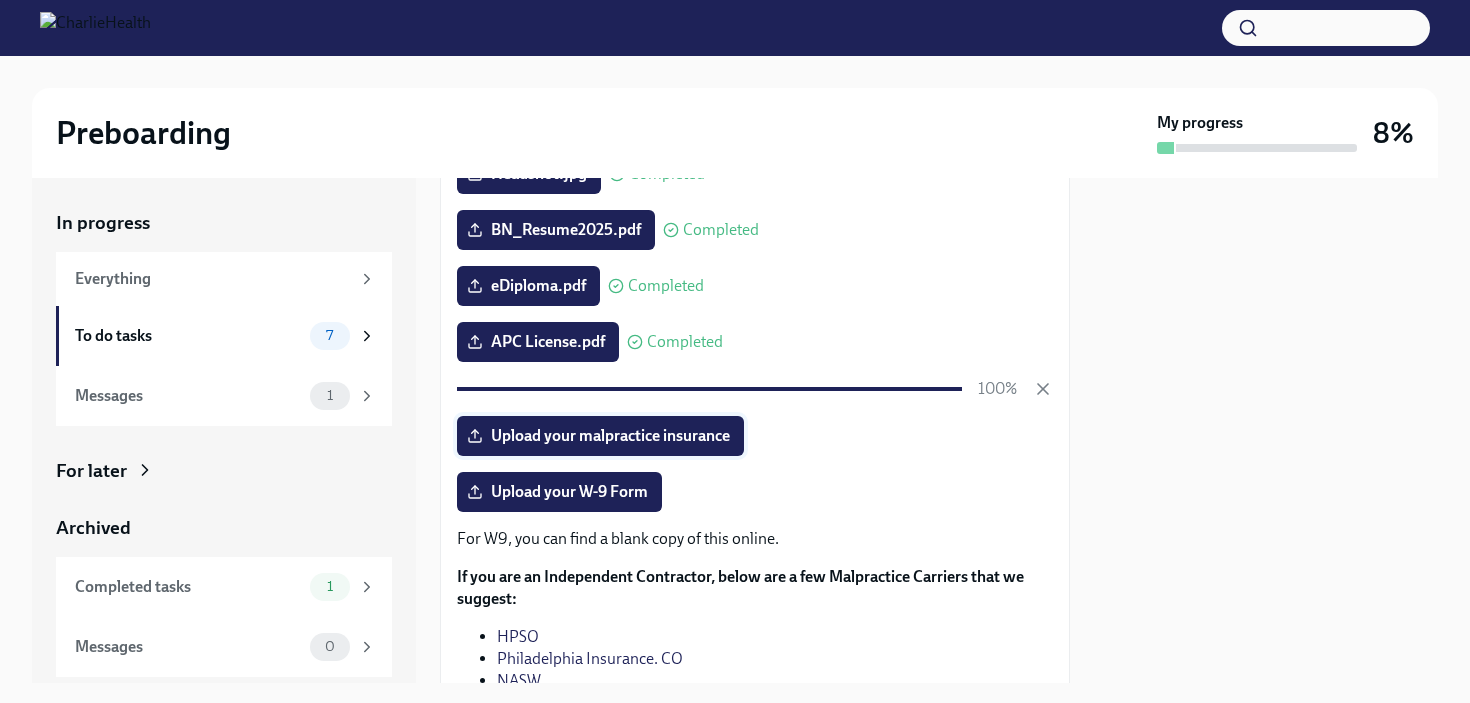 click on "Upload your malpractice insurance" at bounding box center [600, 436] 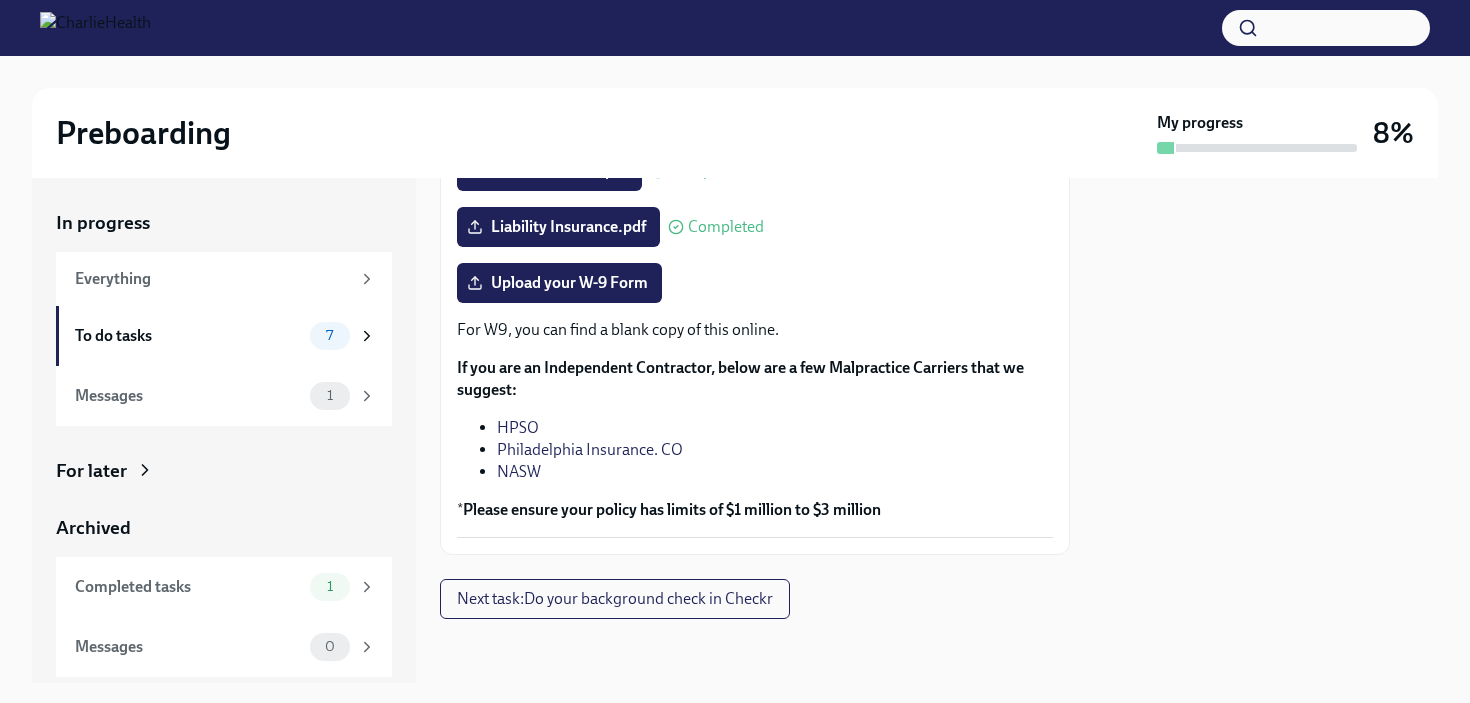 scroll, scrollTop: 456, scrollLeft: 0, axis: vertical 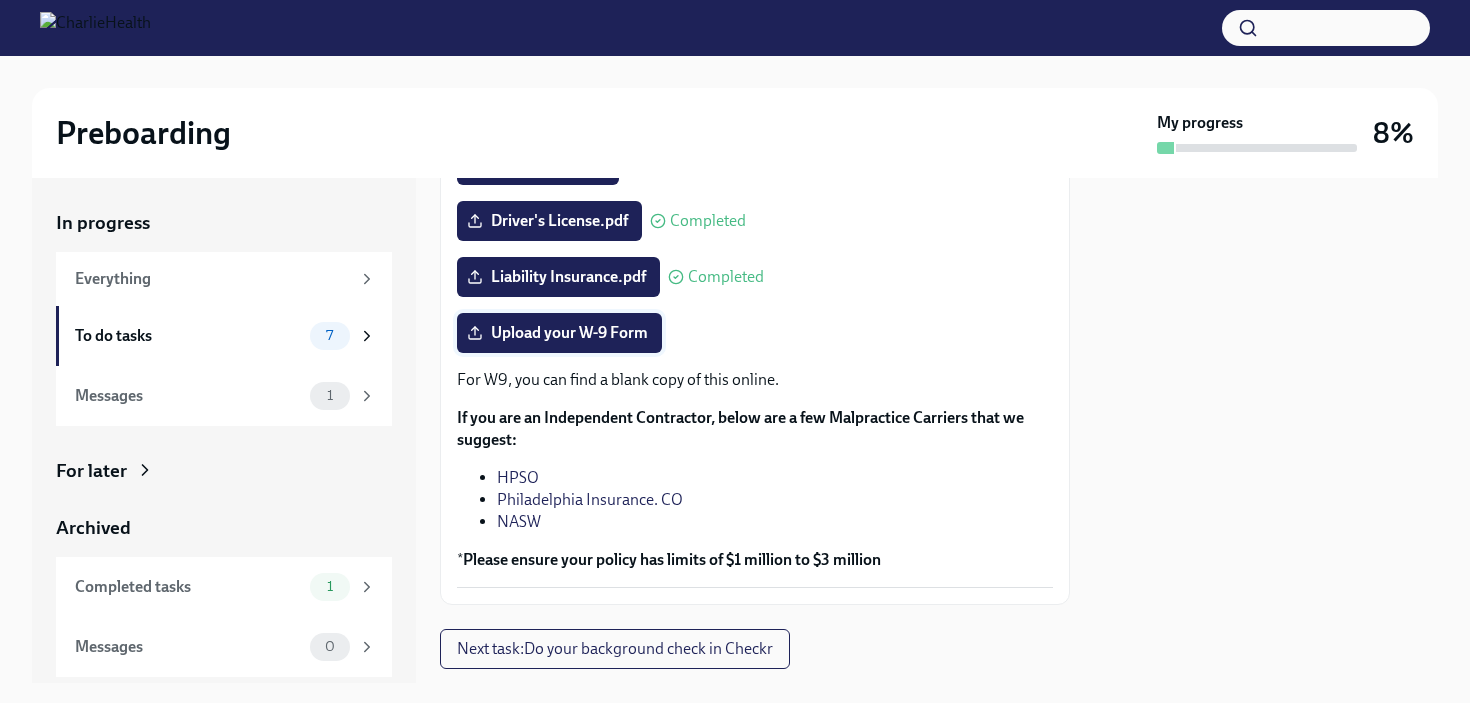 click on "Upload your W-9 Form" at bounding box center [559, 333] 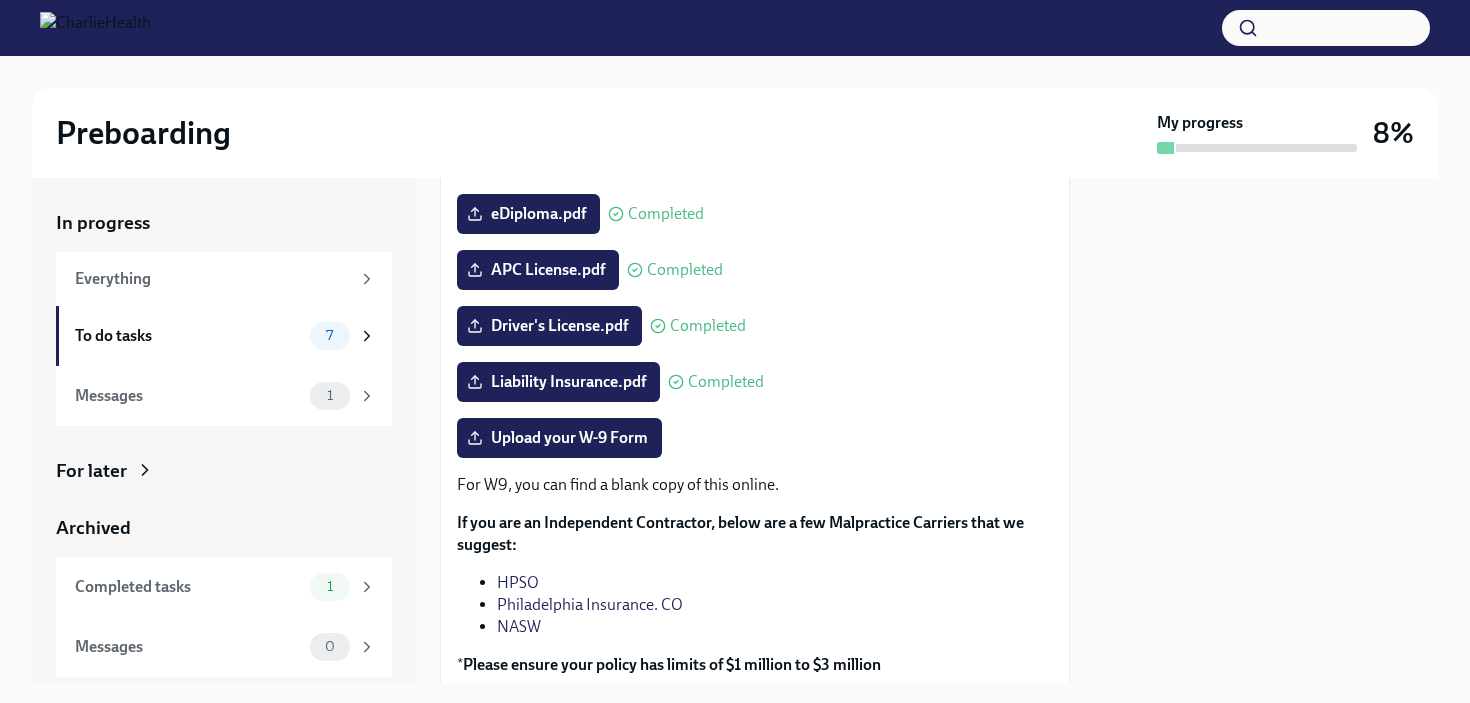 scroll, scrollTop: 341, scrollLeft: 0, axis: vertical 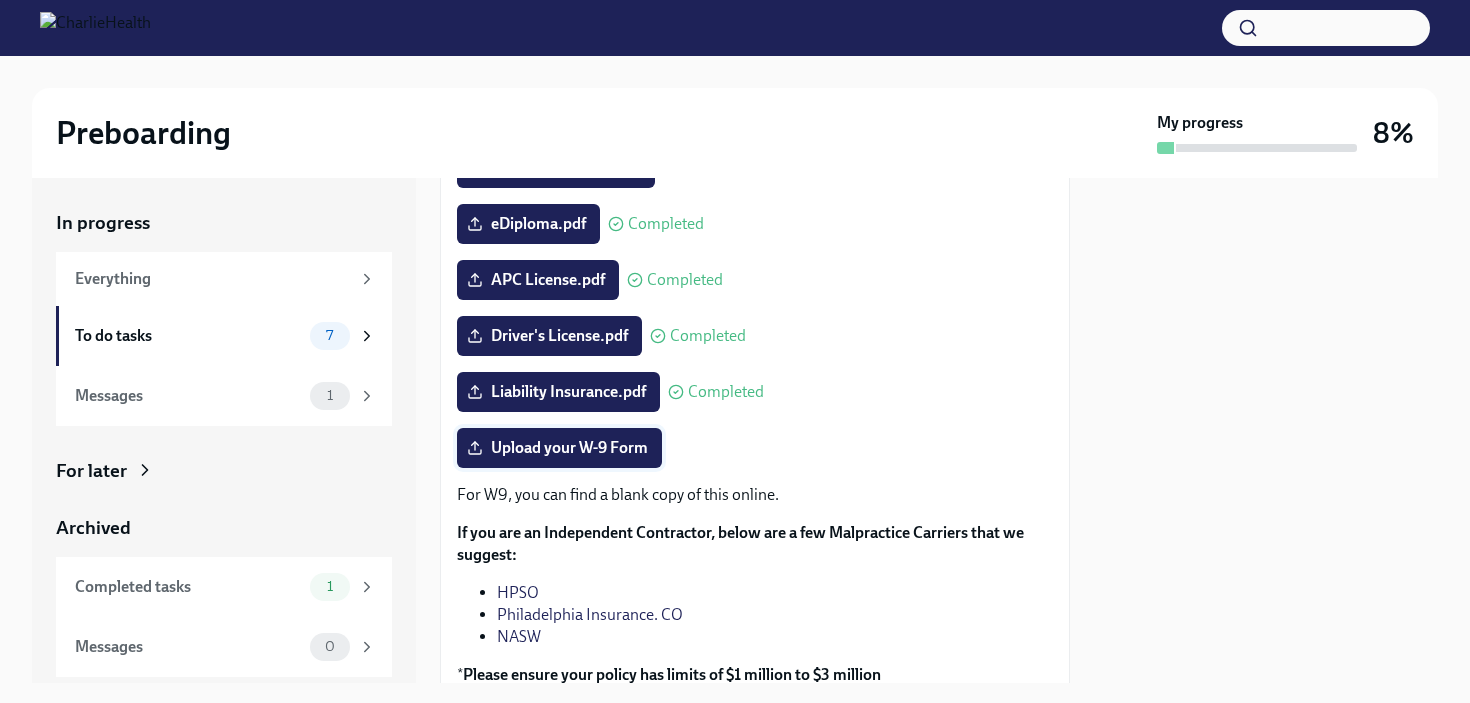 click on "Upload your W-9 Form" at bounding box center (559, 448) 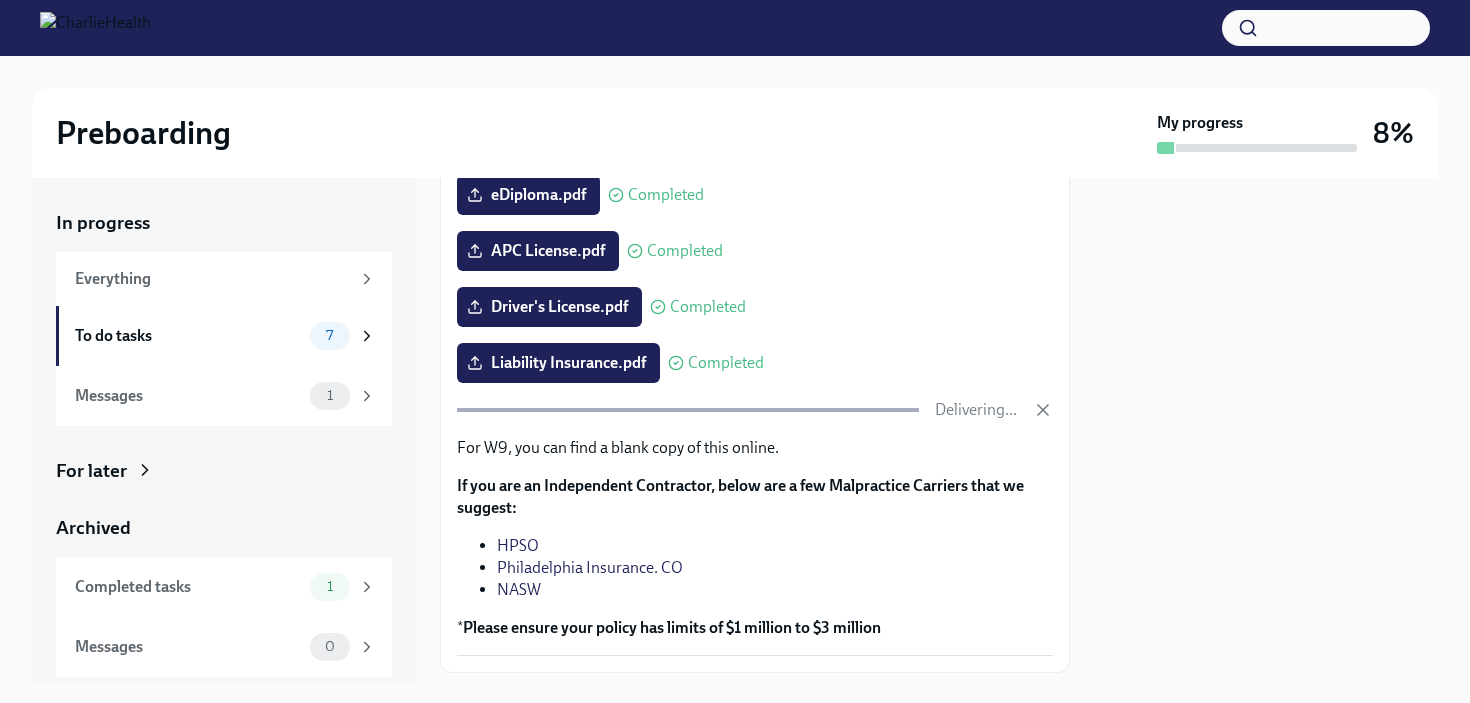 scroll, scrollTop: 378, scrollLeft: 0, axis: vertical 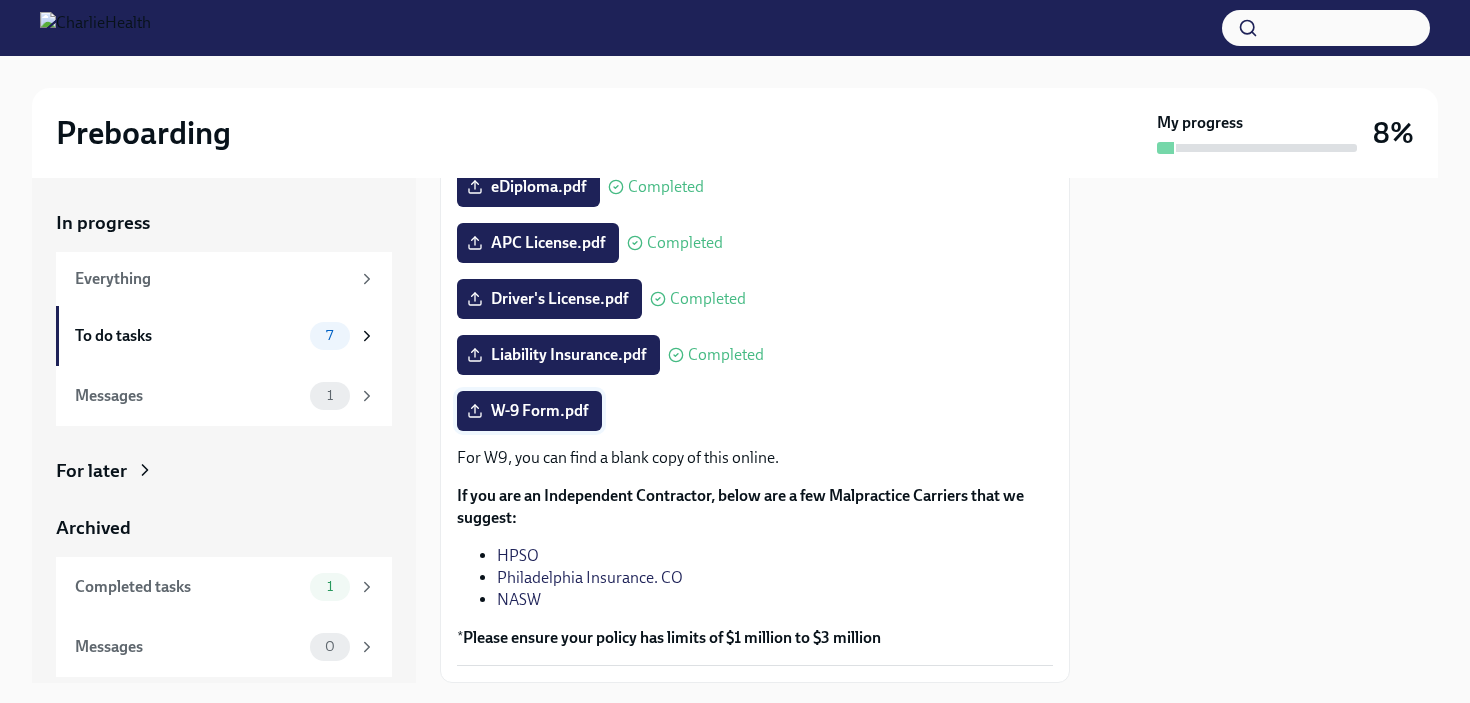 click on "W-9 Form.pdf" at bounding box center [529, 411] 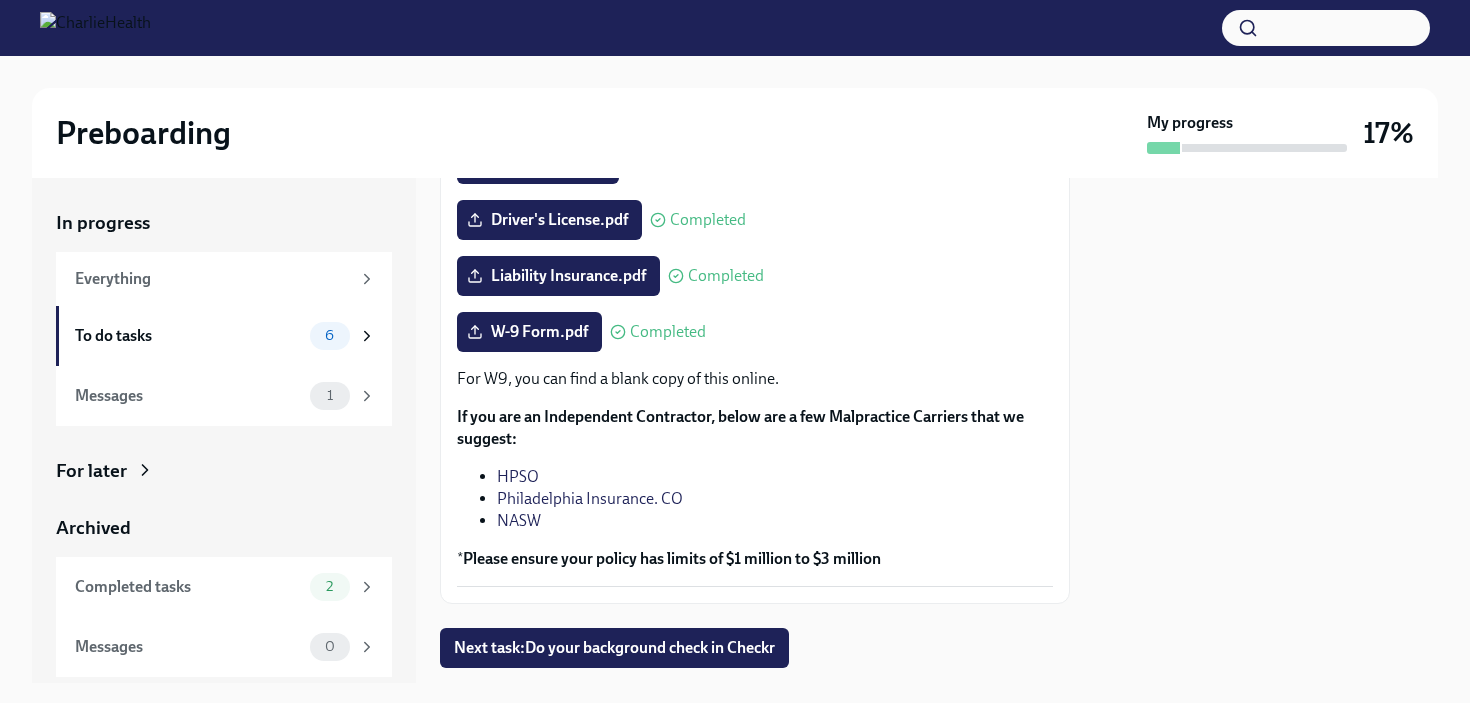 scroll, scrollTop: 506, scrollLeft: 0, axis: vertical 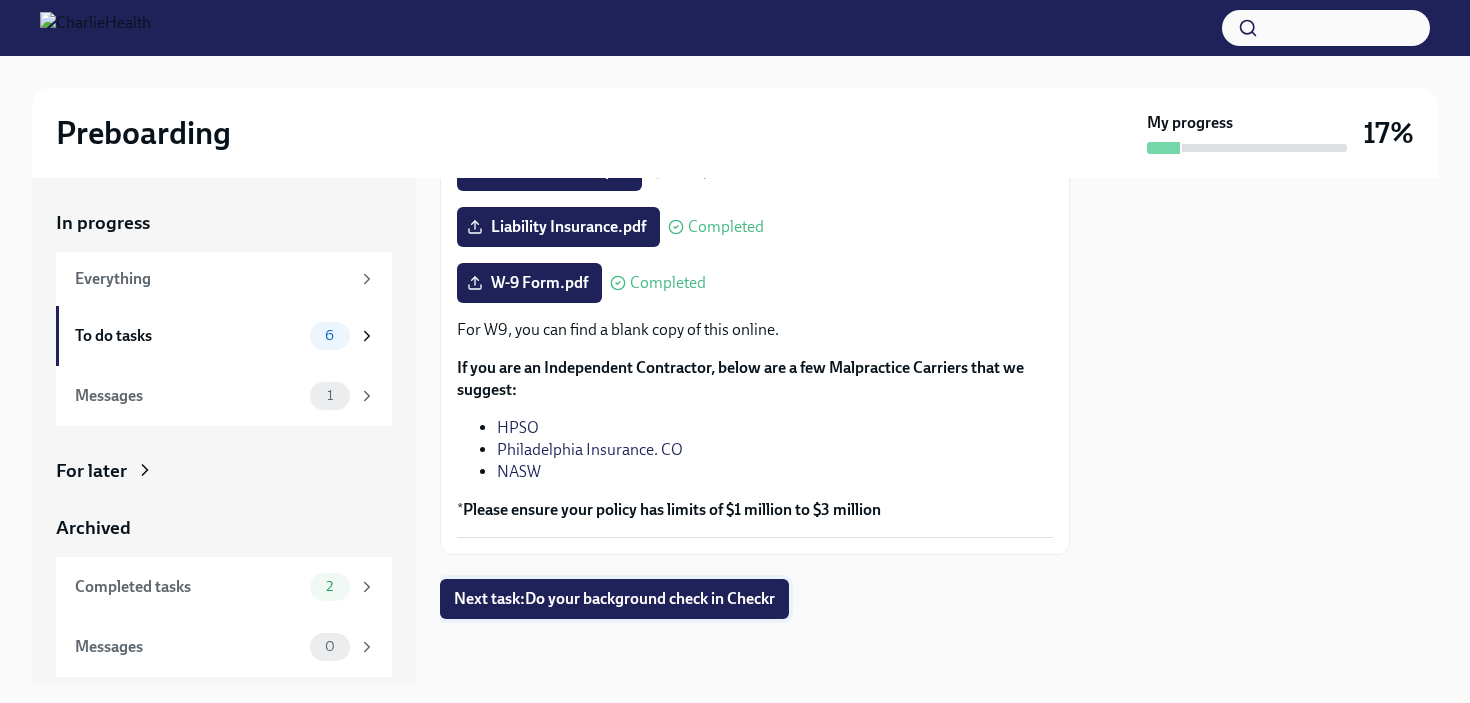 click on "Next task :  Do your background check in Checkr" at bounding box center (614, 599) 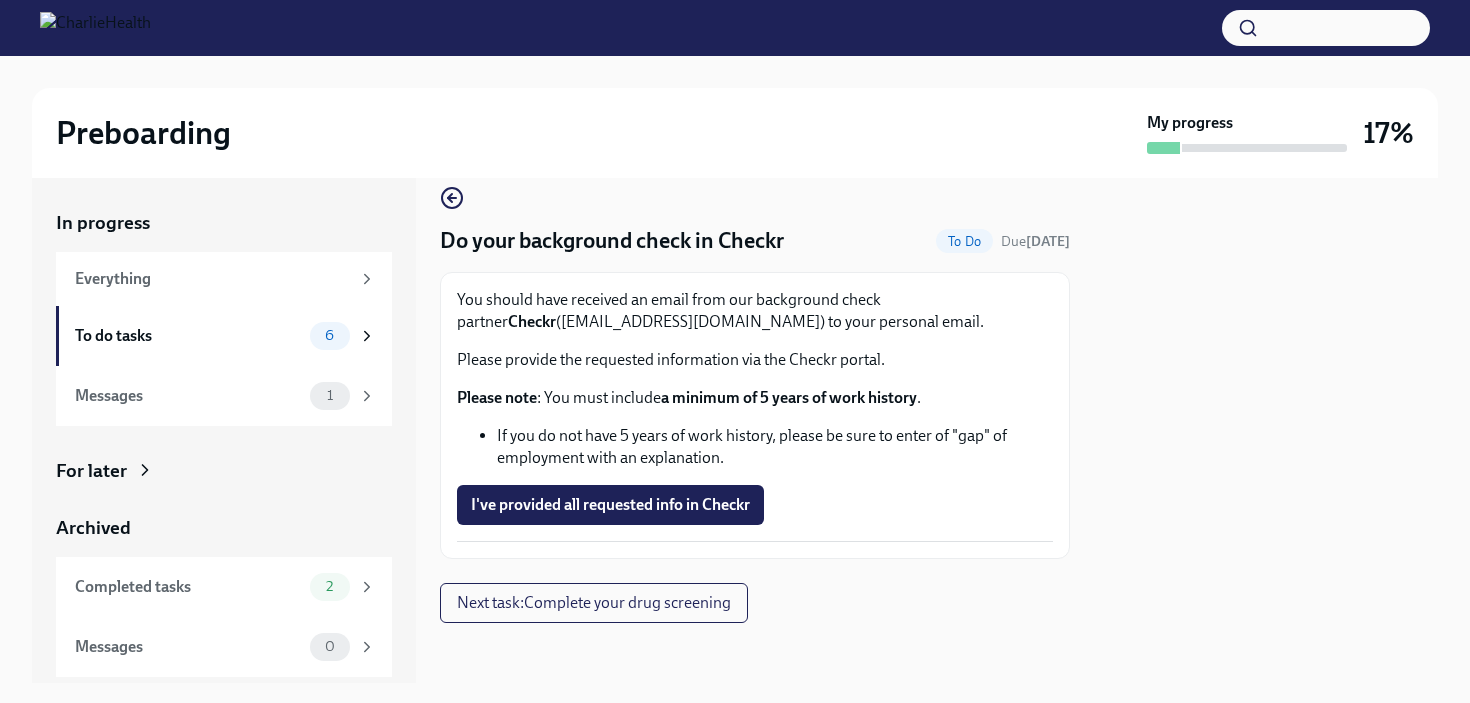 scroll, scrollTop: 28, scrollLeft: 0, axis: vertical 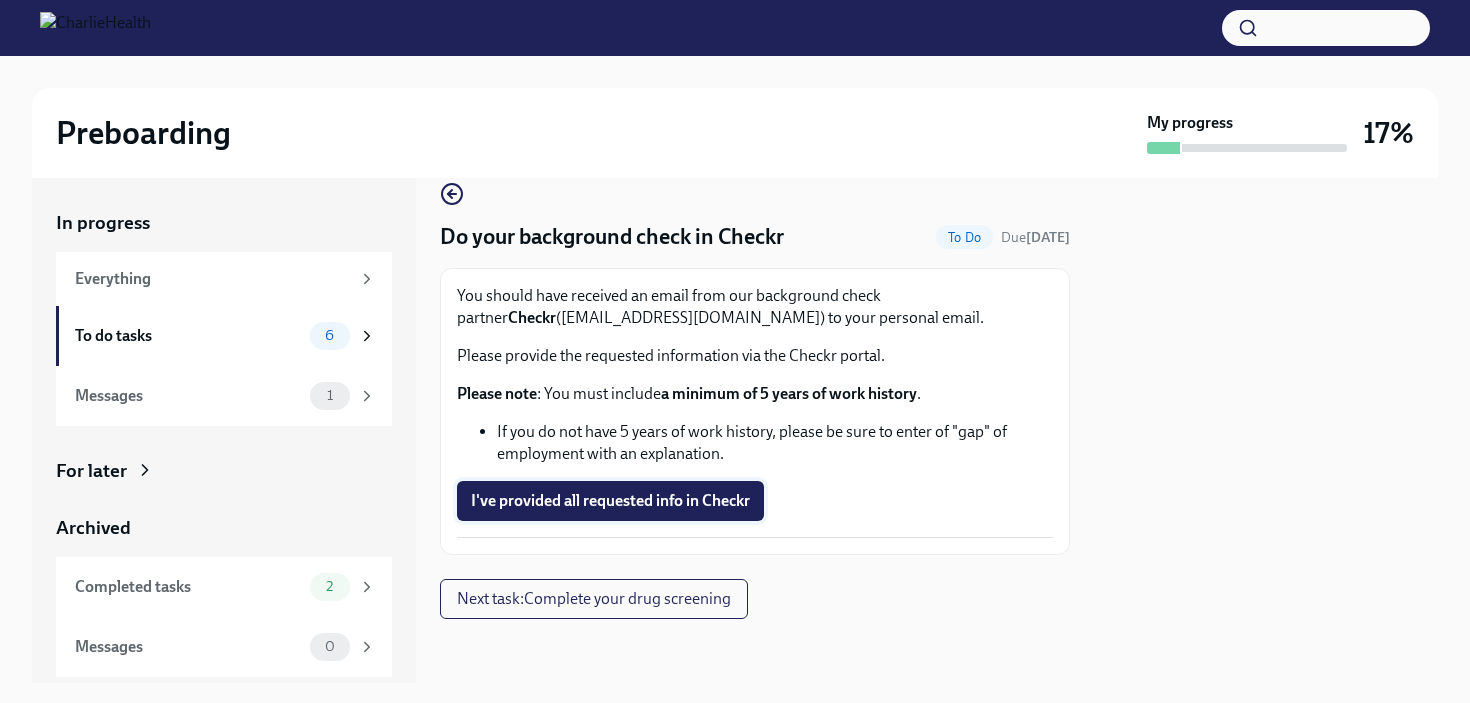 click on "I've provided all requested info in Checkr" at bounding box center (610, 501) 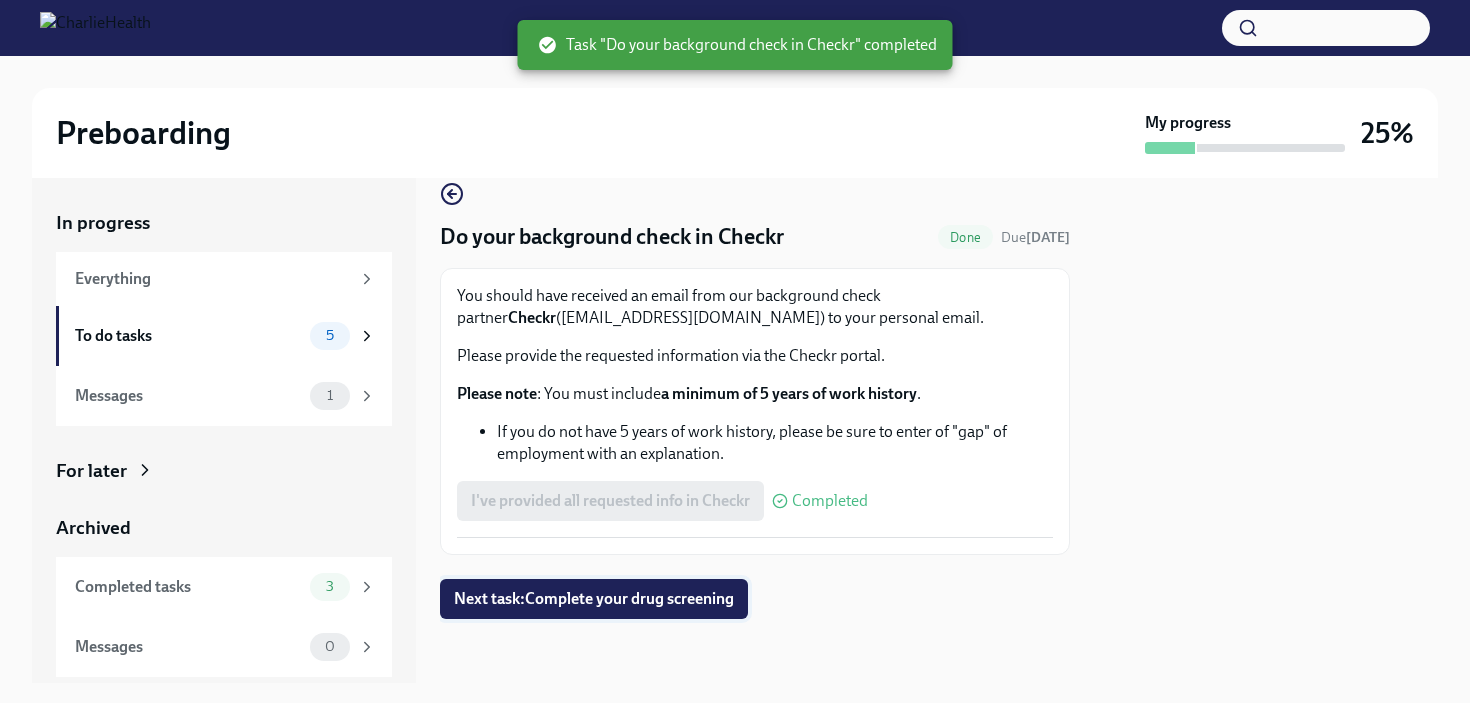 click on "Next task :  Complete your drug screening" at bounding box center (594, 599) 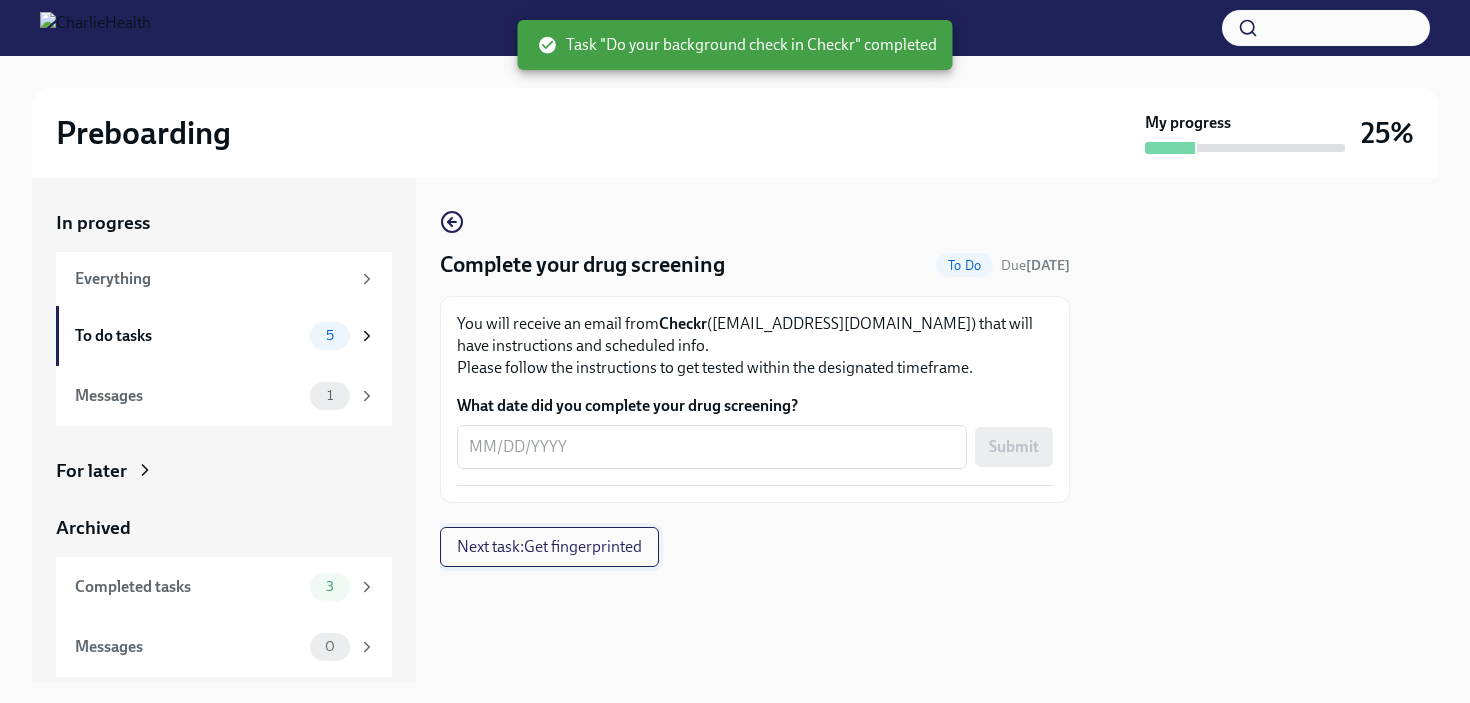 click on "Next task :  Get fingerprinted" at bounding box center (549, 547) 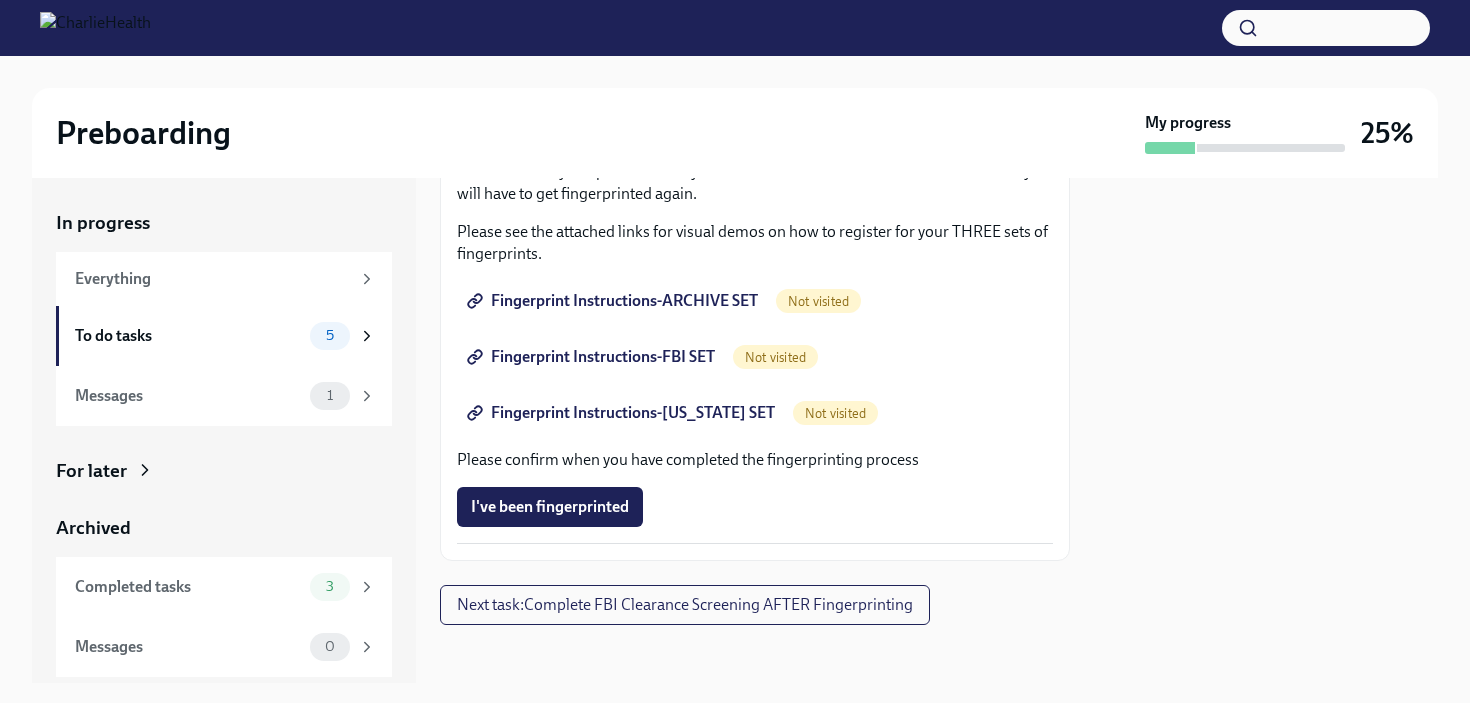 scroll, scrollTop: 0, scrollLeft: 0, axis: both 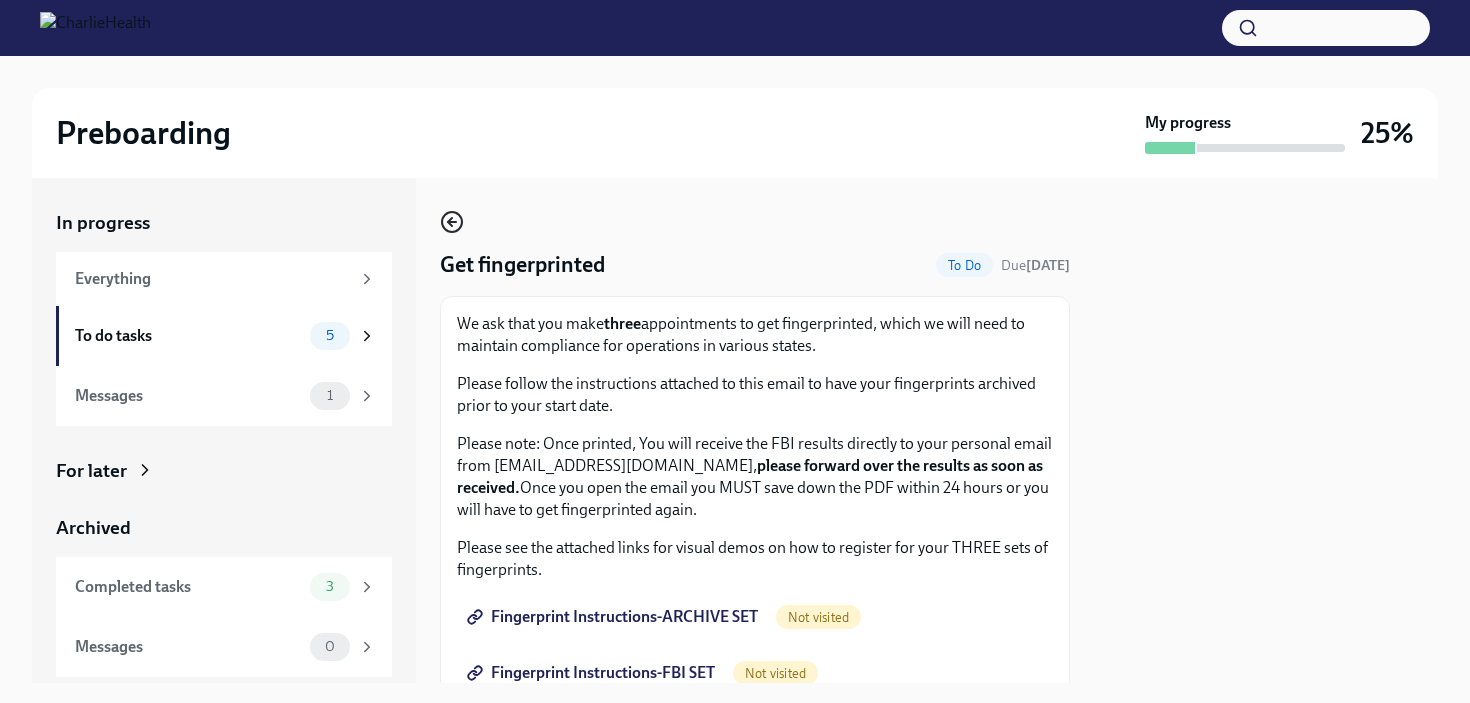 click 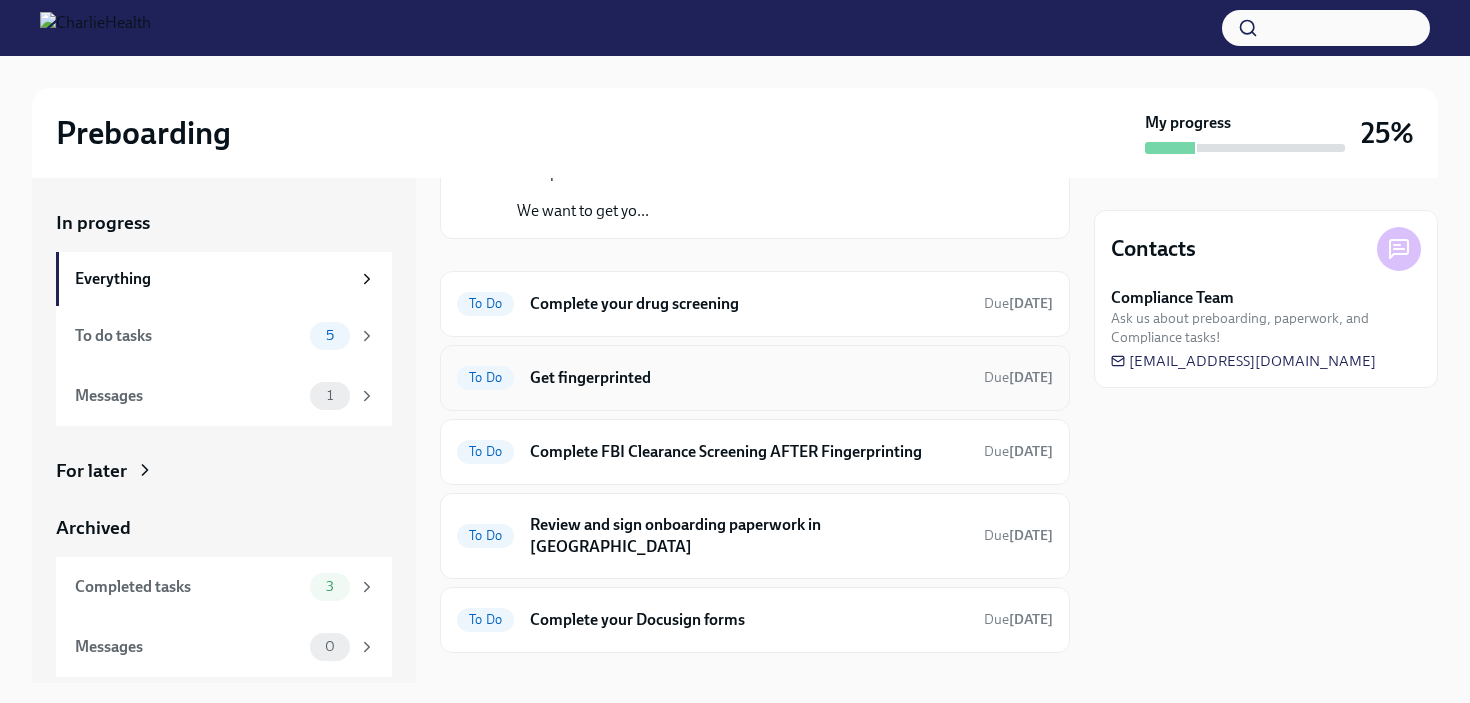 scroll, scrollTop: 168, scrollLeft: 0, axis: vertical 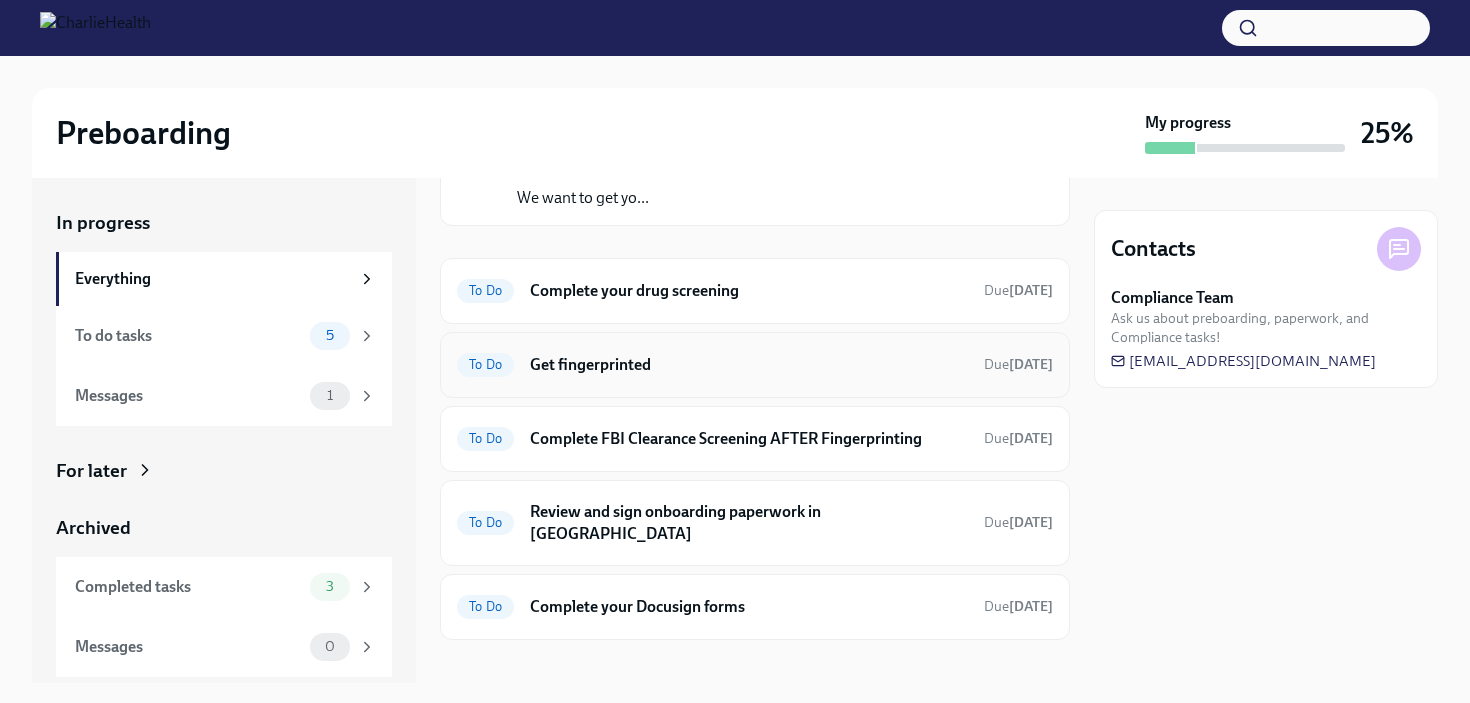 click on "Get fingerprinted" at bounding box center (749, 365) 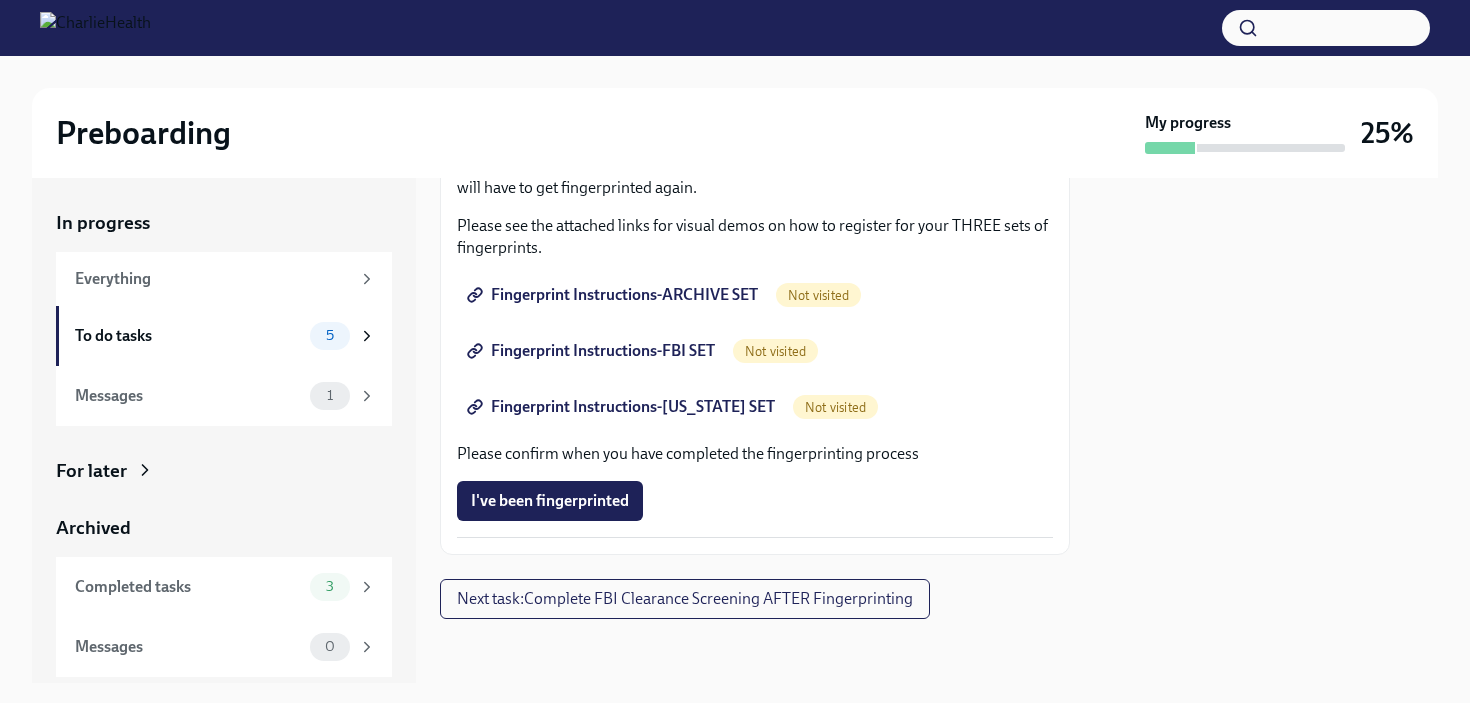 scroll, scrollTop: 0, scrollLeft: 0, axis: both 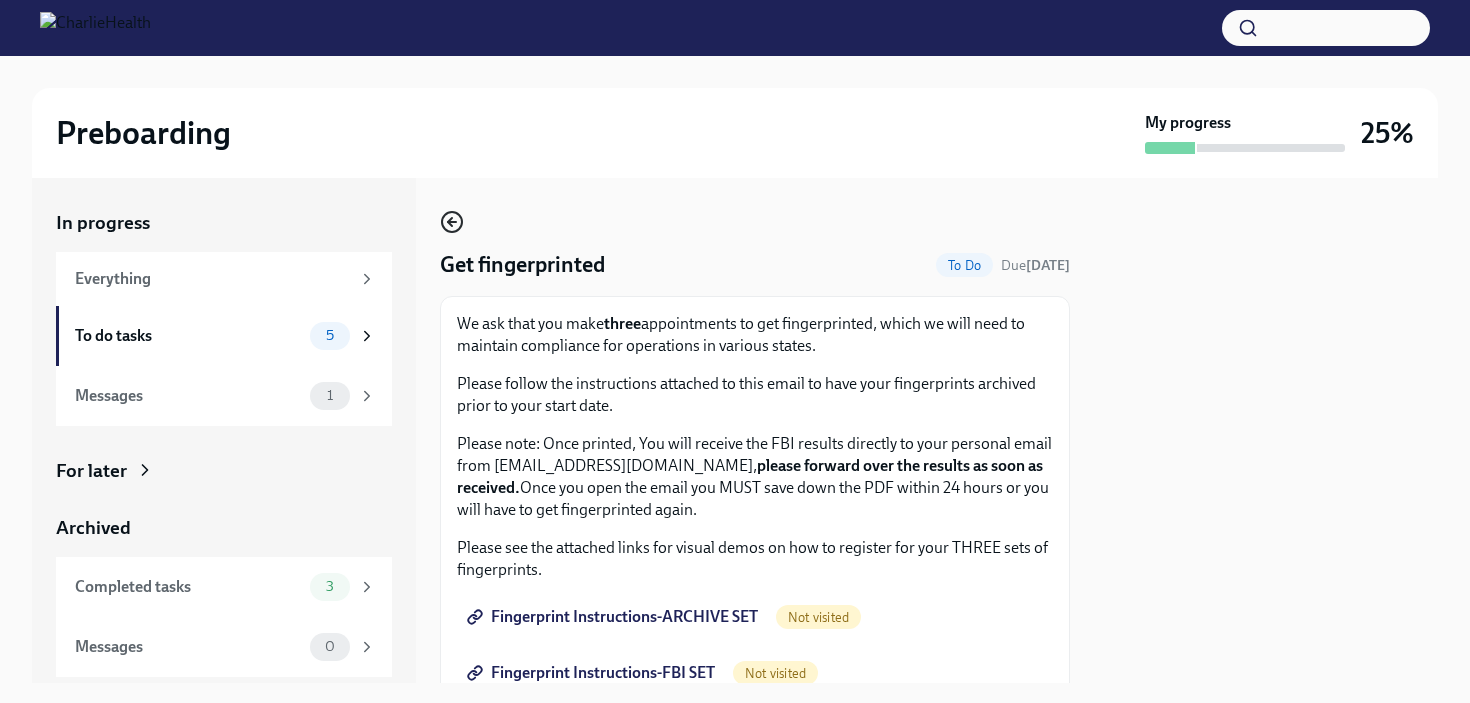 click 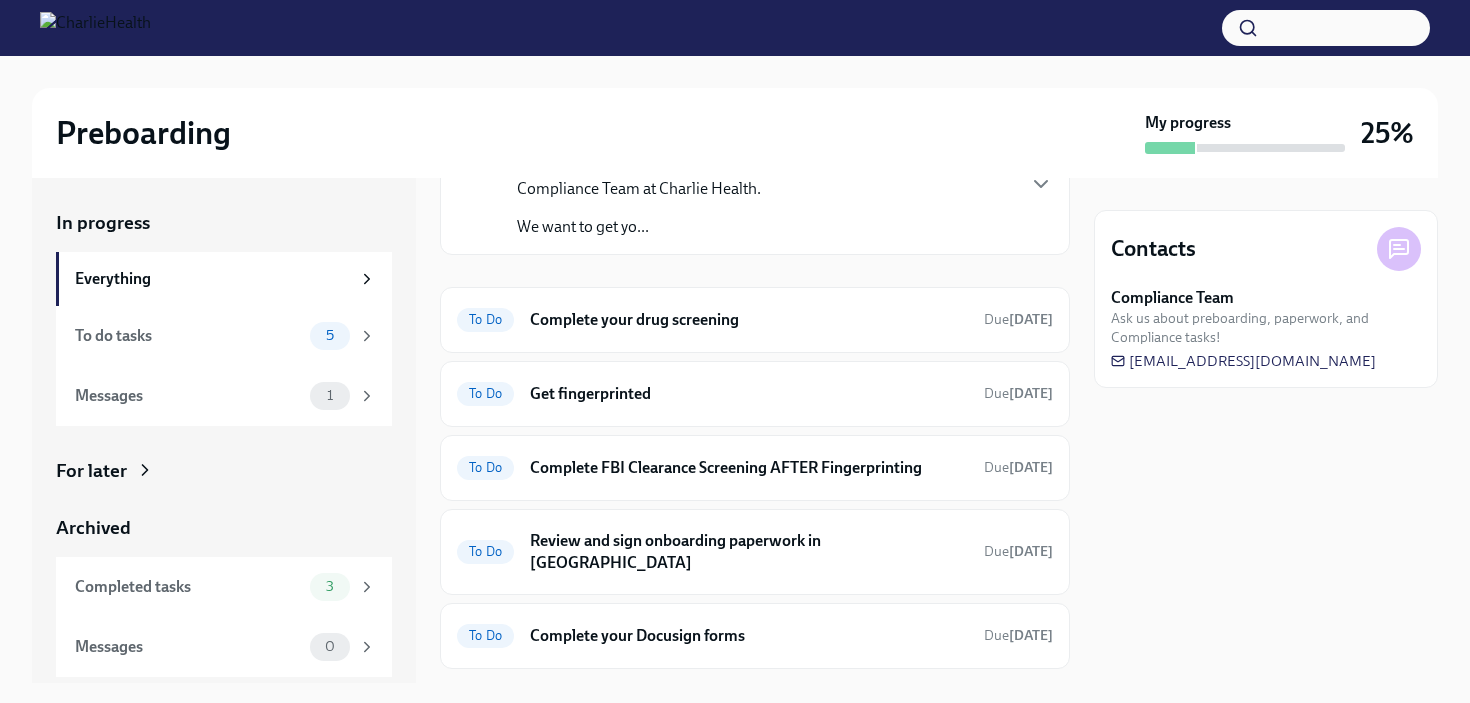 scroll, scrollTop: 168, scrollLeft: 0, axis: vertical 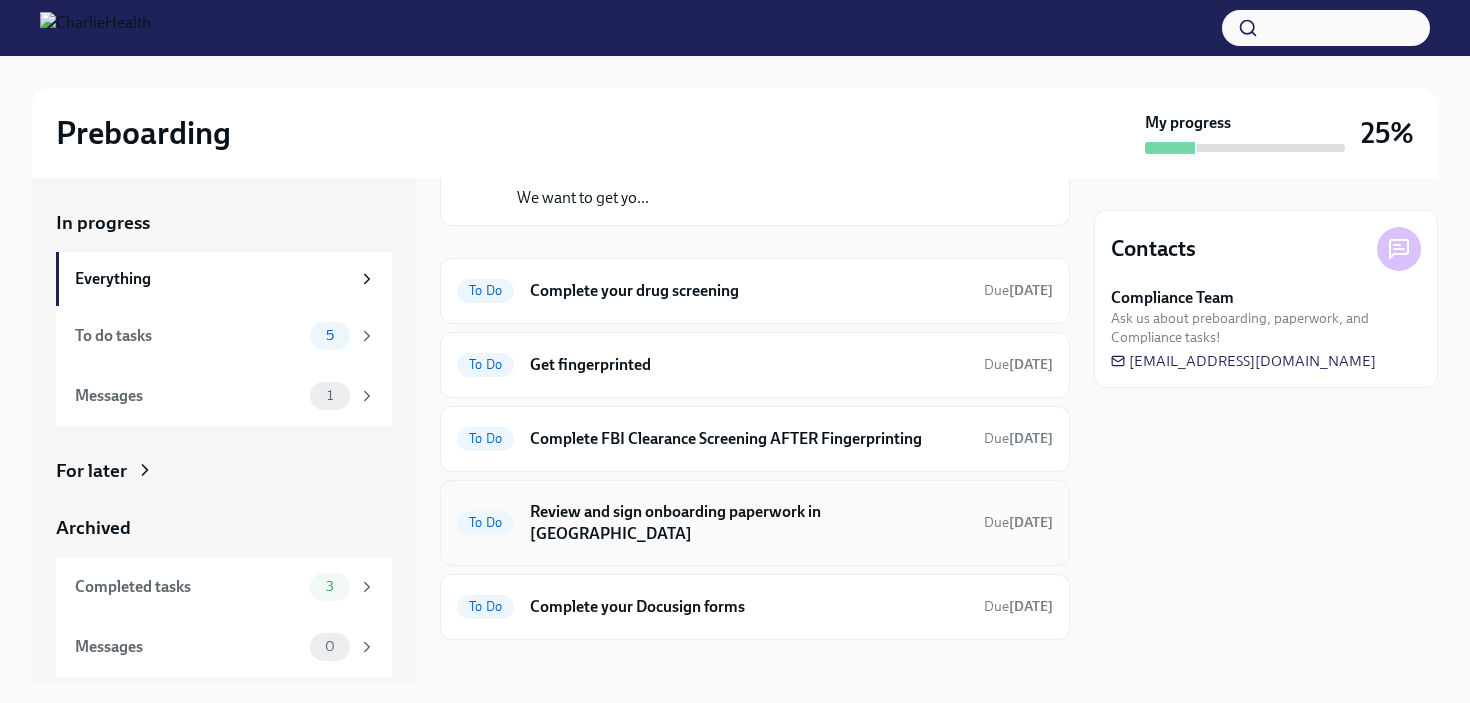 click on "Review and sign onboarding paperwork in [GEOGRAPHIC_DATA]" at bounding box center (749, 523) 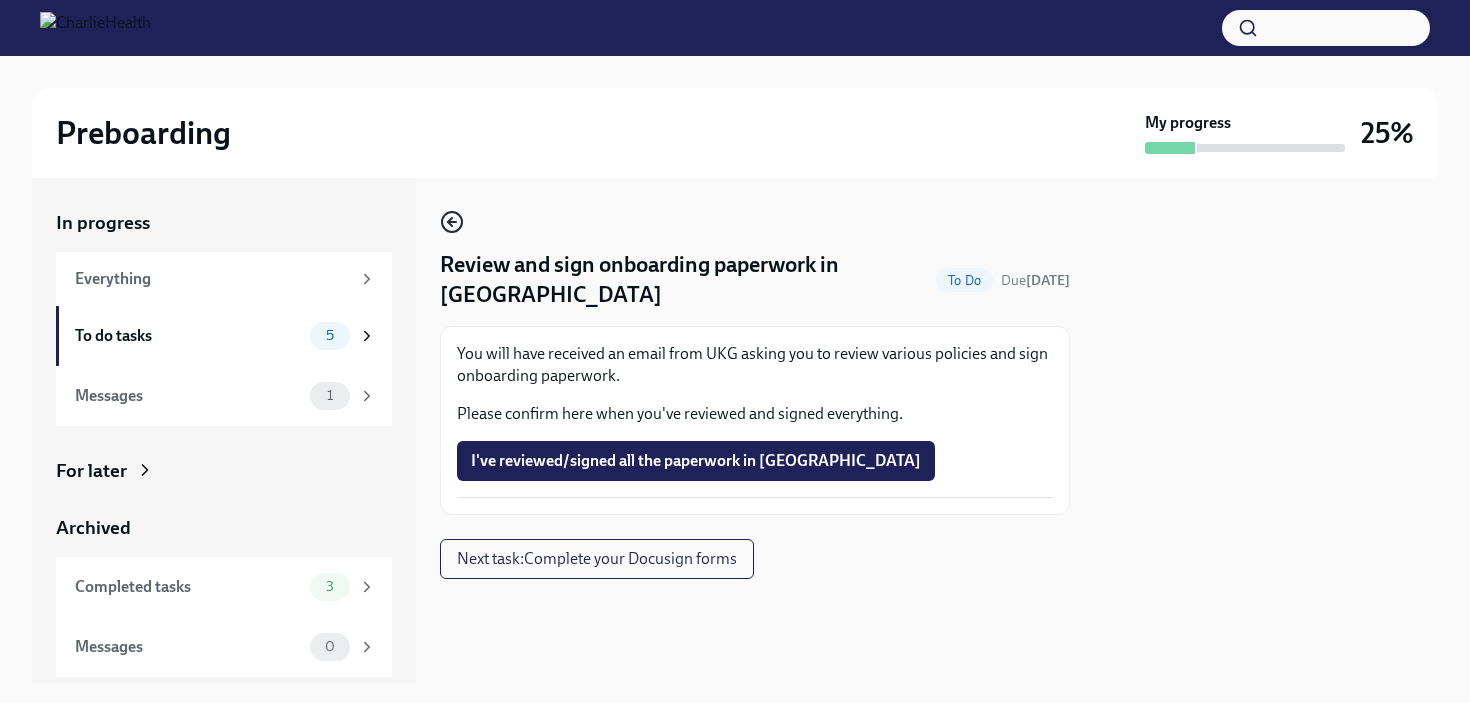 click 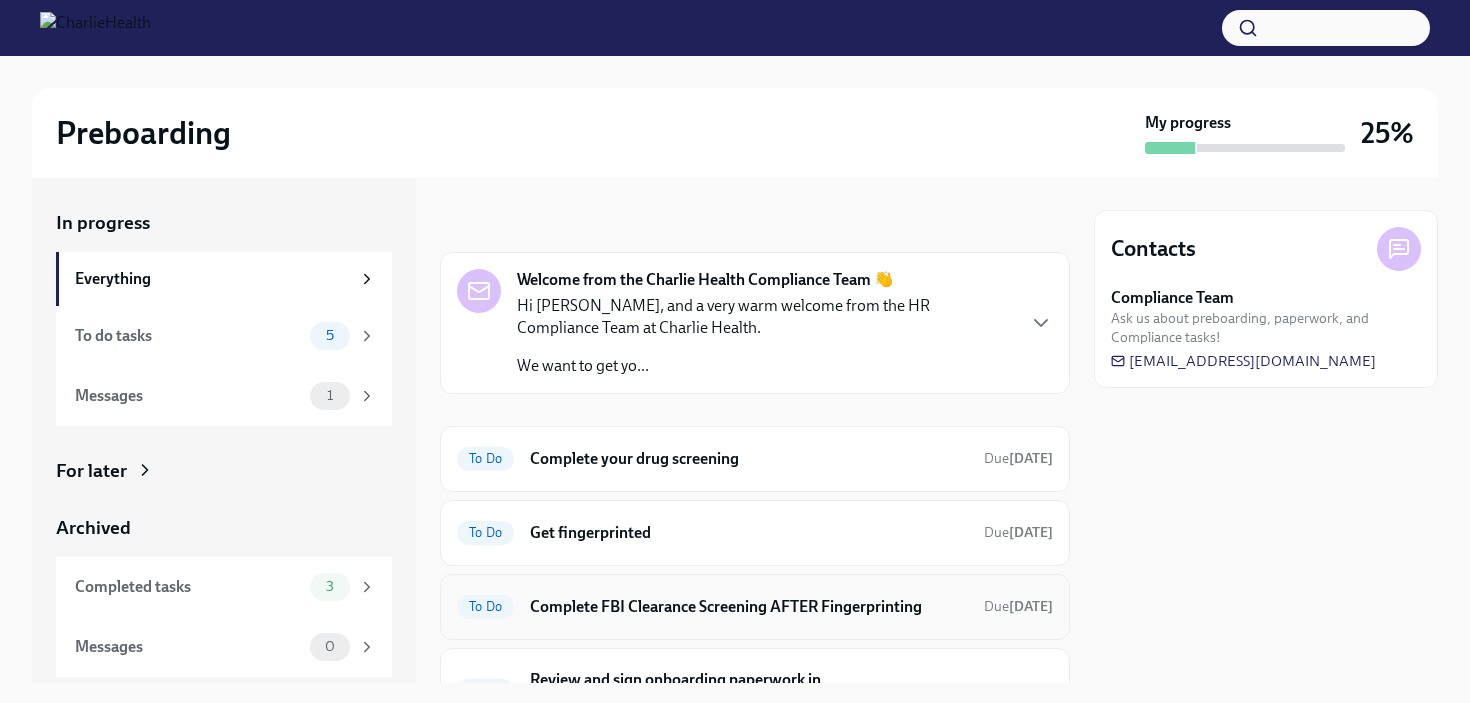 scroll, scrollTop: 168, scrollLeft: 0, axis: vertical 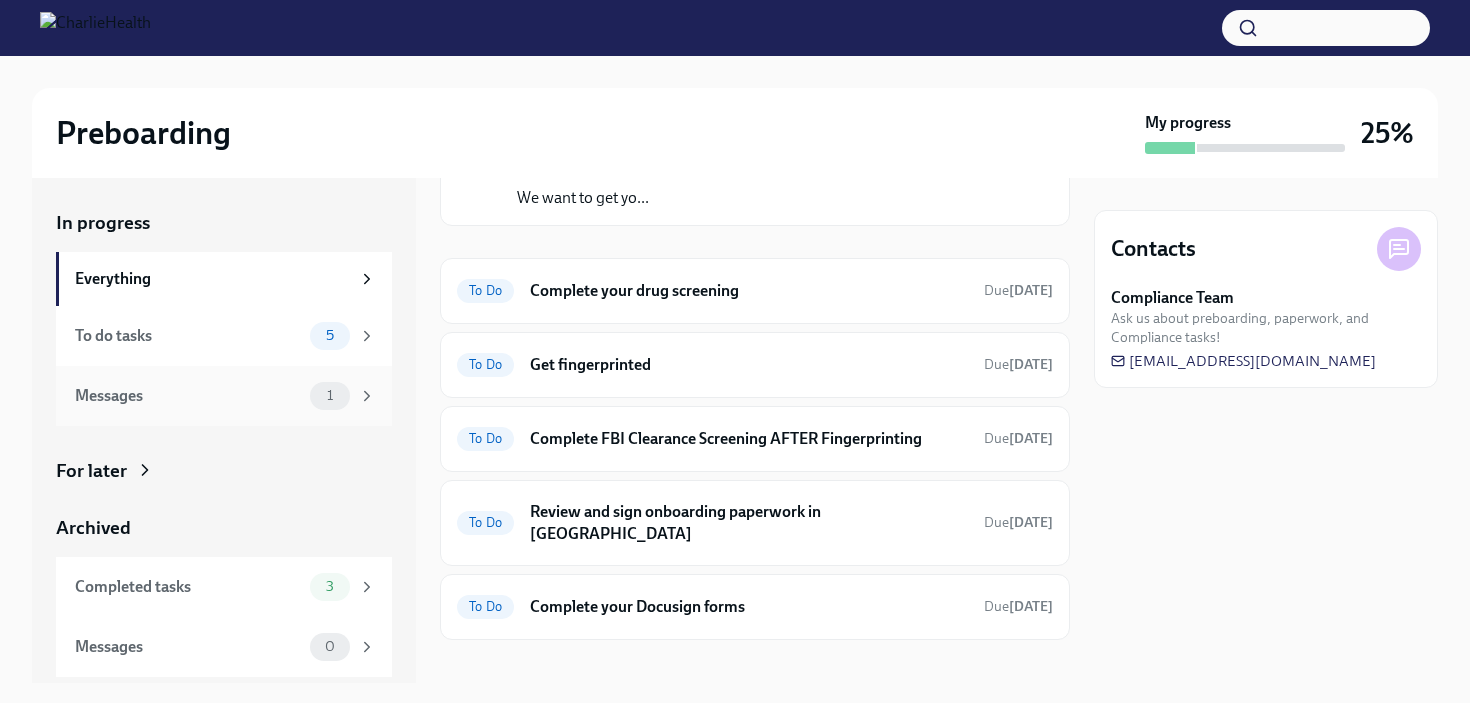 click on "Messages 1" at bounding box center (224, 396) 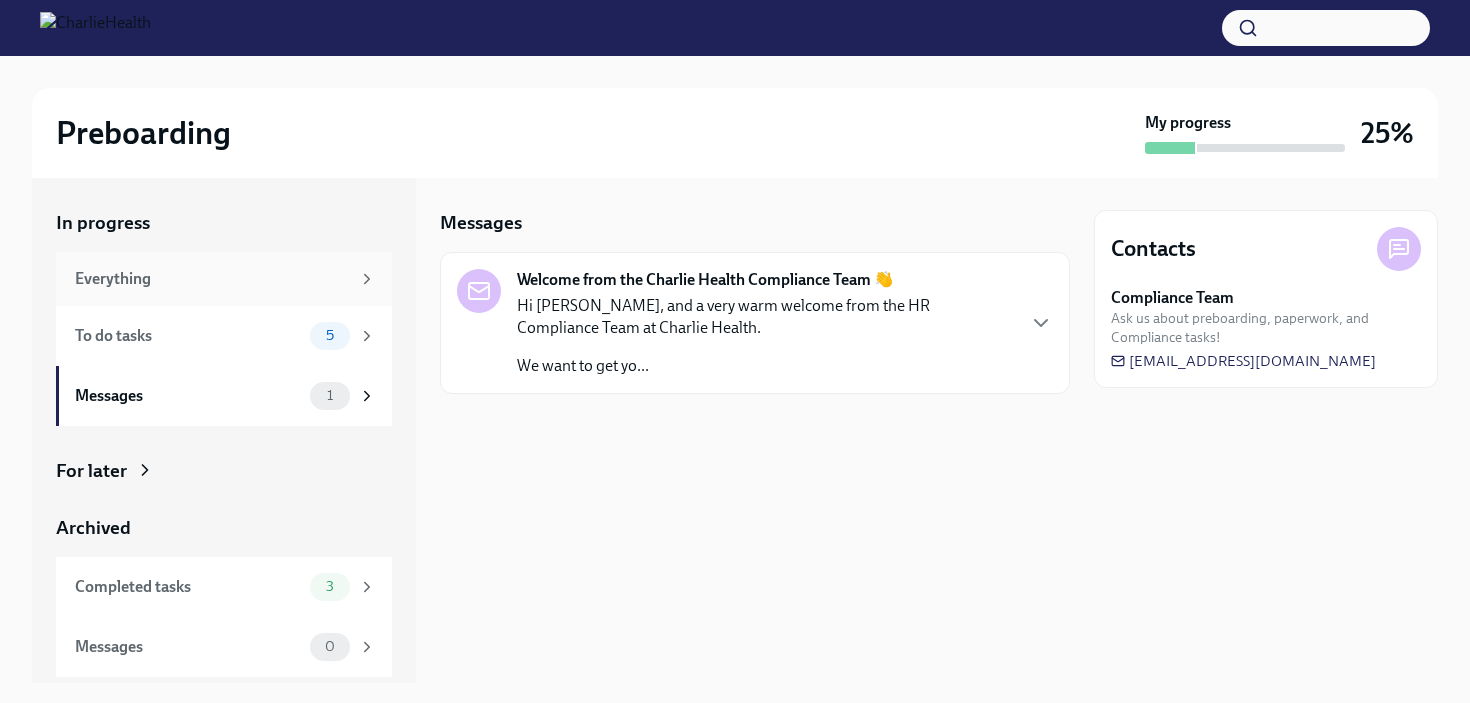 click on "Everything" at bounding box center (212, 279) 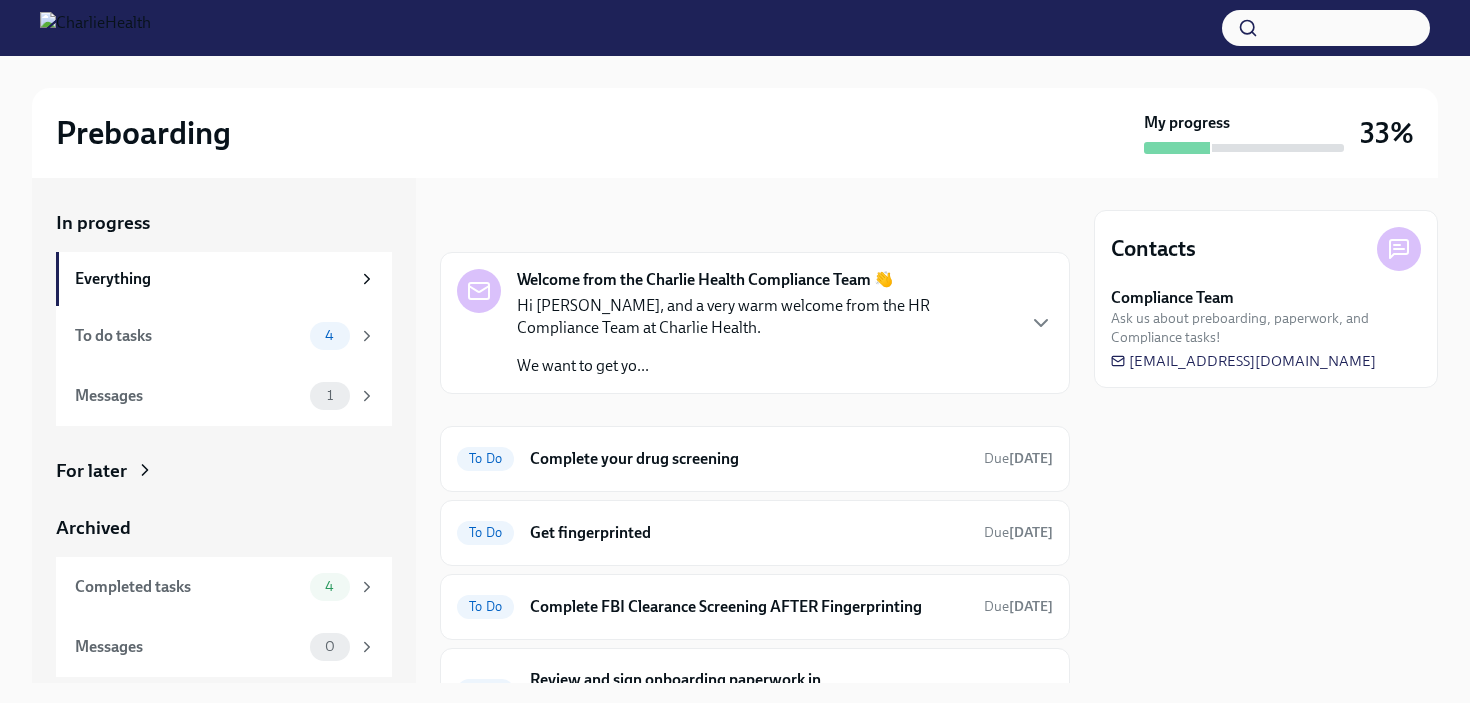 scroll, scrollTop: 94, scrollLeft: 0, axis: vertical 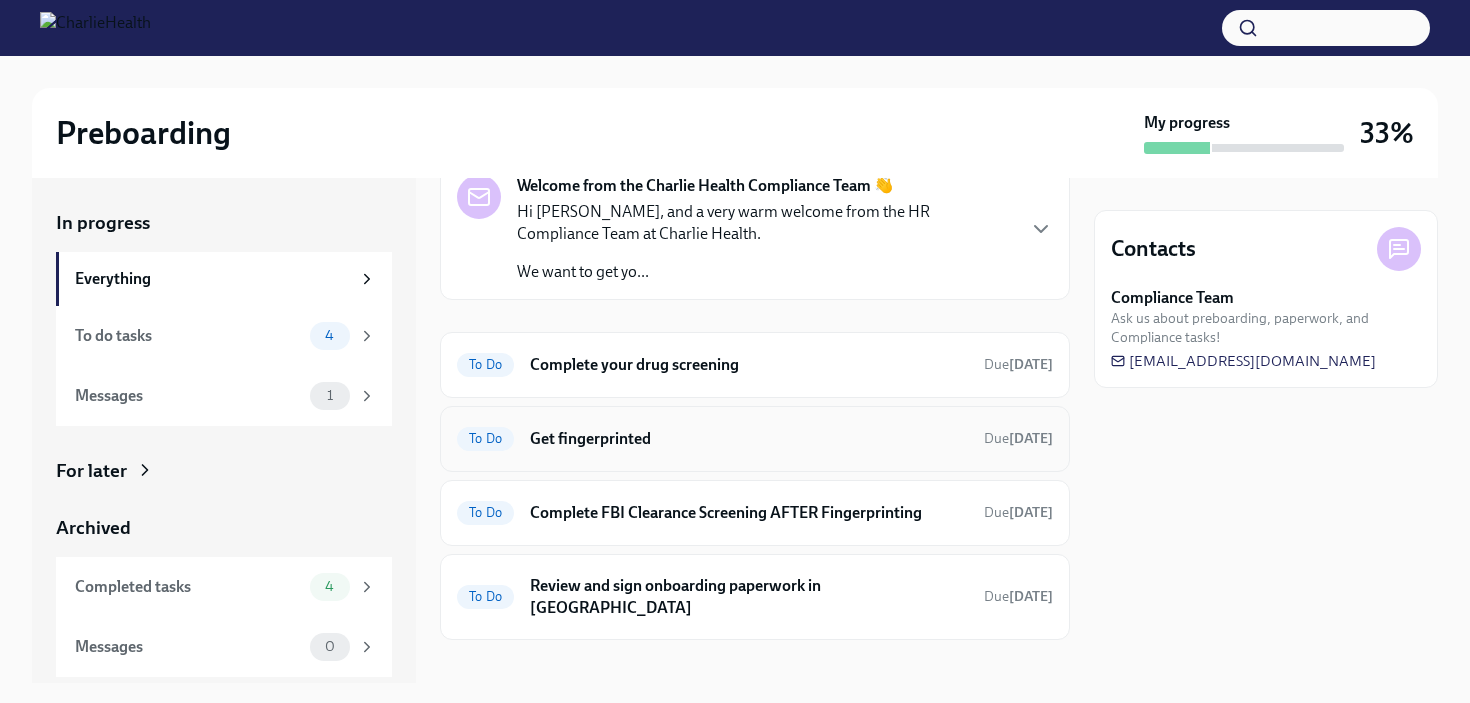 click on "To Do" at bounding box center [485, 438] 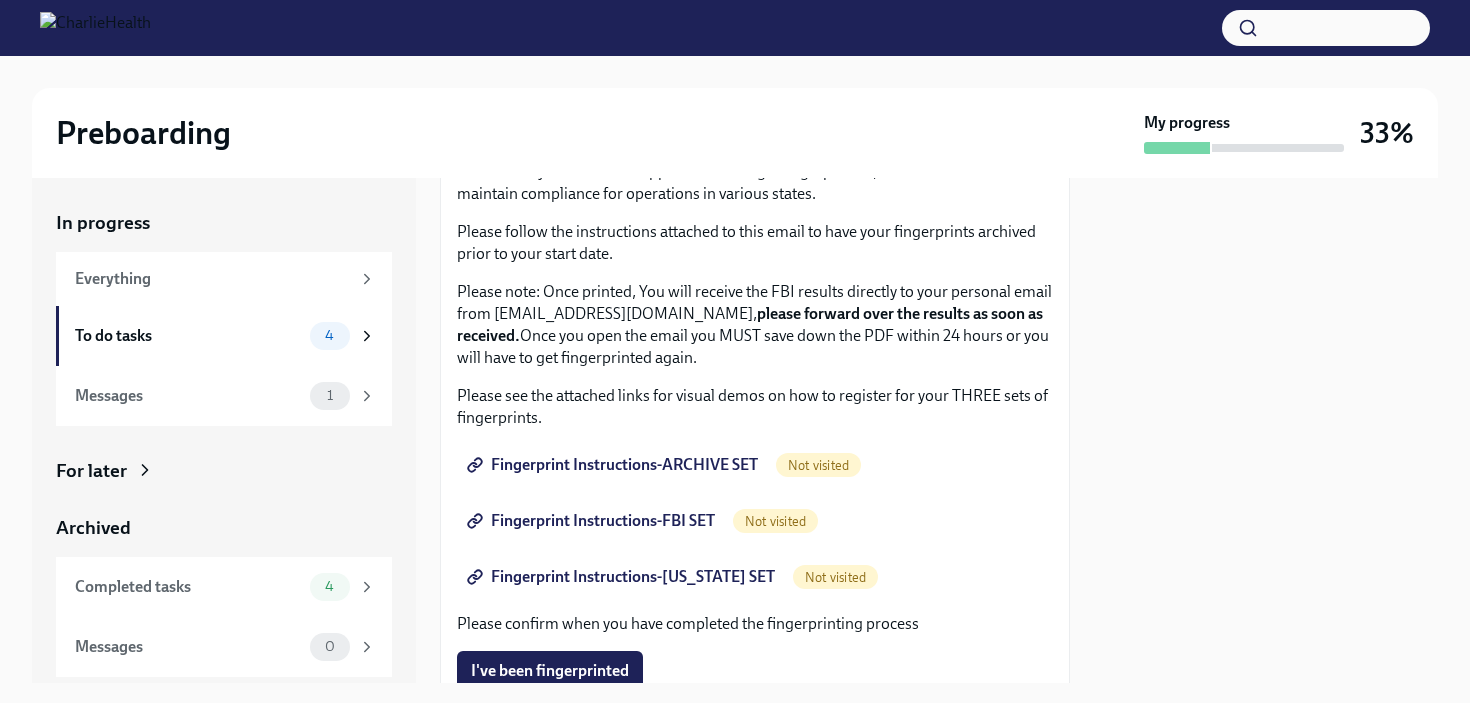 scroll, scrollTop: 169, scrollLeft: 0, axis: vertical 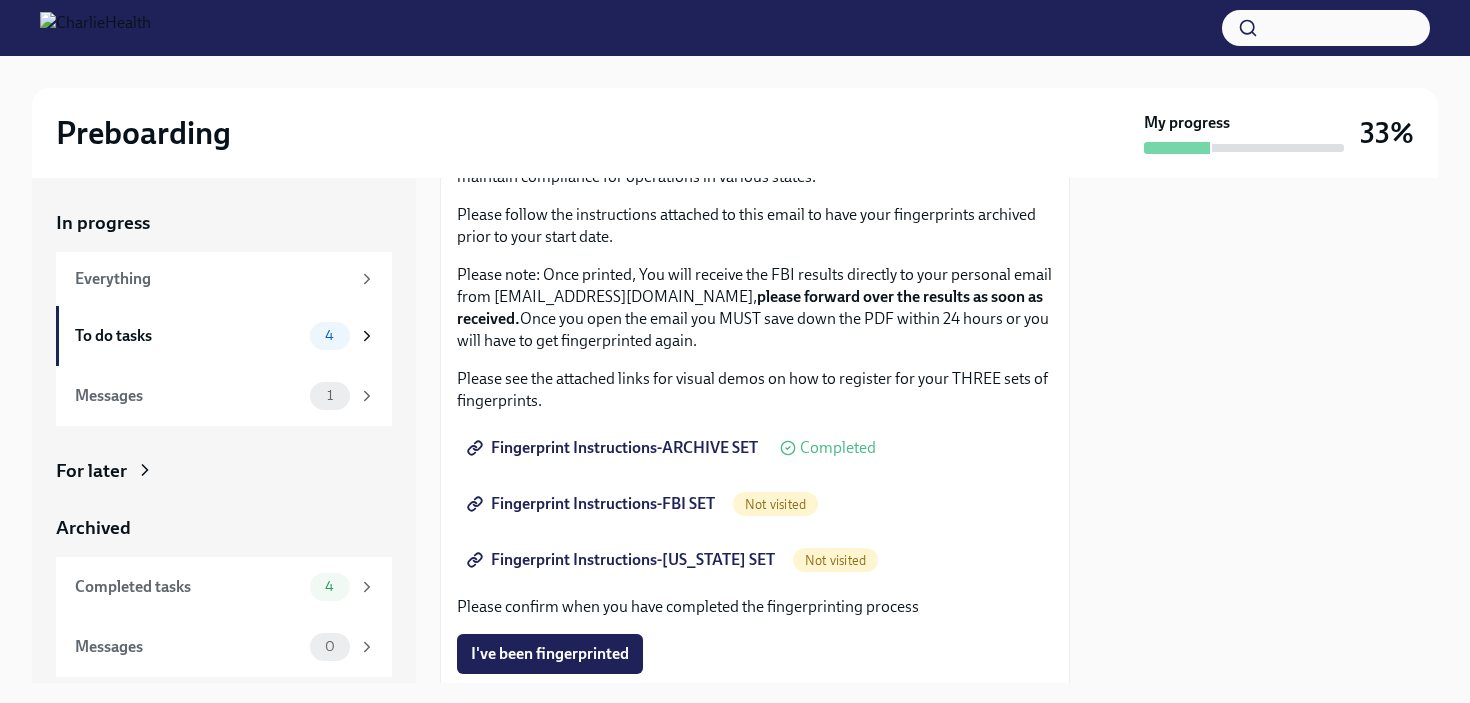 click on "Fingerprint Instructions-FBI SET" at bounding box center [593, 504] 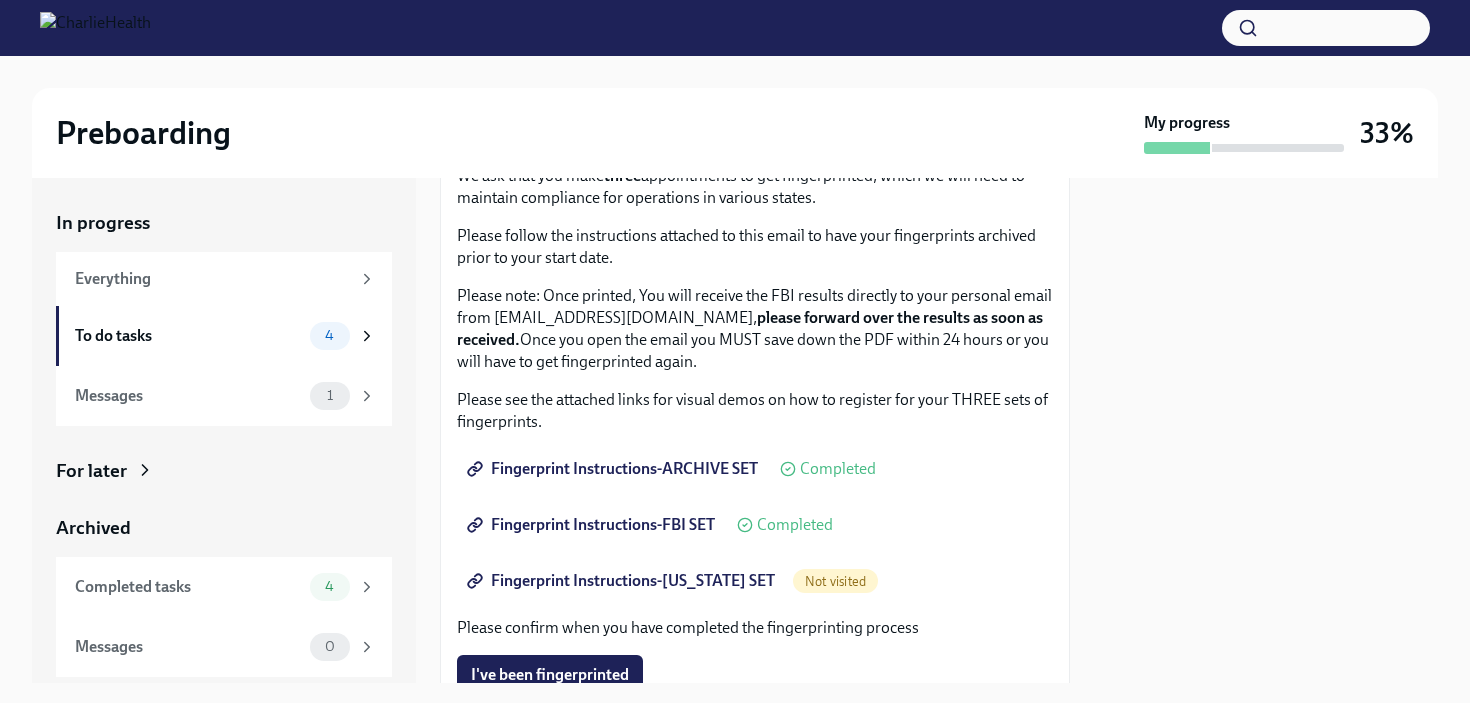 scroll, scrollTop: 155, scrollLeft: 0, axis: vertical 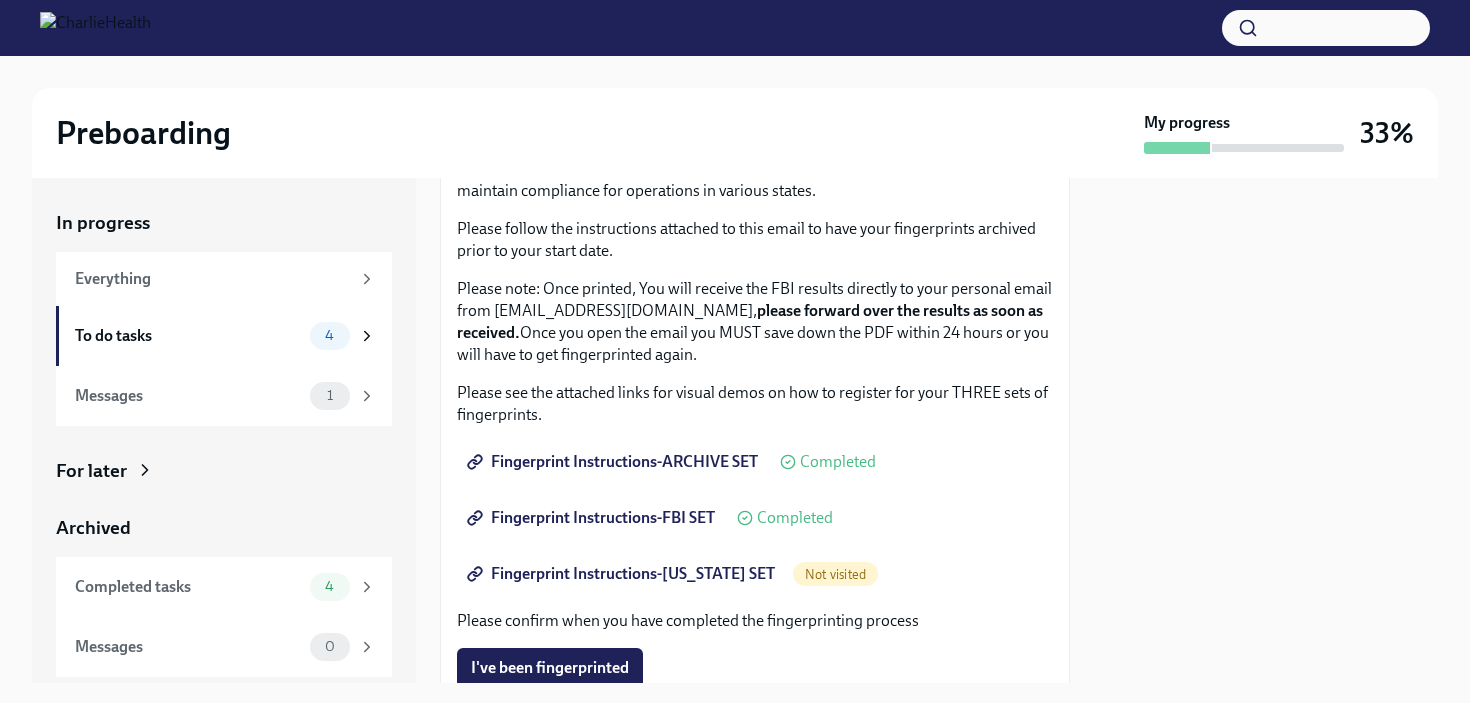 click on "Fingerprint Instructions-[US_STATE] SET" at bounding box center (623, 574) 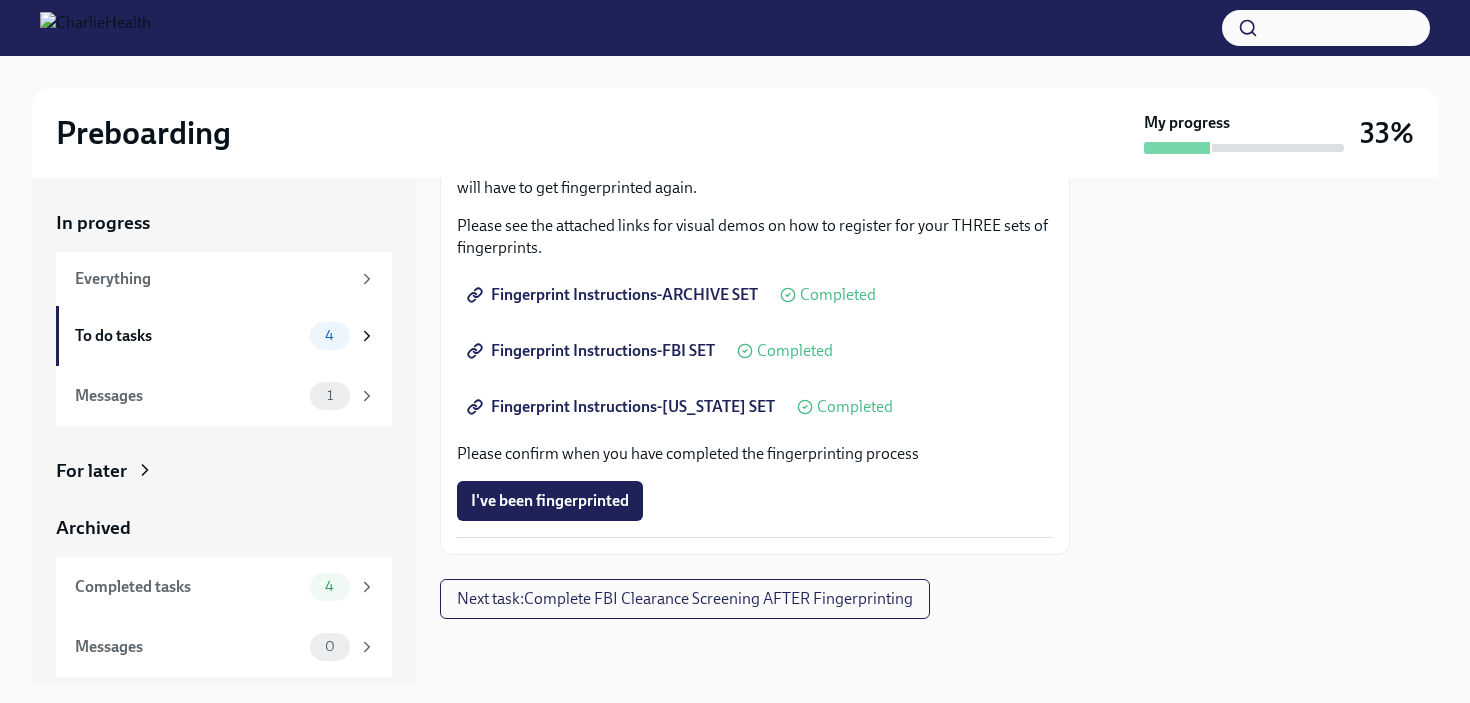 scroll, scrollTop: 322, scrollLeft: 0, axis: vertical 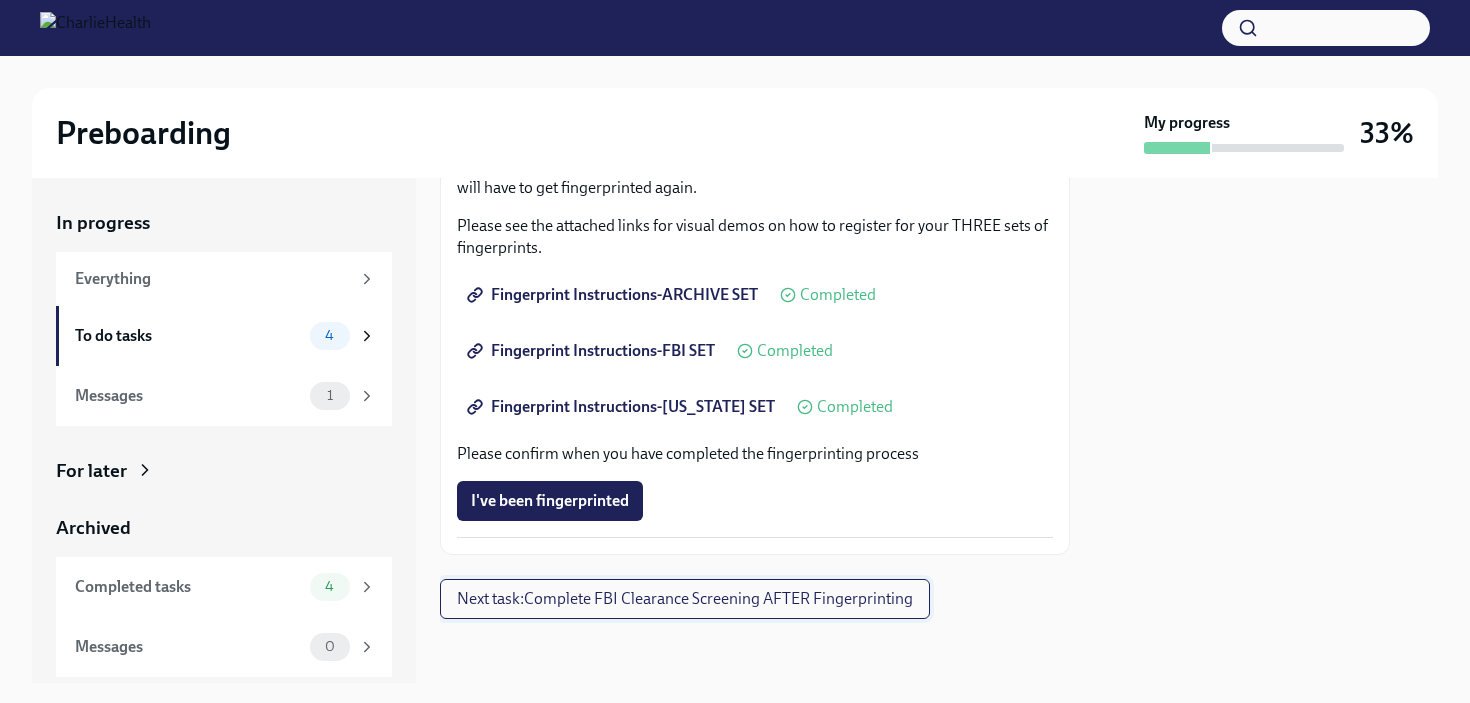 click on "Next task :  Complete FBI Clearance Screening AFTER Fingerprinting" at bounding box center (685, 599) 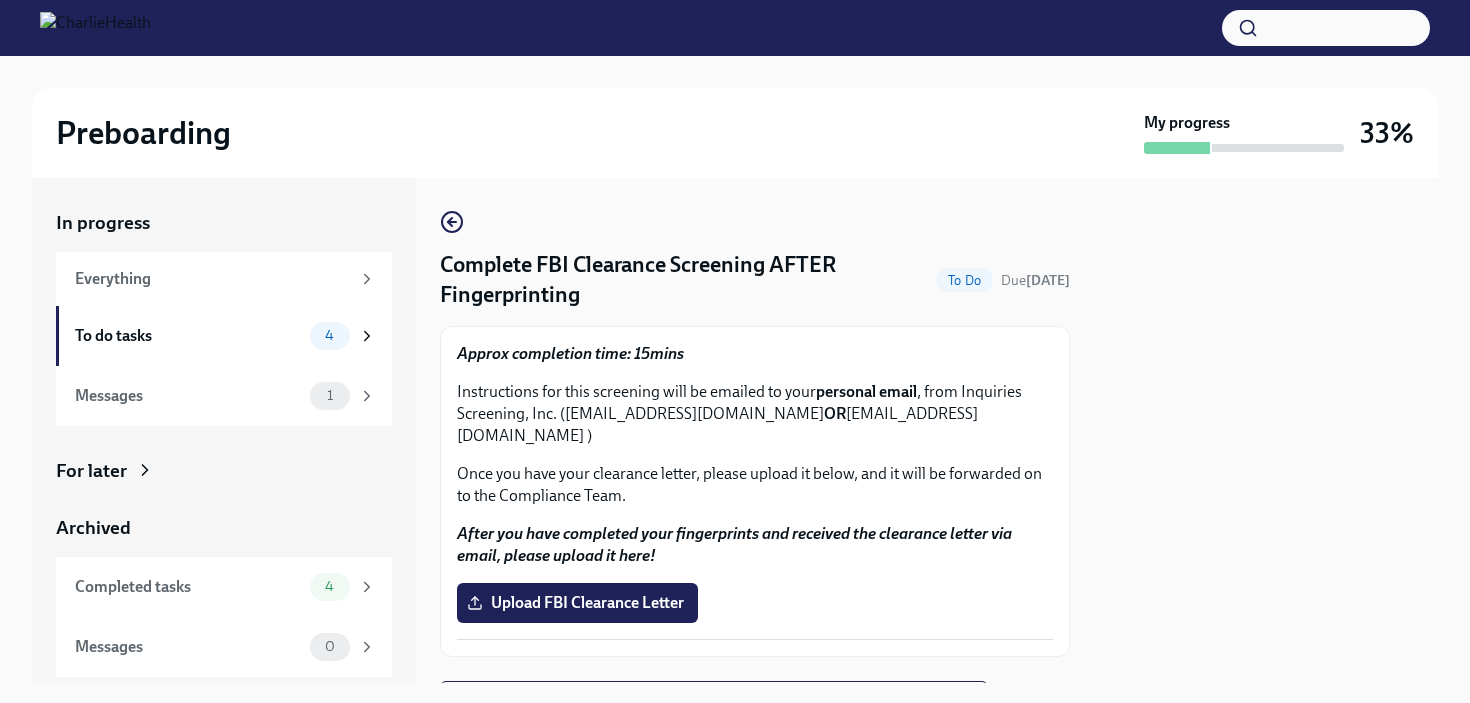 scroll, scrollTop: 80, scrollLeft: 0, axis: vertical 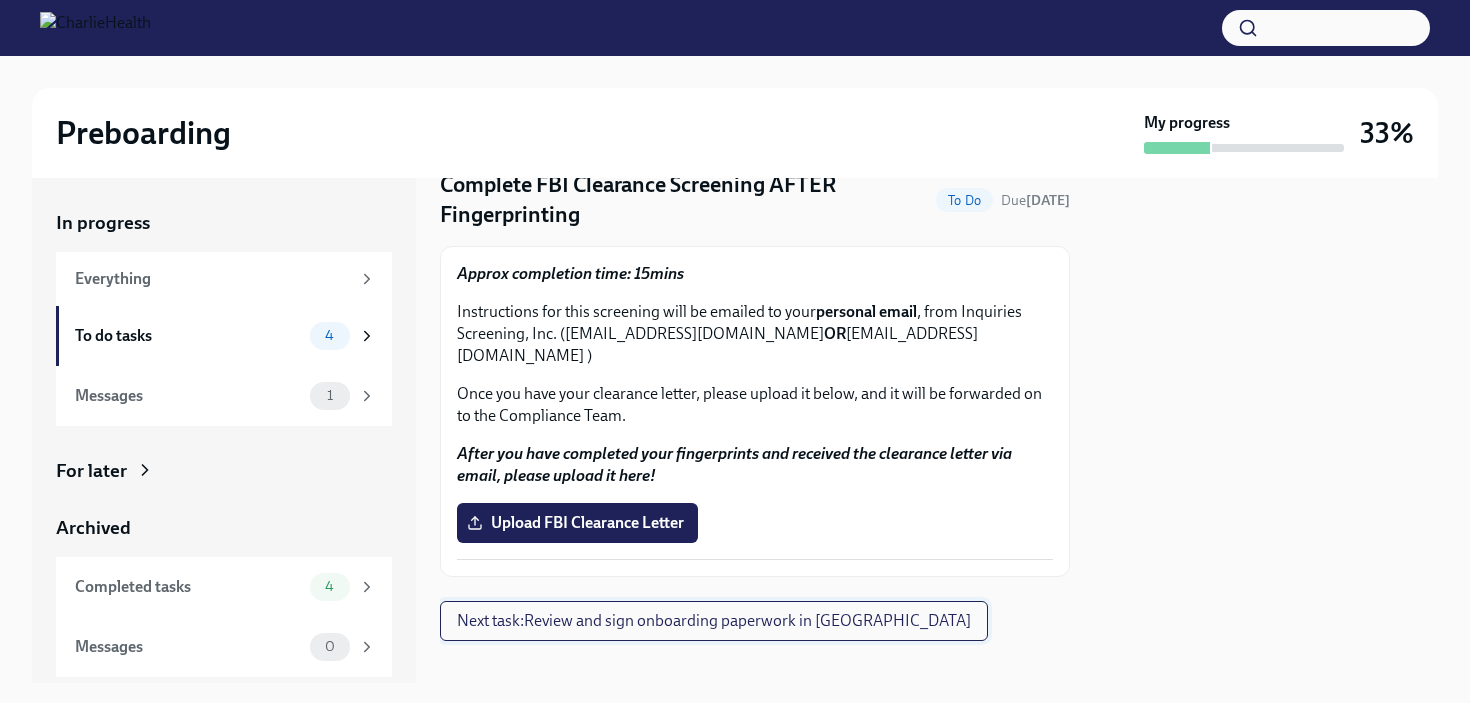 click on "Next task :  Review and sign onboarding paperwork in [GEOGRAPHIC_DATA]" at bounding box center [714, 621] 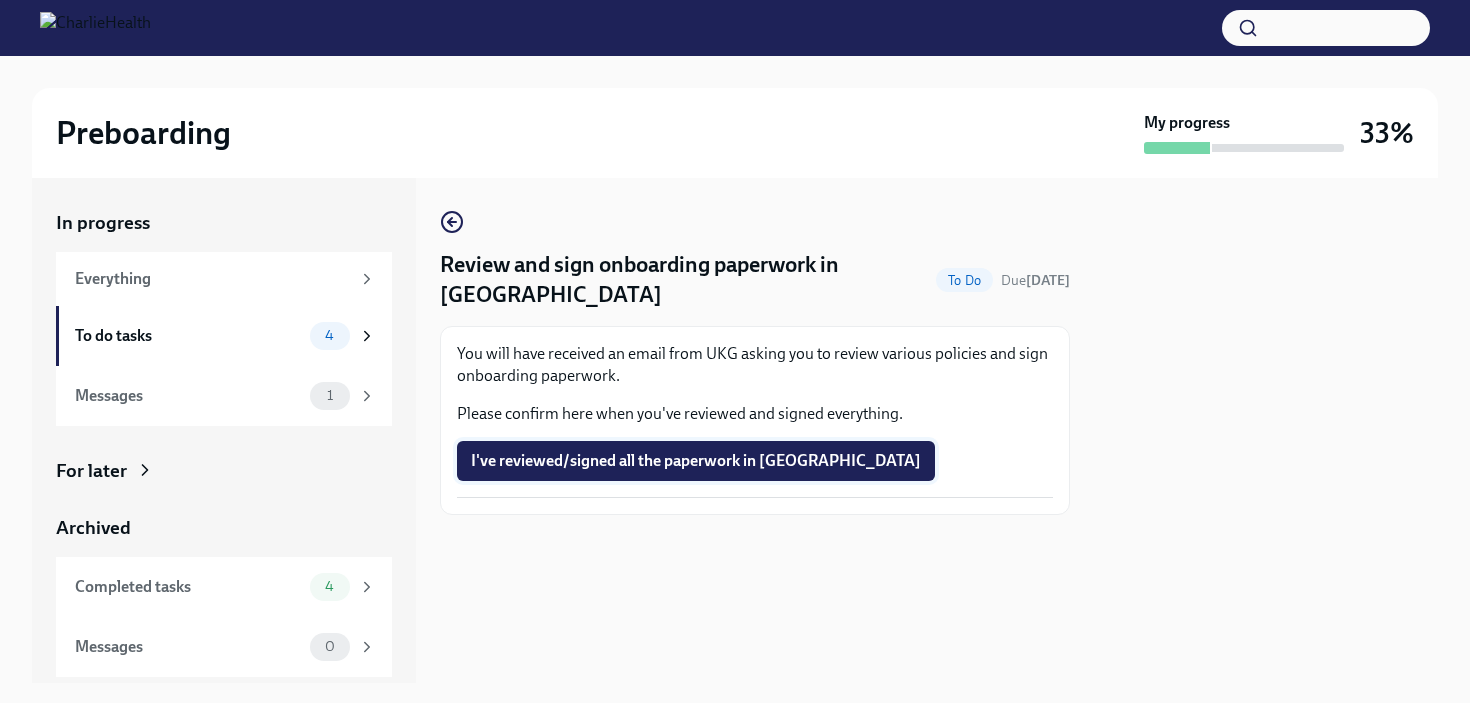 click on "I've reviewed/signed all the paperwork in [GEOGRAPHIC_DATA]" at bounding box center [696, 461] 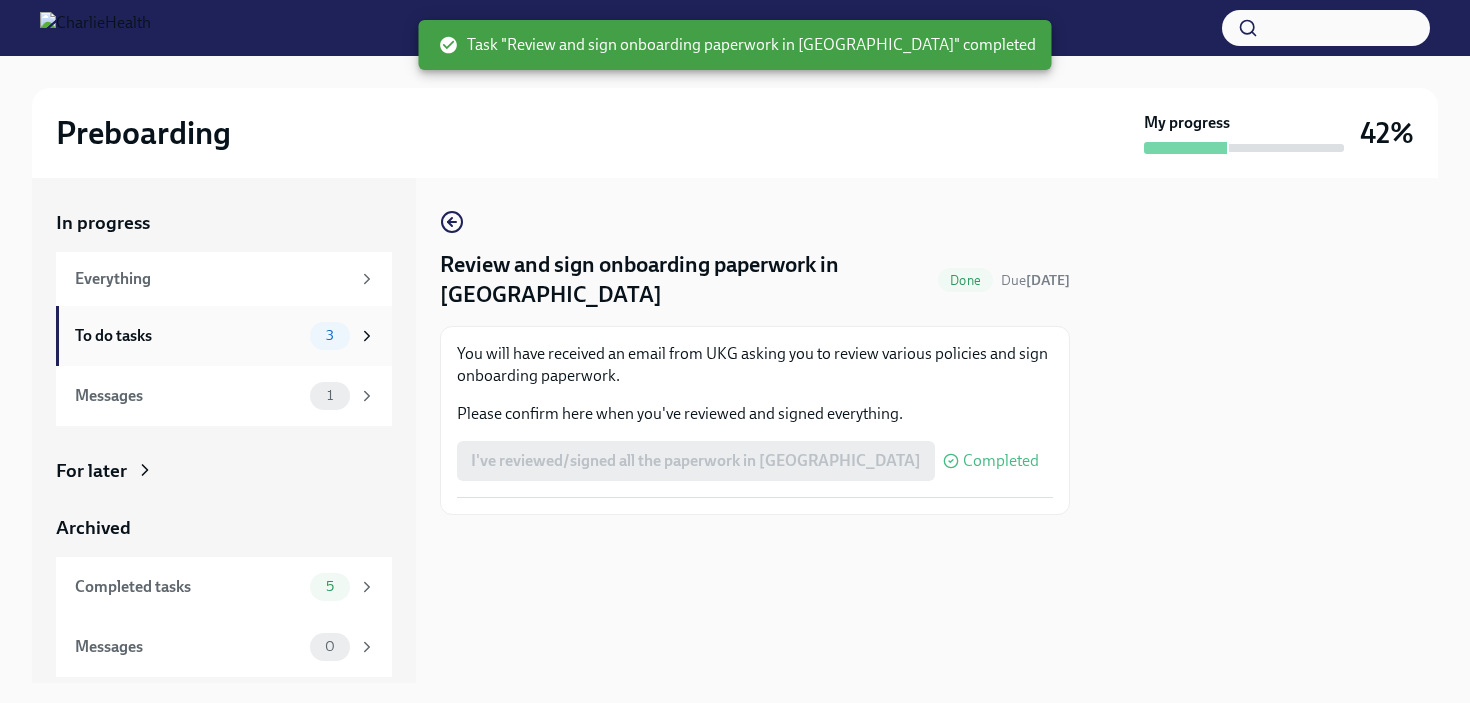 click on "To do tasks" at bounding box center (188, 336) 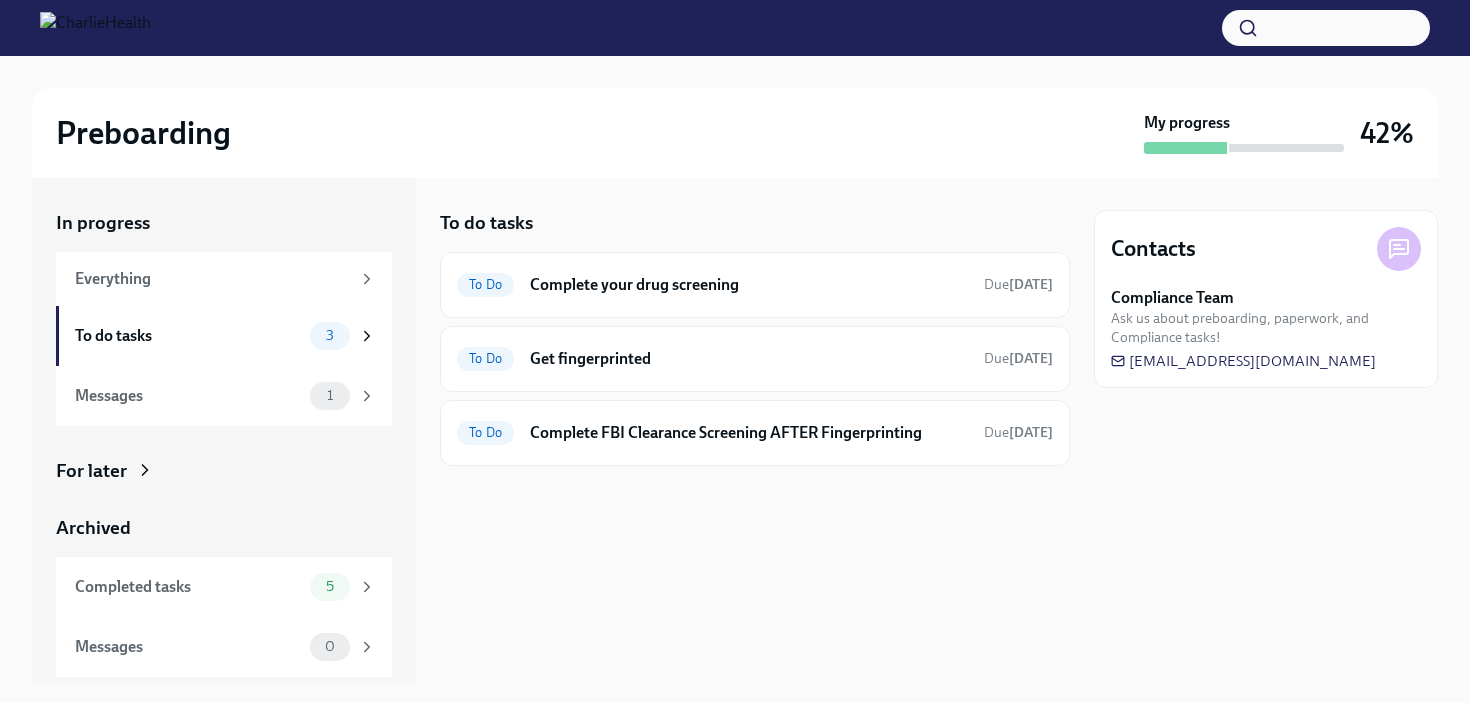 click on "For later" at bounding box center (224, 471) 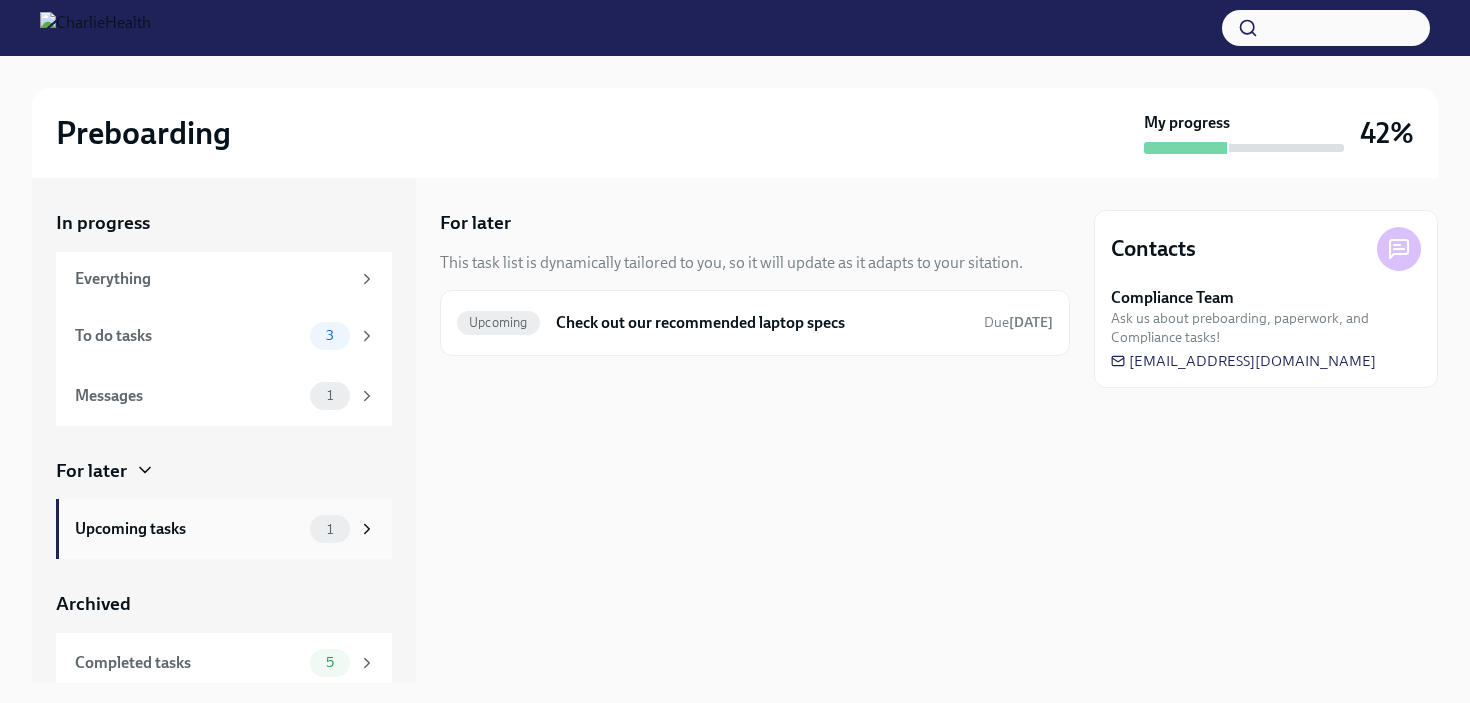 click on "Upcoming tasks" at bounding box center [188, 529] 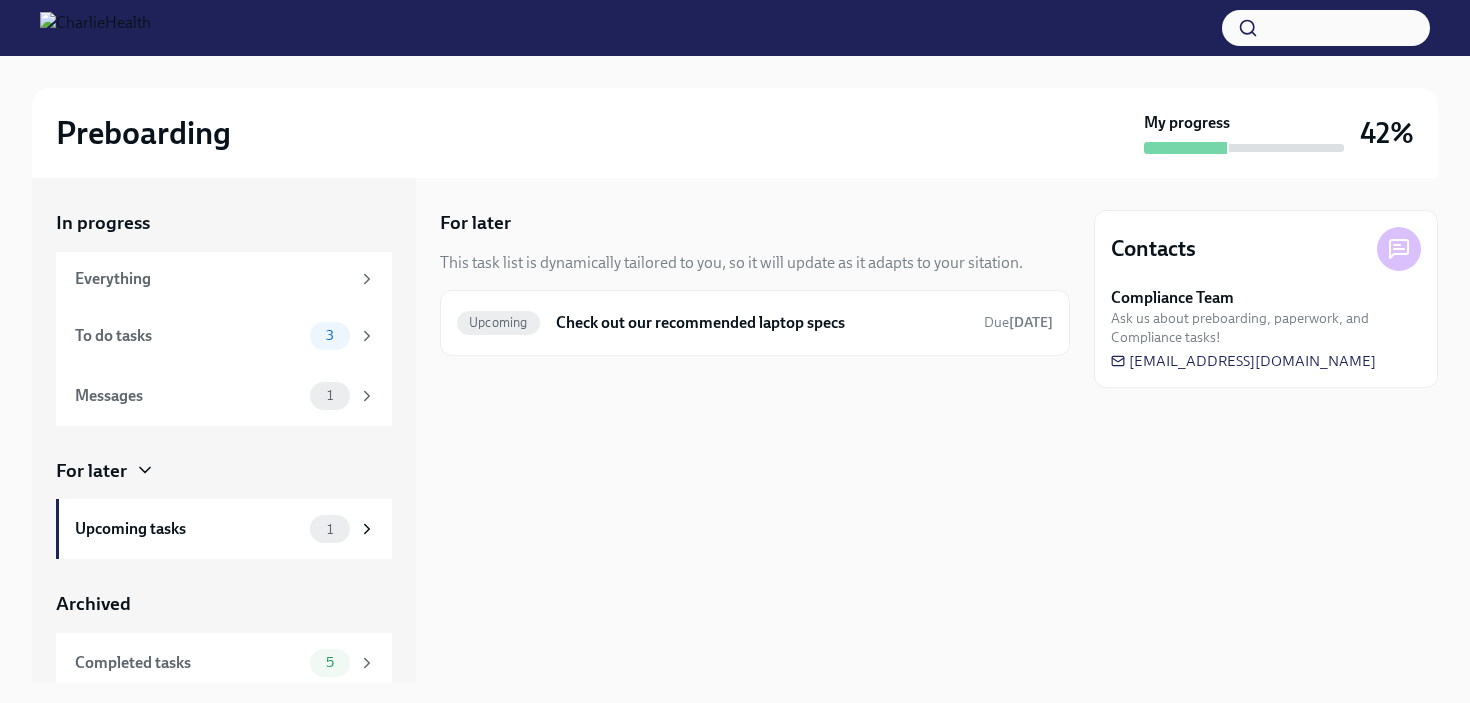 click on "For later" at bounding box center (224, 471) 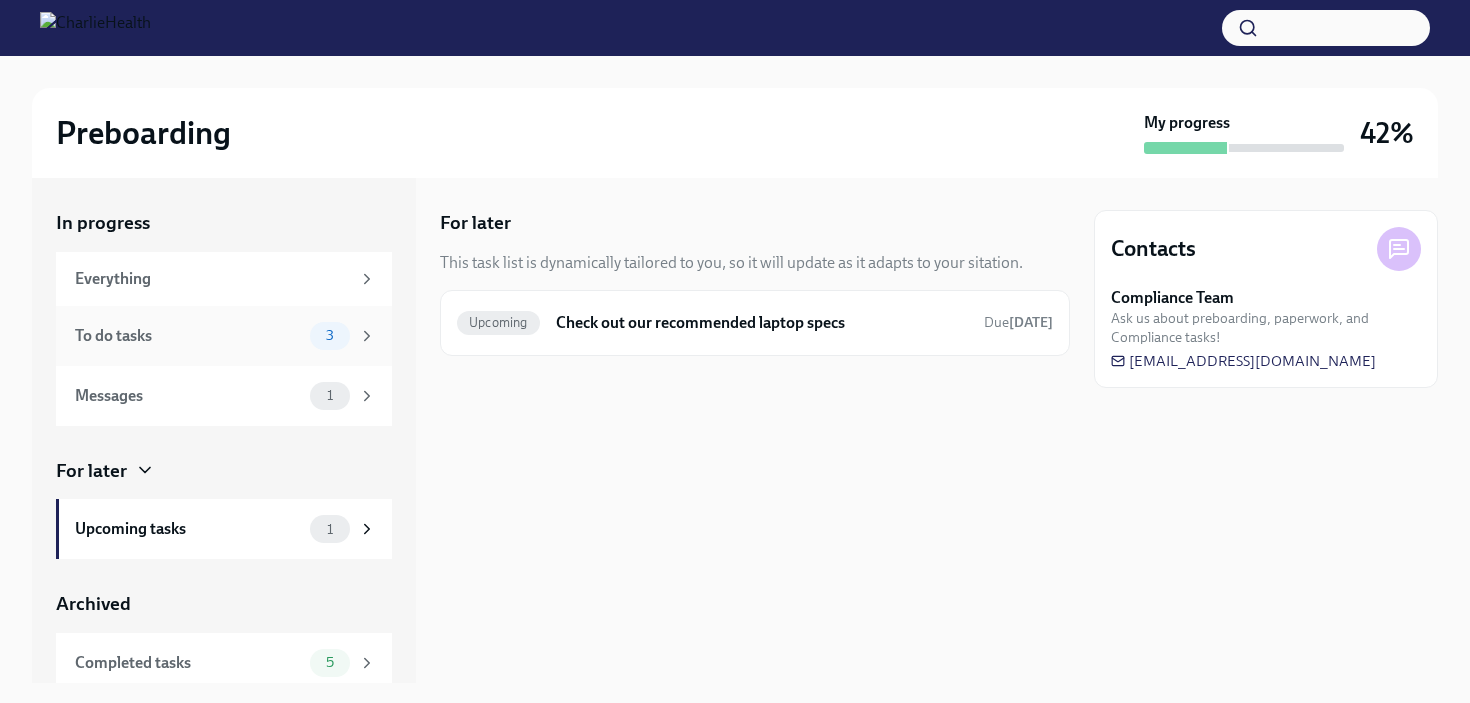 click on "To do tasks 3" at bounding box center (224, 336) 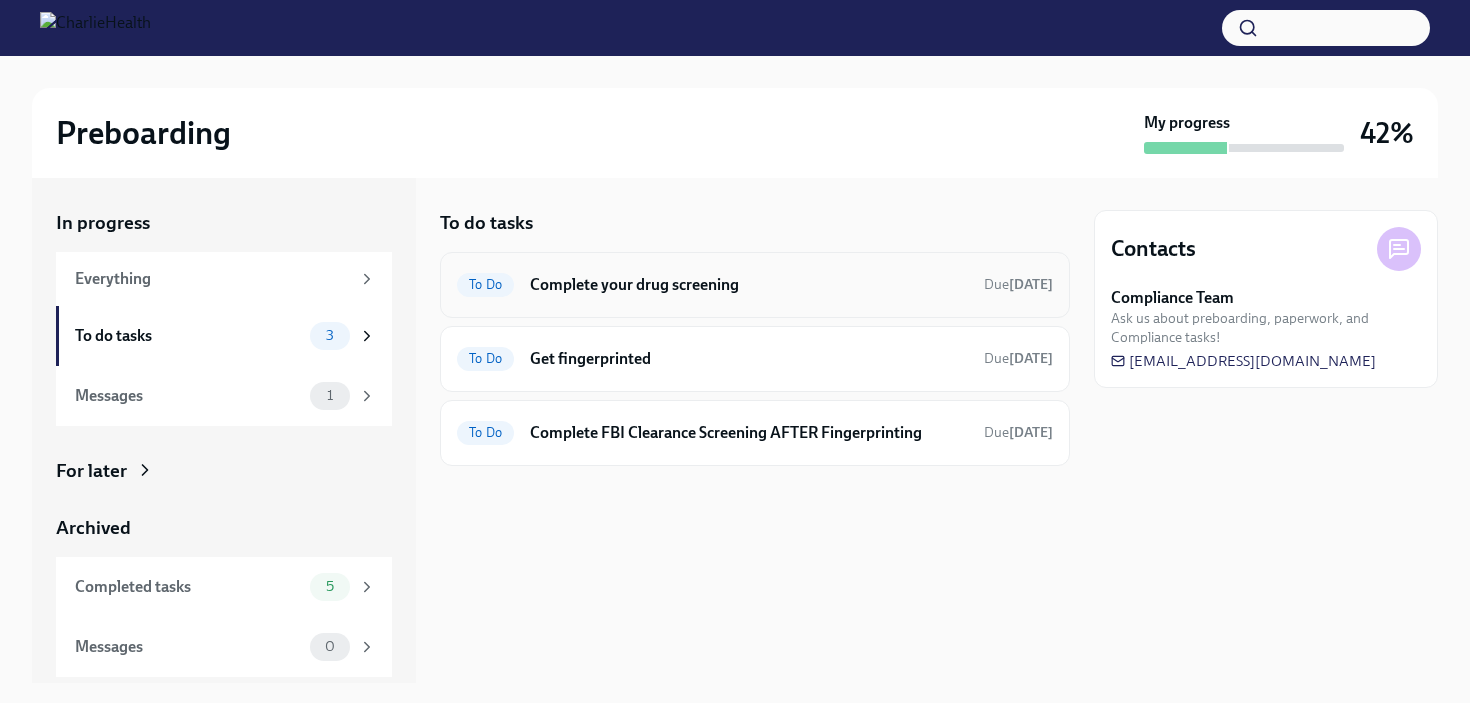 click on "Complete your drug screening" at bounding box center (749, 285) 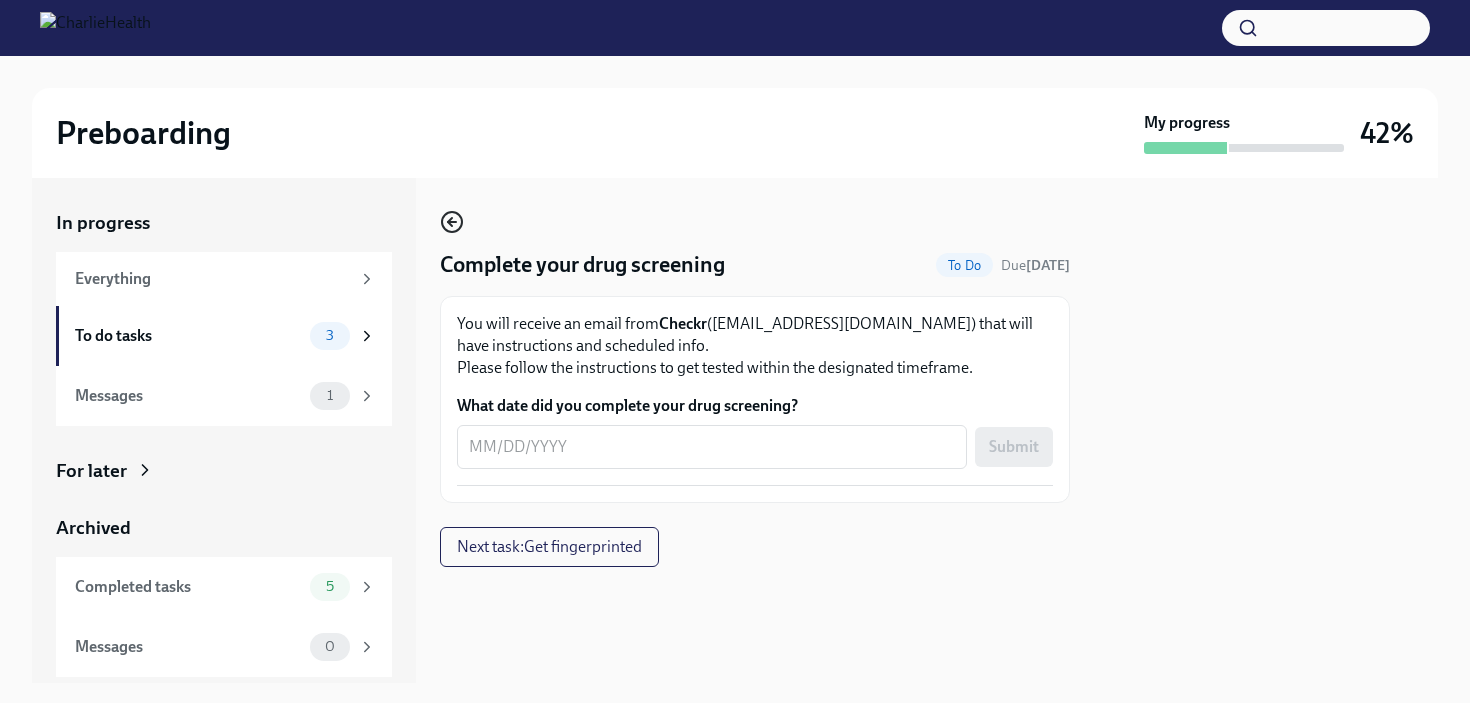 click 